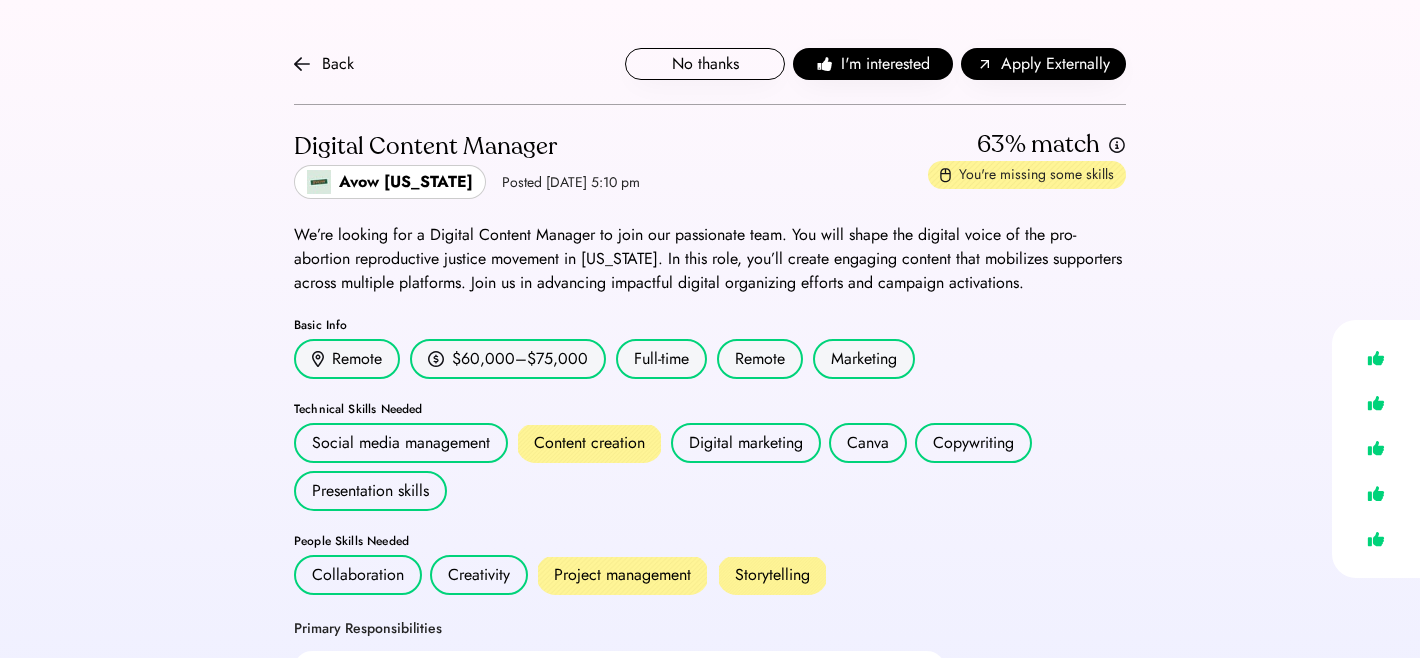 scroll, scrollTop: 0, scrollLeft: 0, axis: both 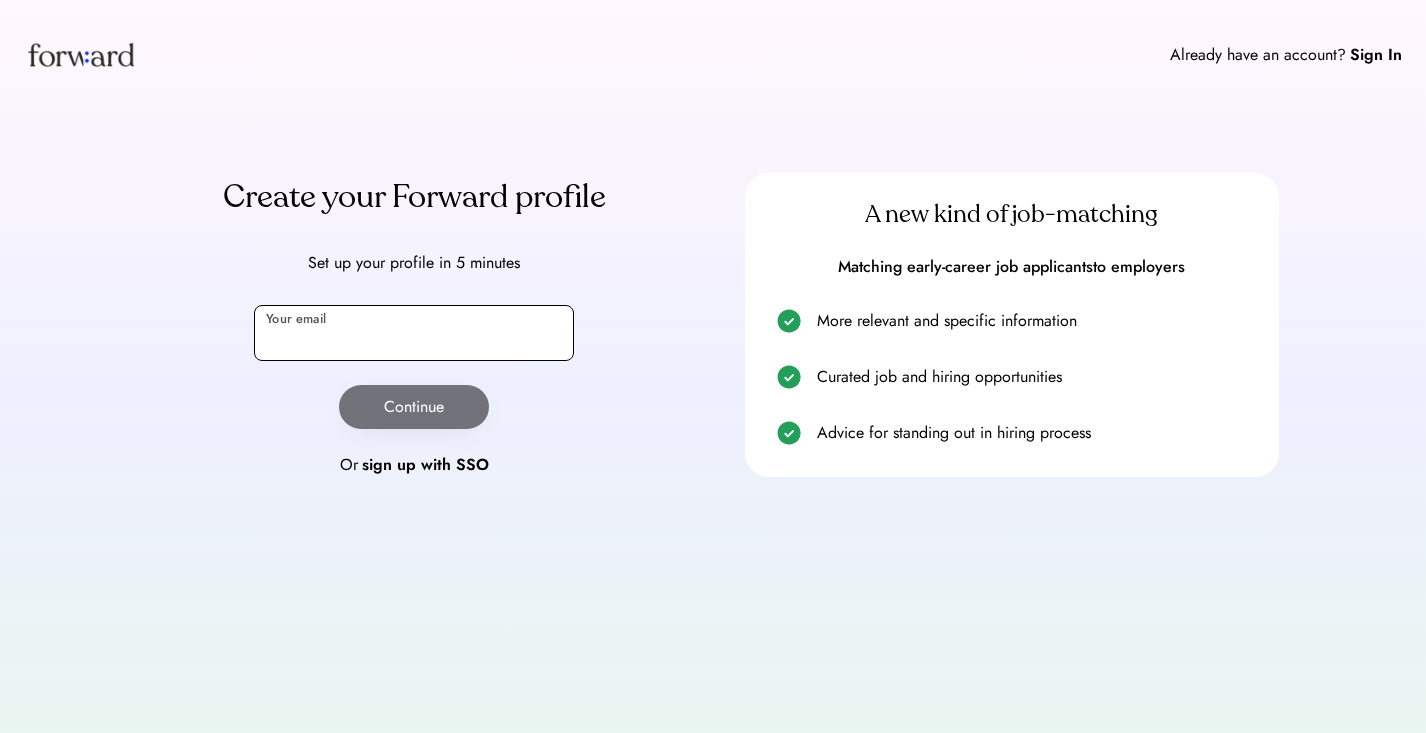 click at bounding box center (414, 333) 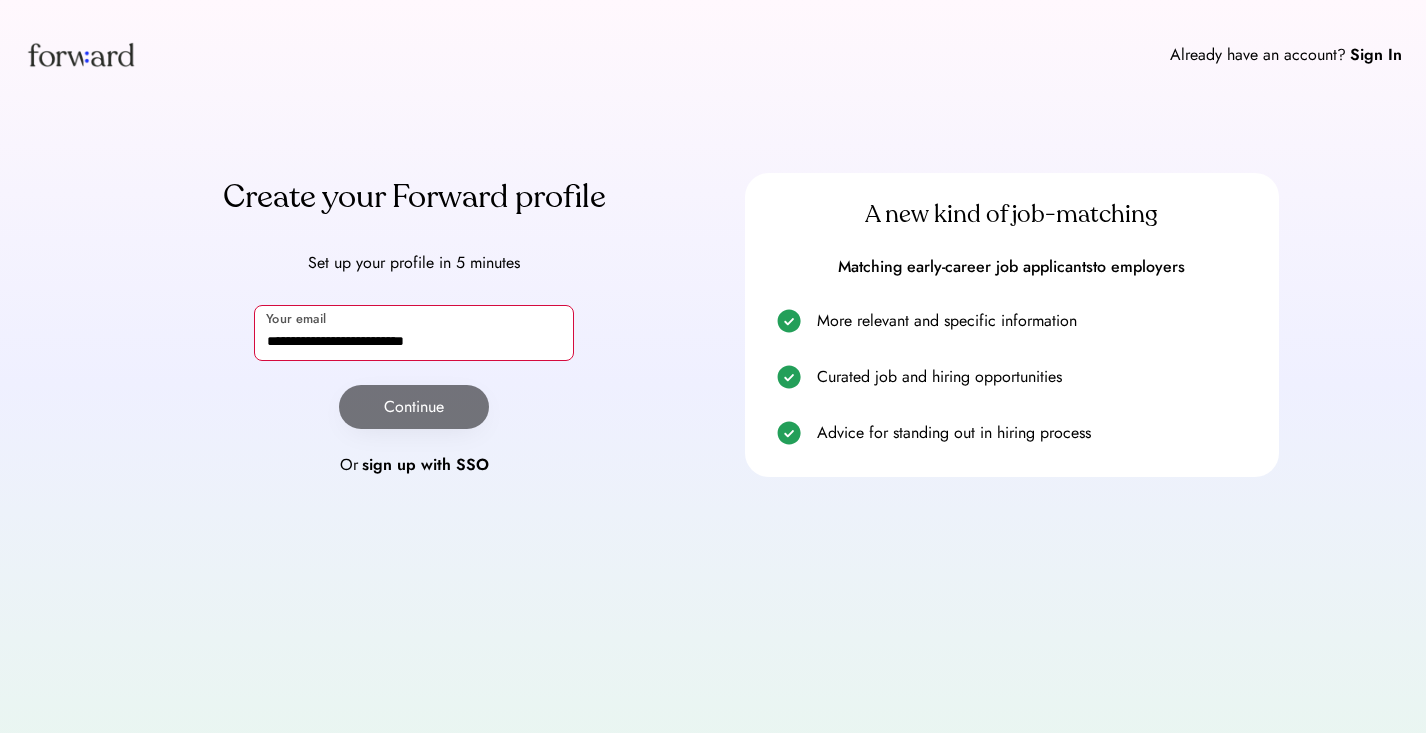 type on "**********" 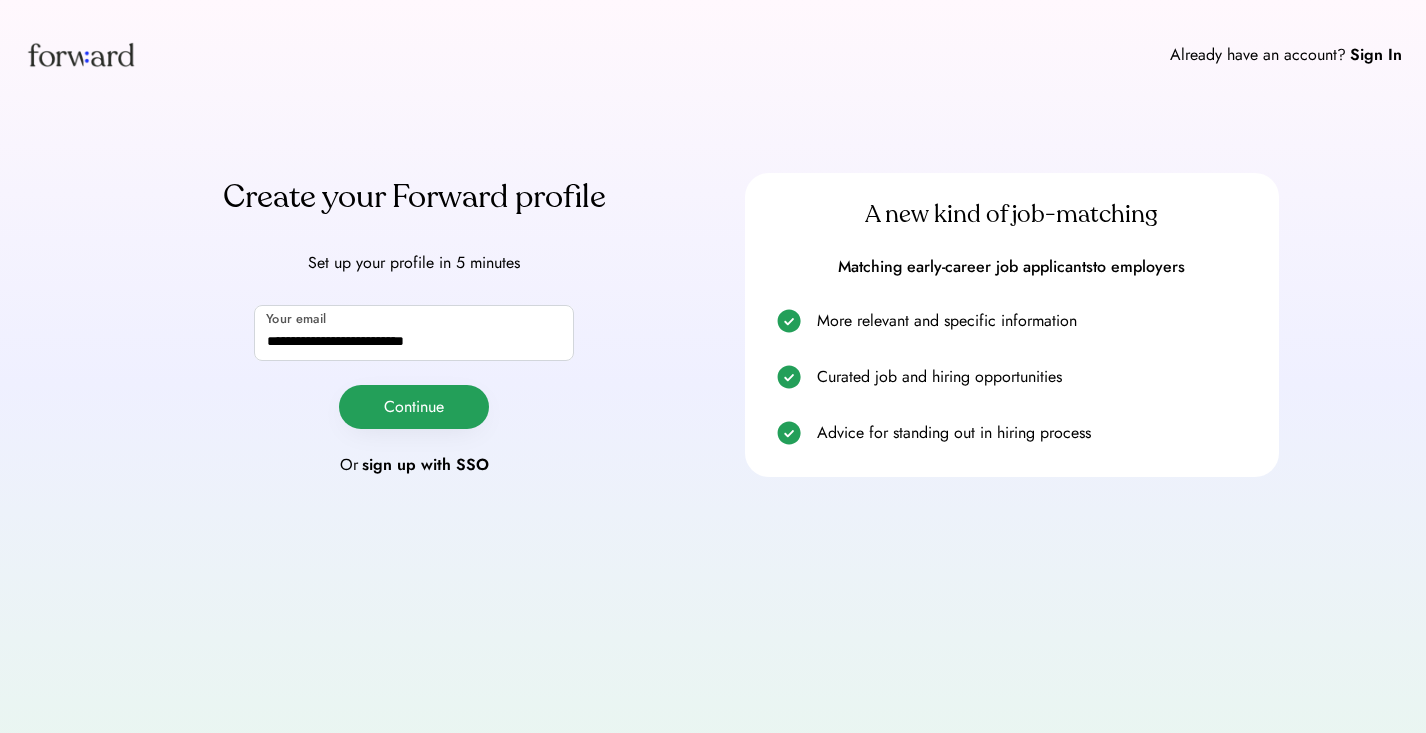 click on "Continue" at bounding box center (414, 407) 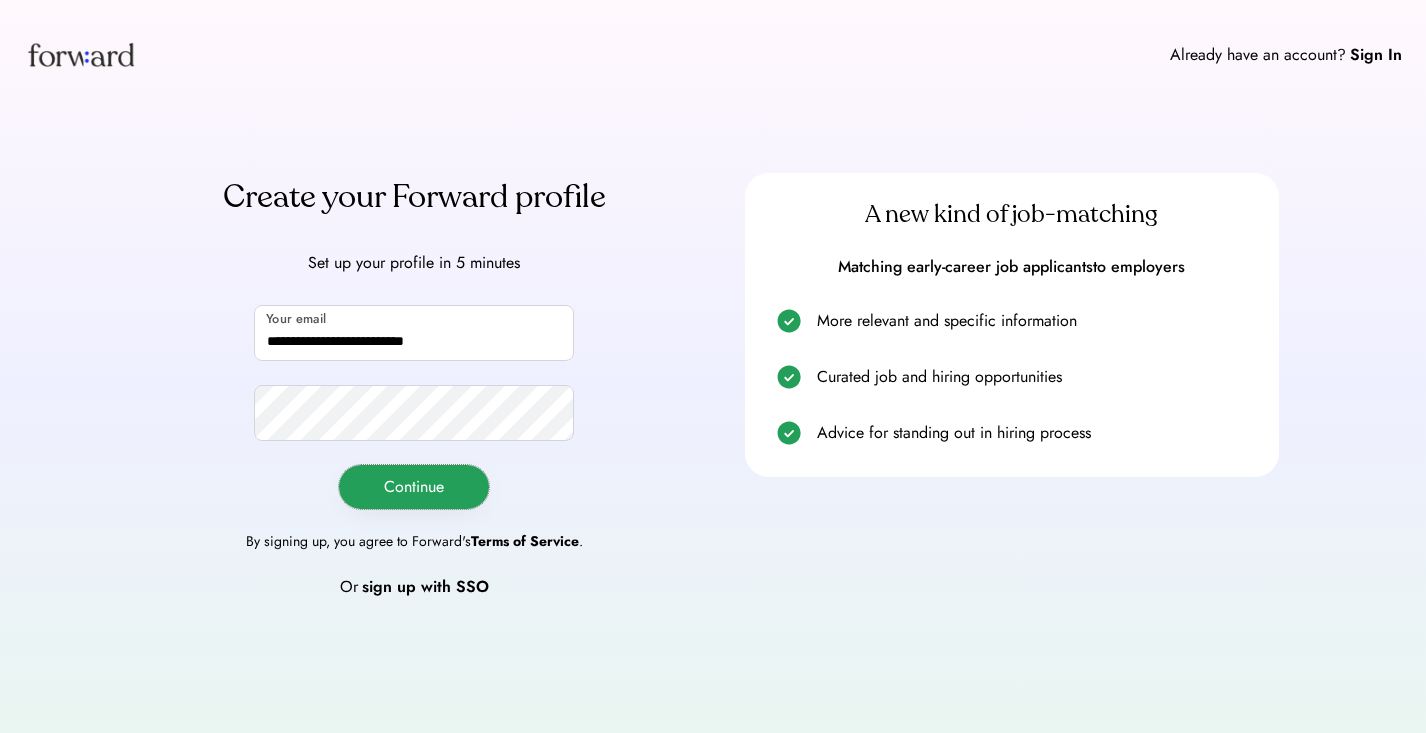 click on "Continue" at bounding box center (414, 487) 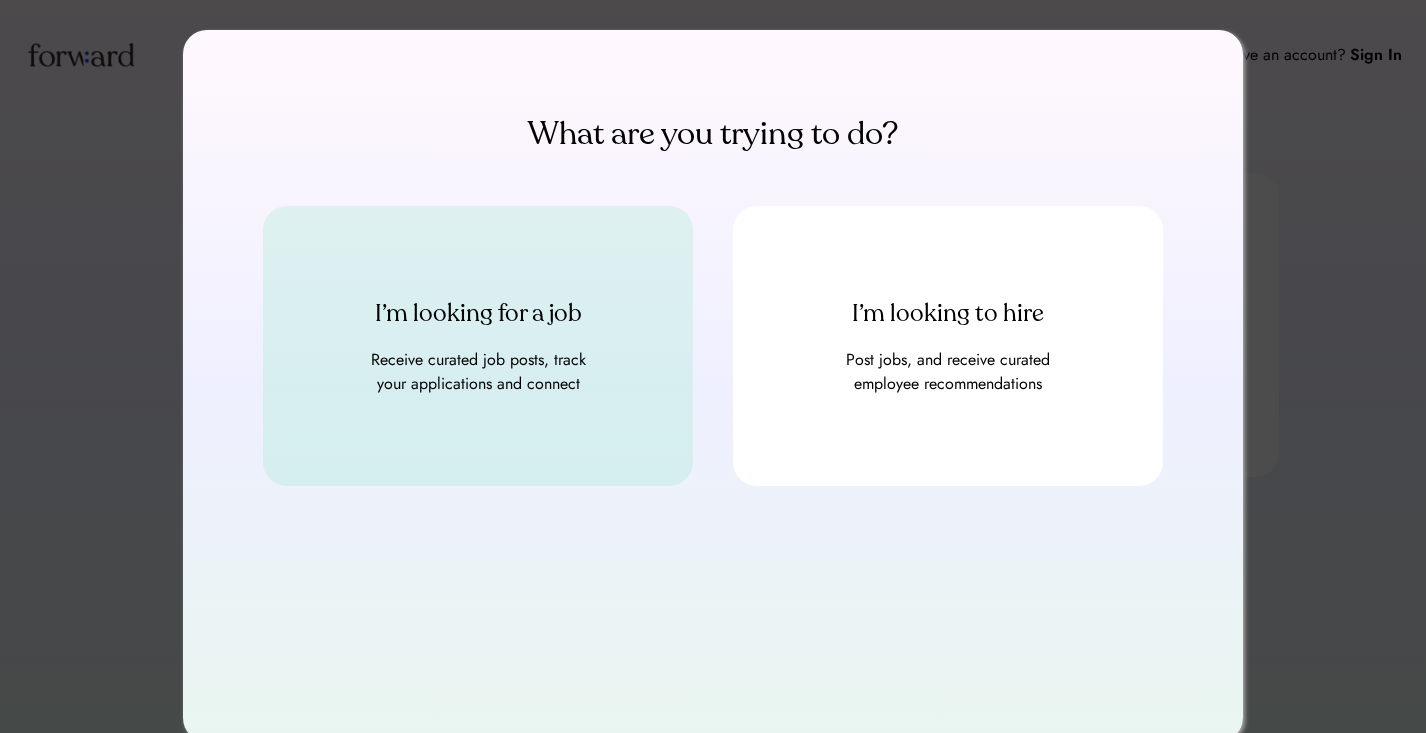 click on "I’m looking for a job Receive curated job posts, track your applications and connect" at bounding box center (478, 346) 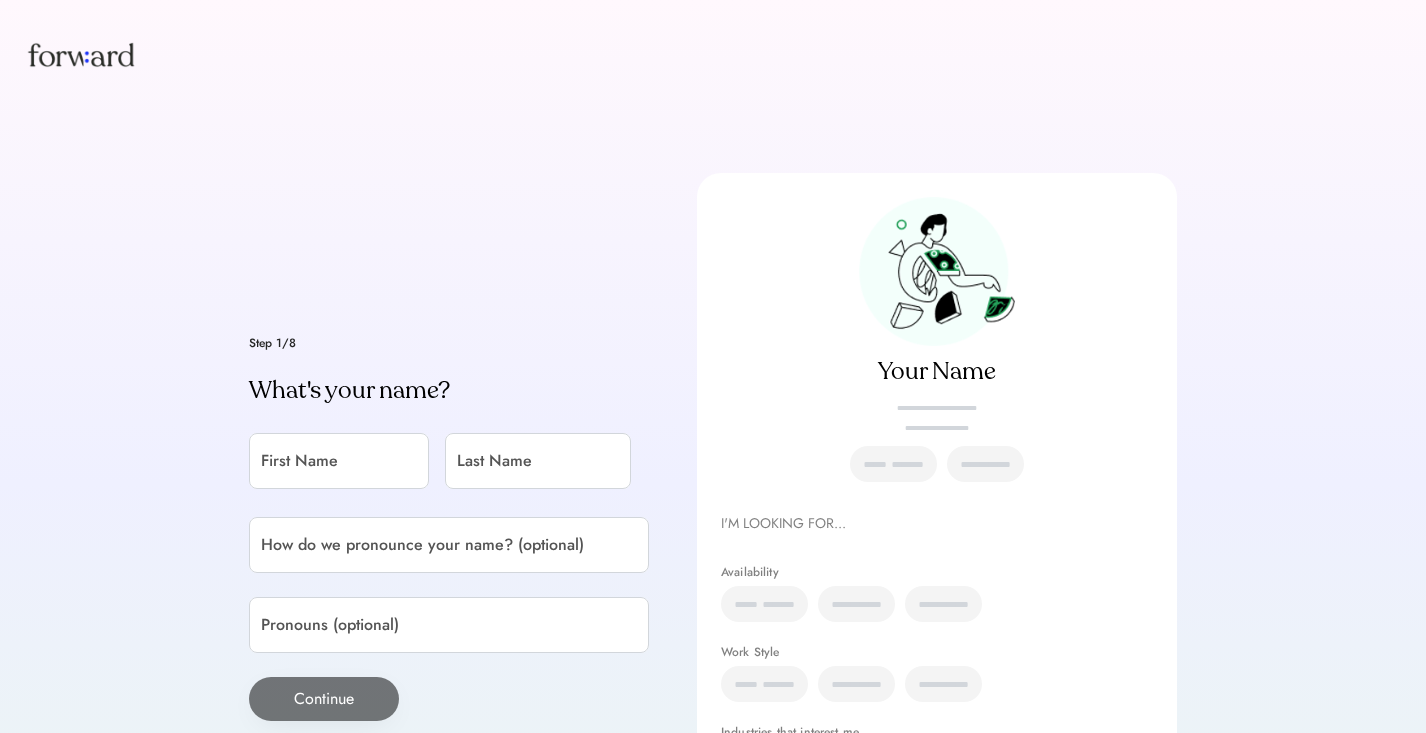 scroll, scrollTop: 87, scrollLeft: 0, axis: vertical 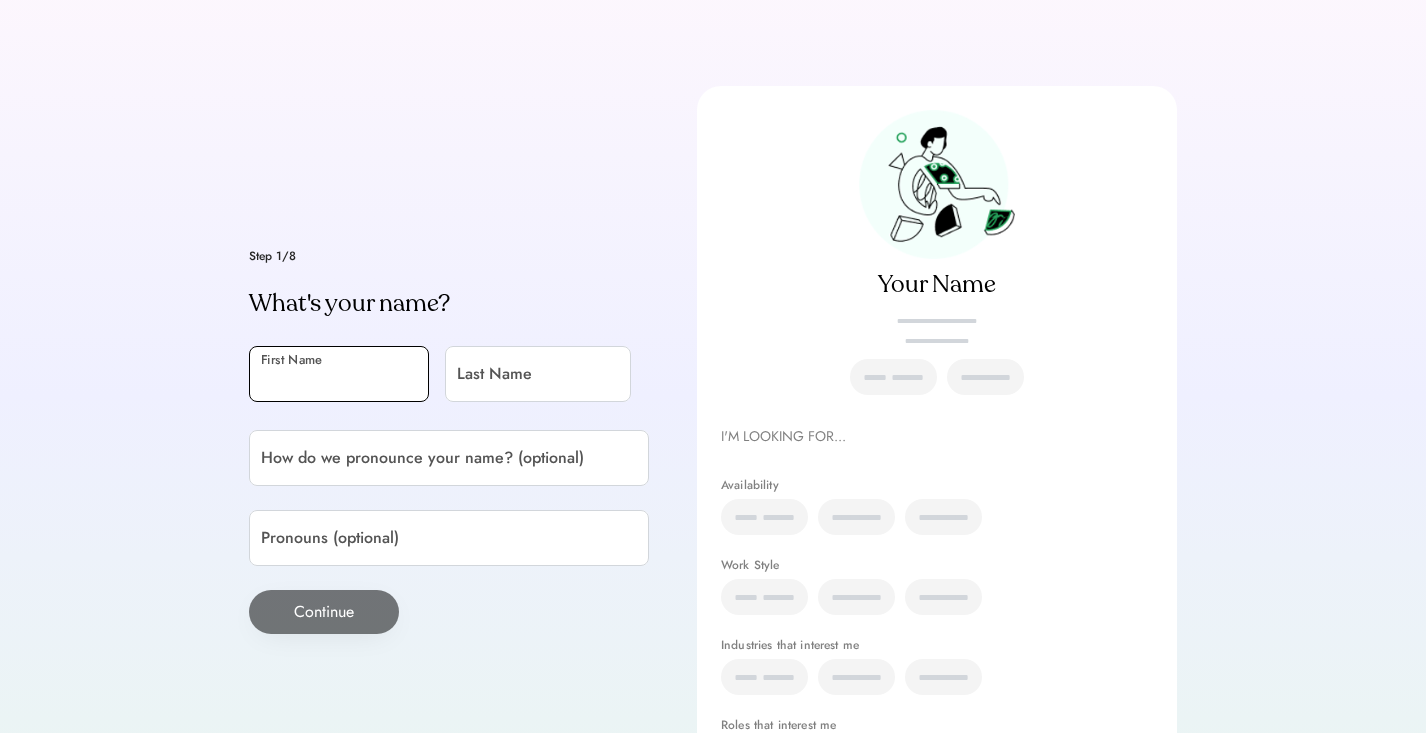 click at bounding box center (339, 374) 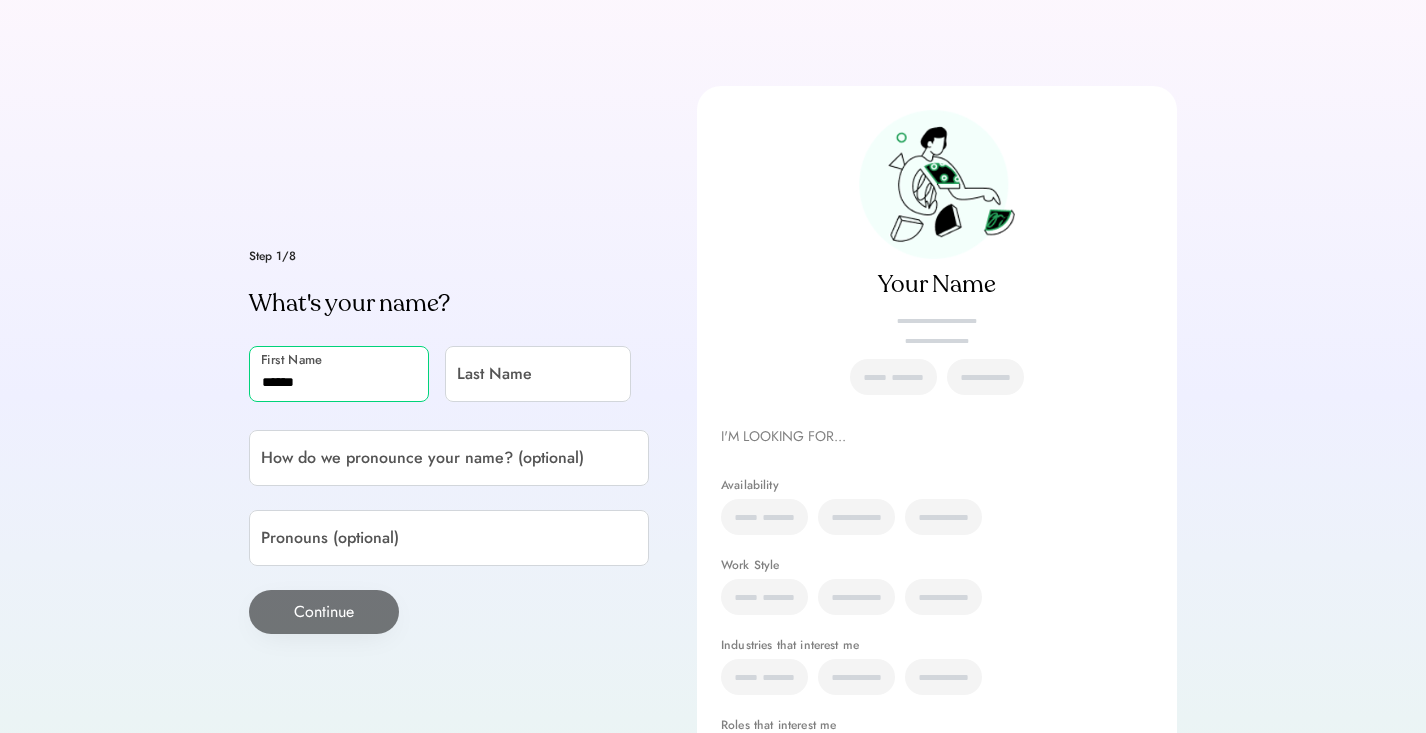 type on "******" 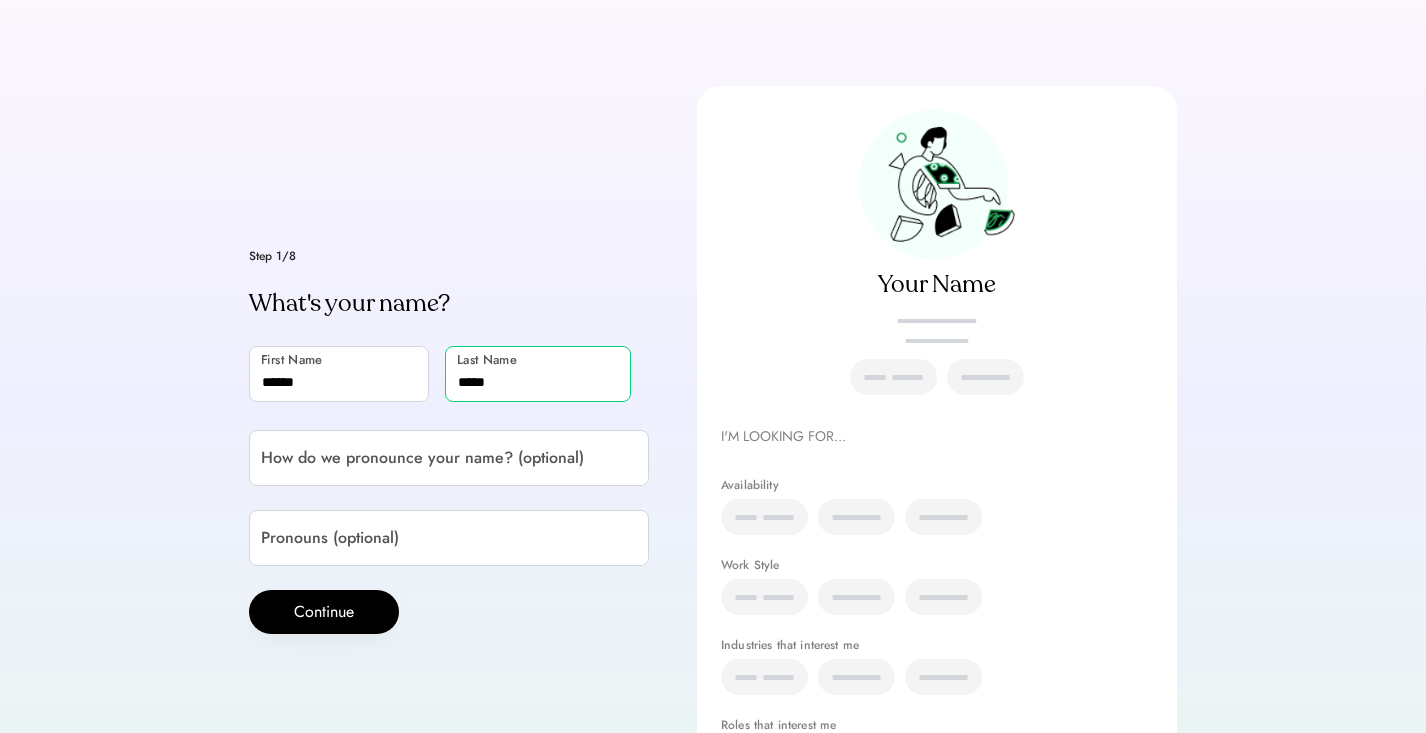 type on "*****" 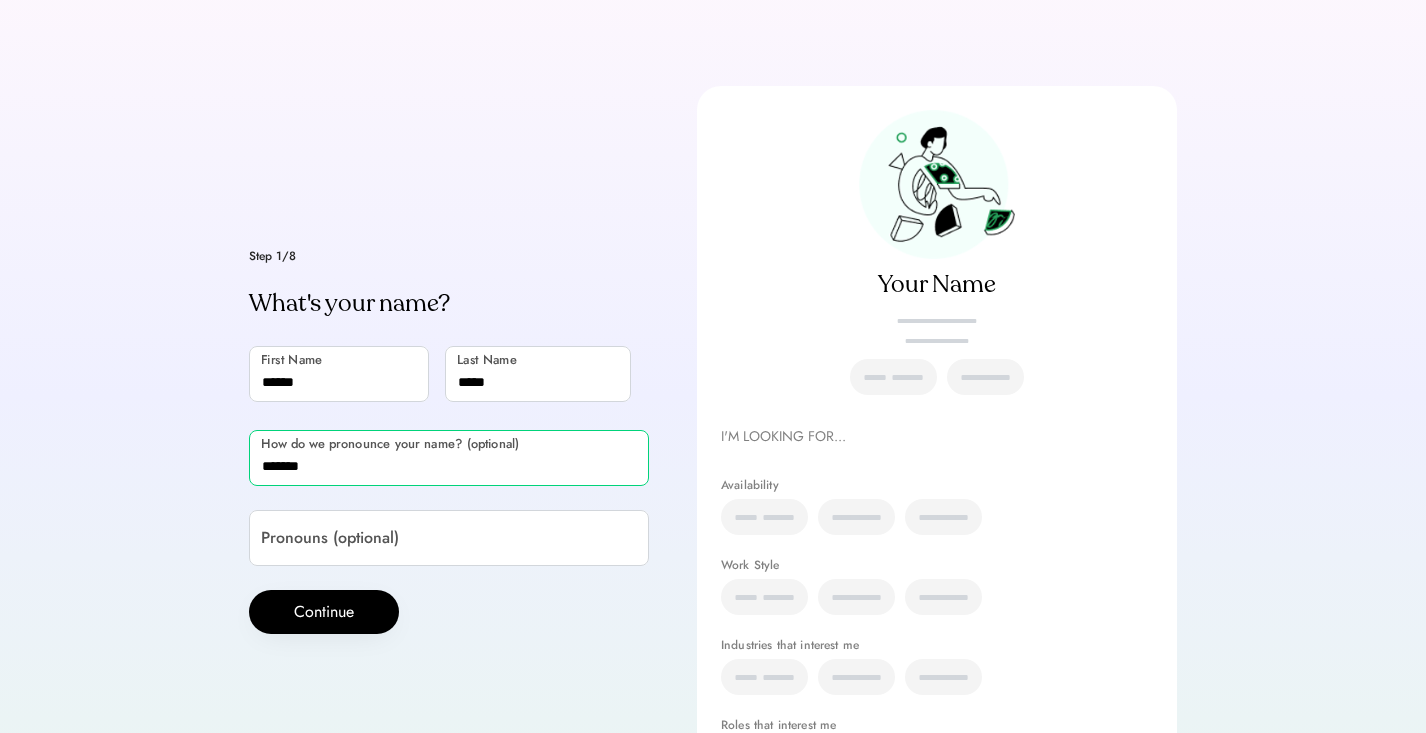 type on "*******" 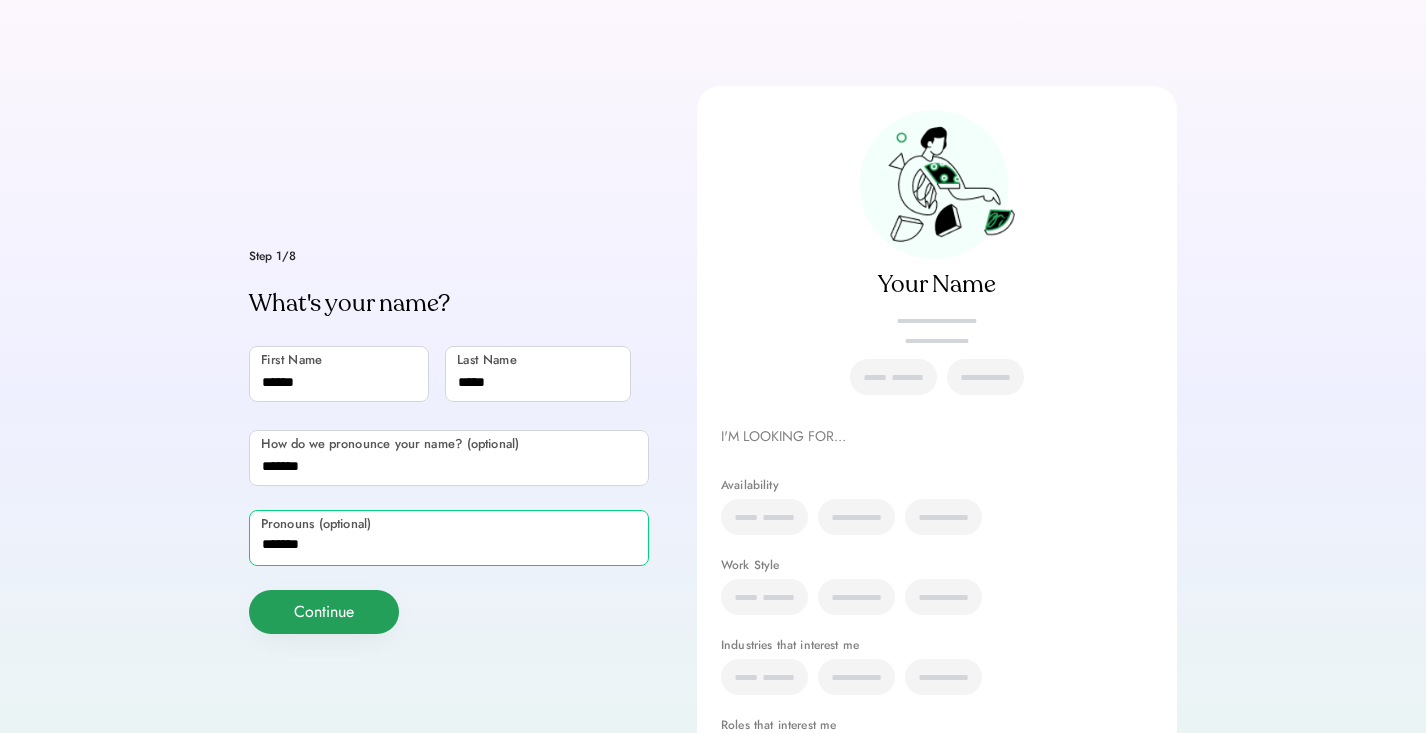 type on "*******" 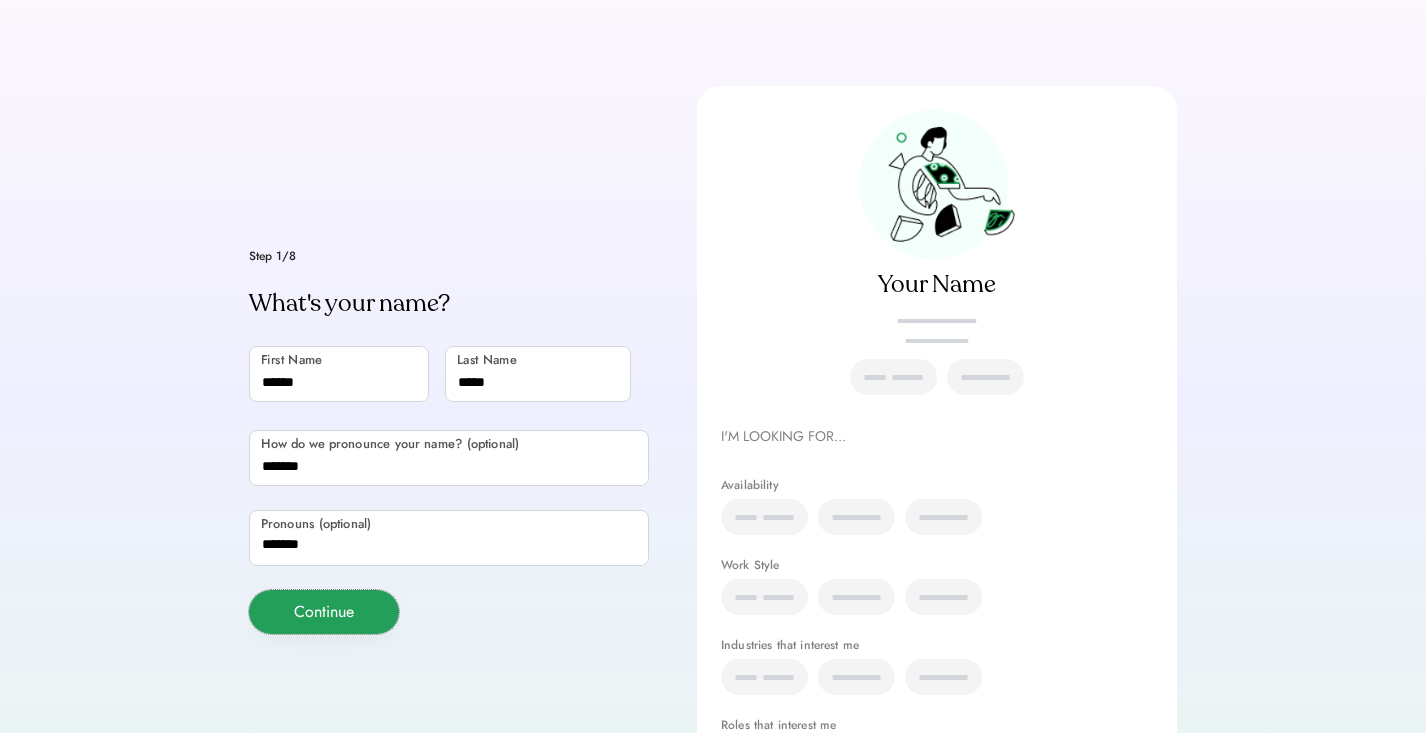 click on "Continue" at bounding box center [324, 612] 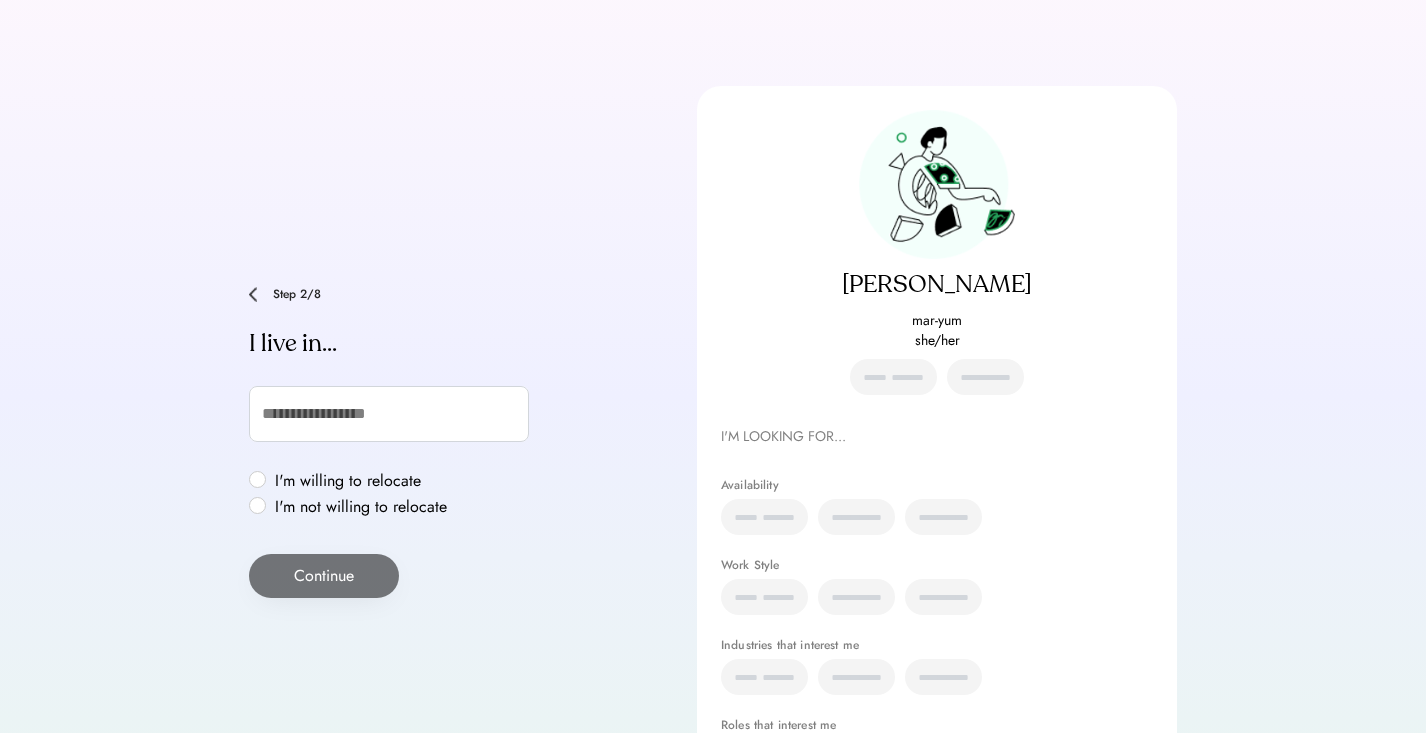 scroll, scrollTop: 155, scrollLeft: 0, axis: vertical 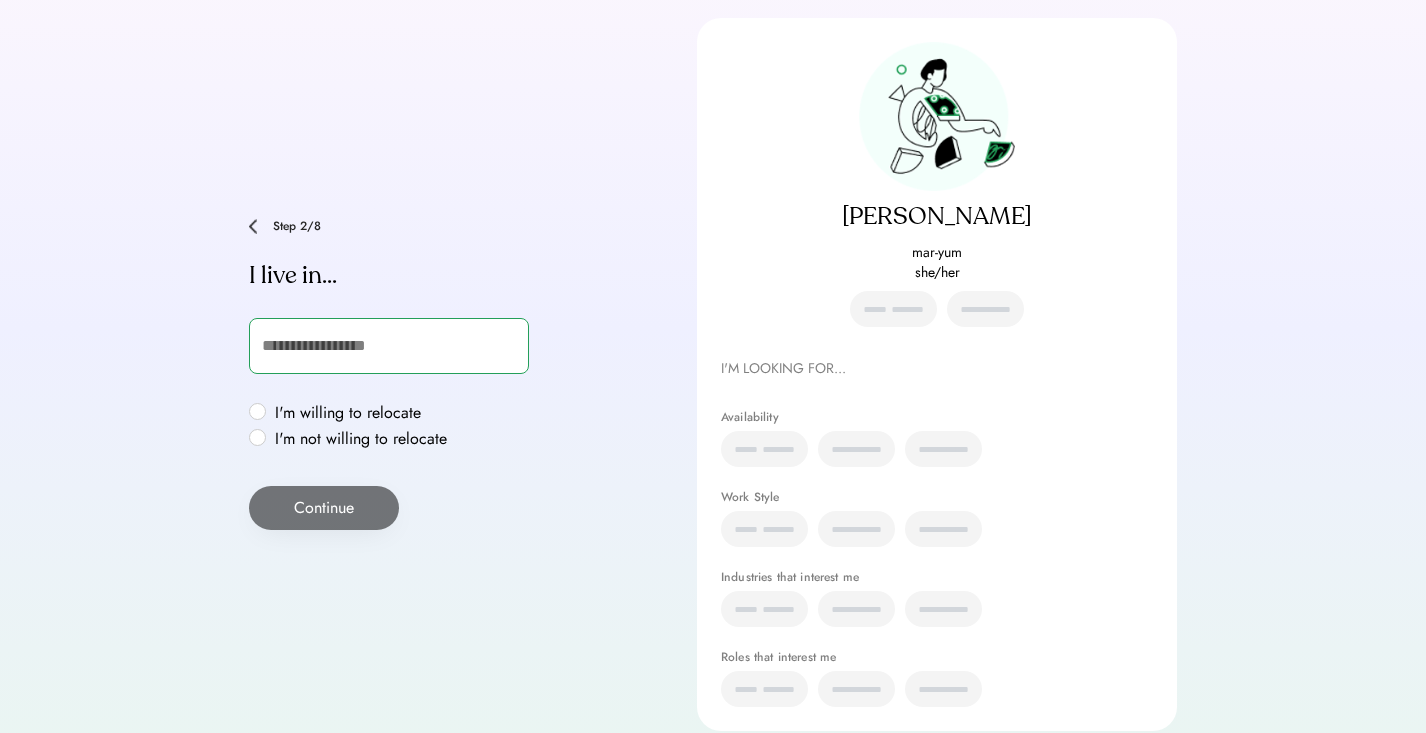 click at bounding box center (389, 346) 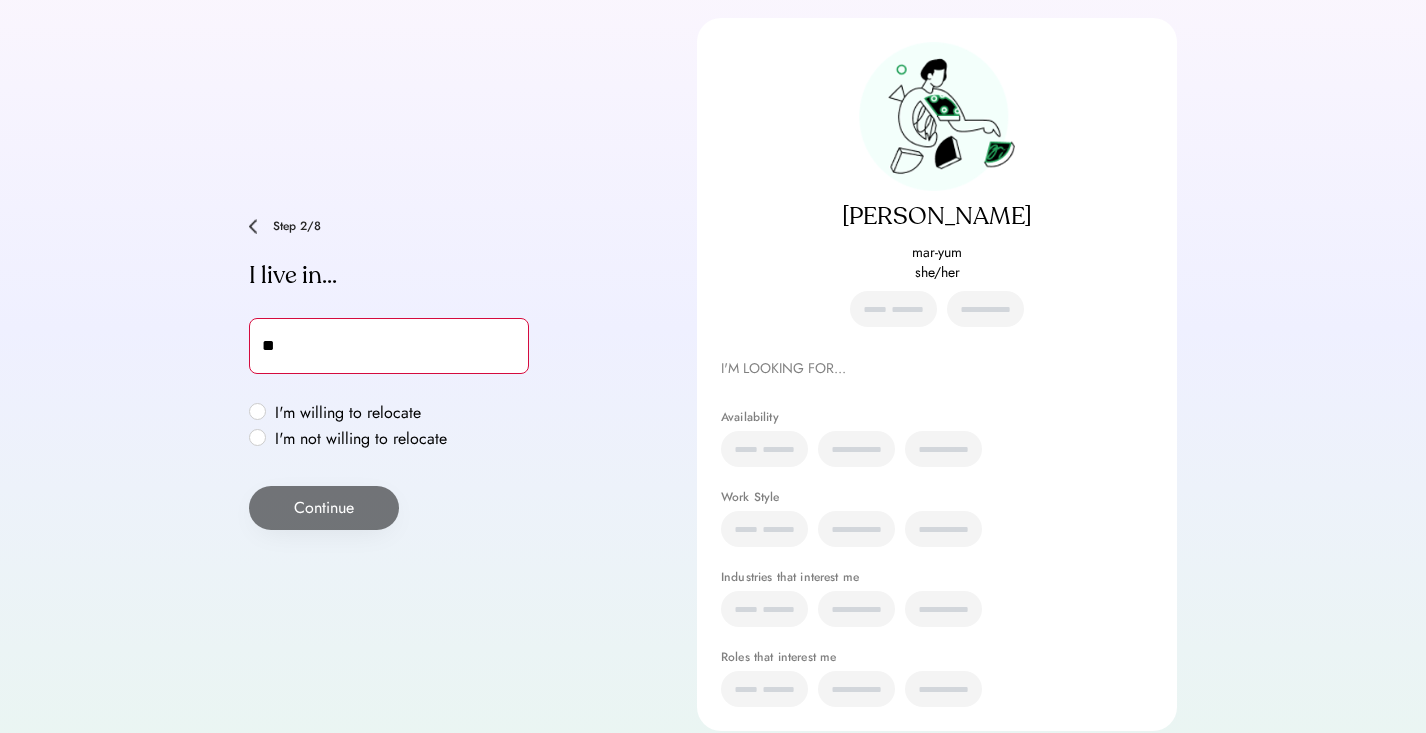 type on "***" 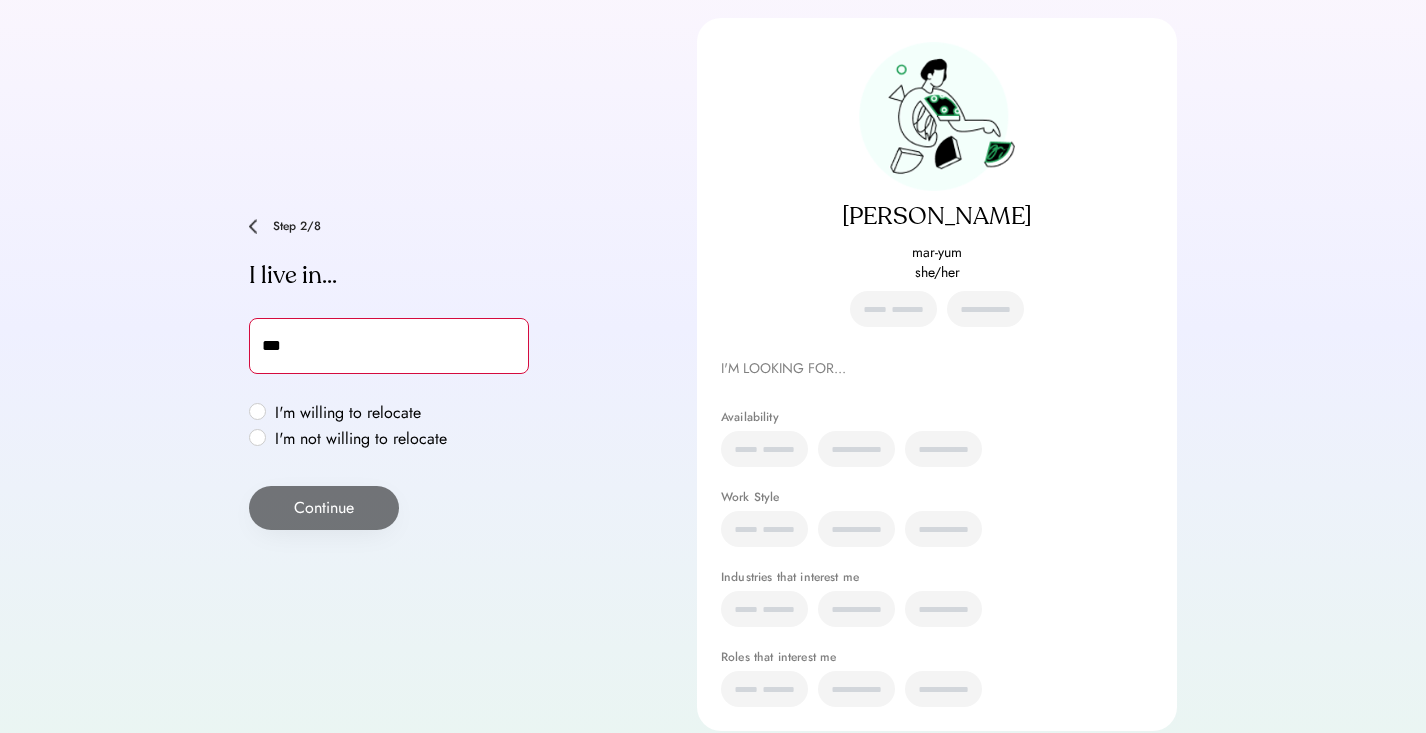 type on "**********" 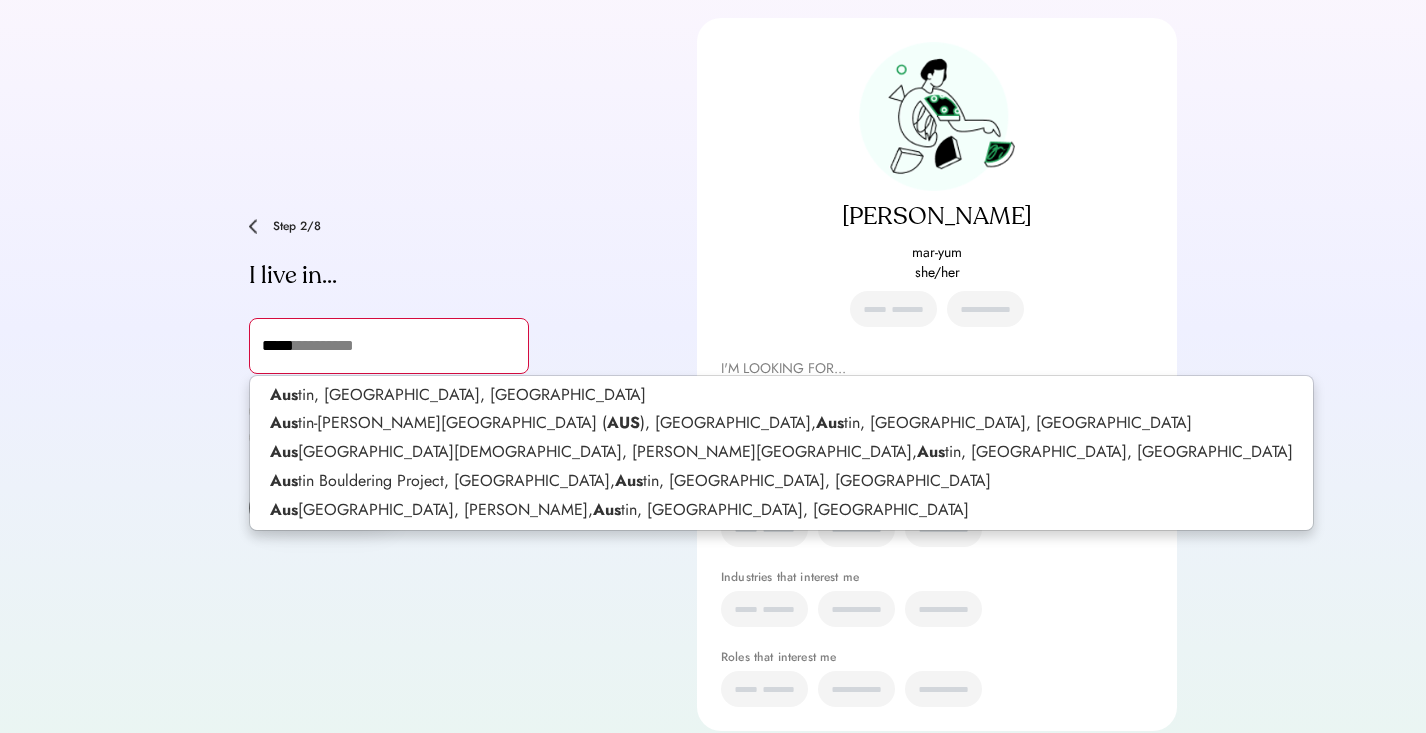 type on "******" 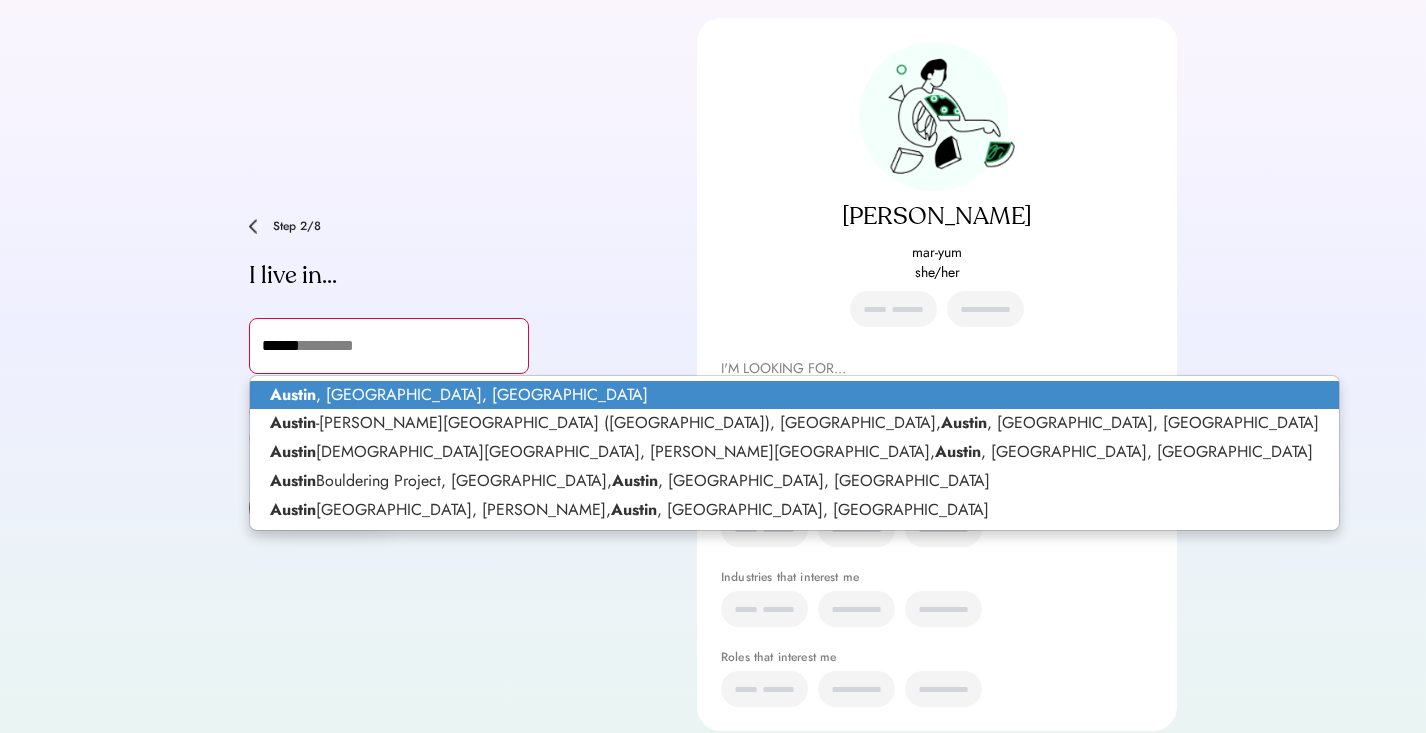 click on "Austin" 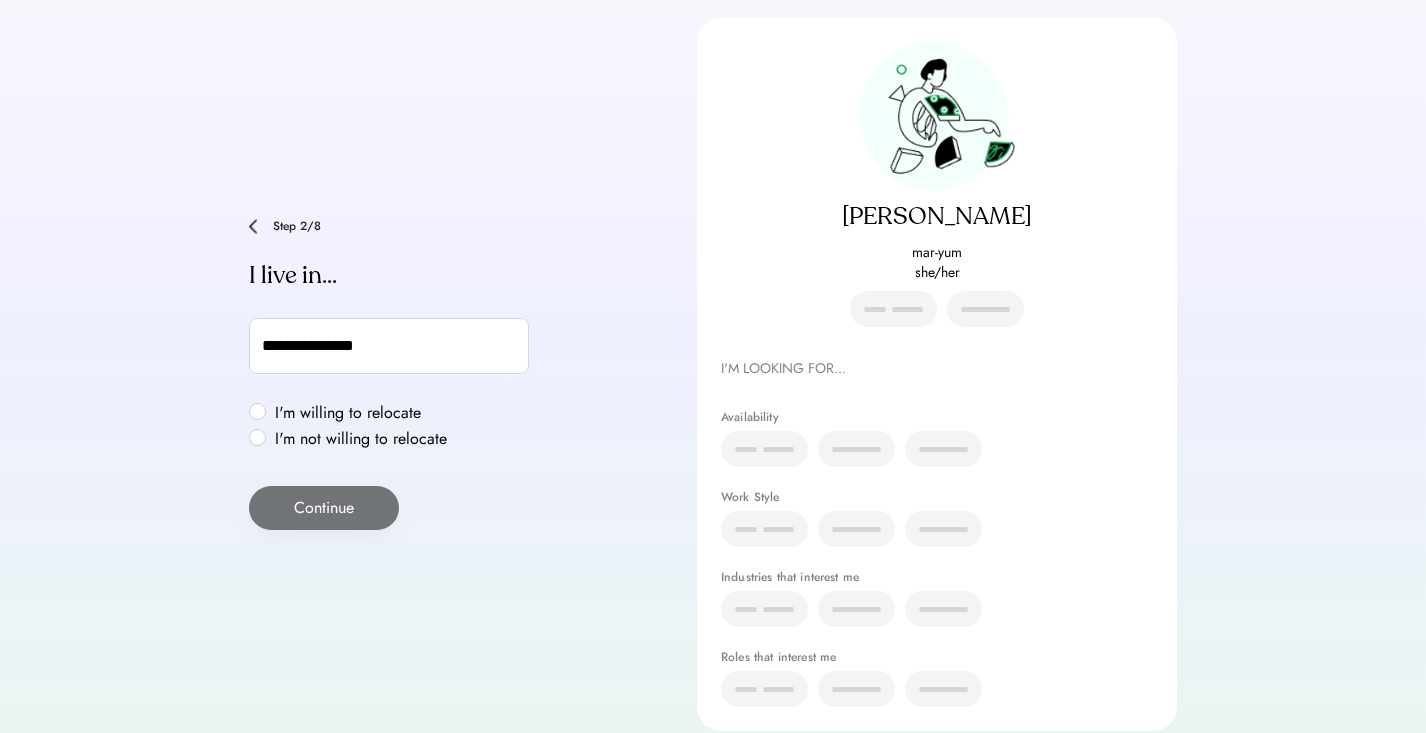 type on "**********" 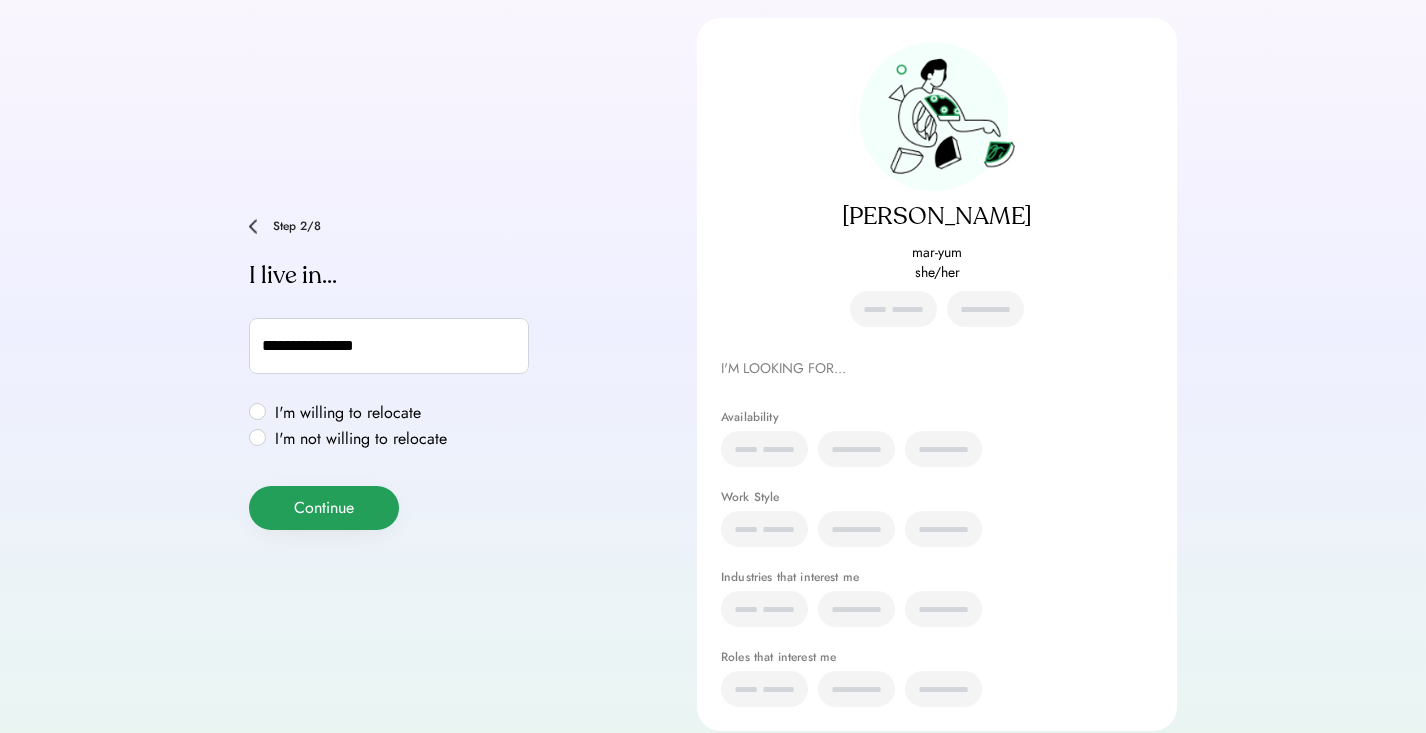 click on "Continue" at bounding box center [324, 508] 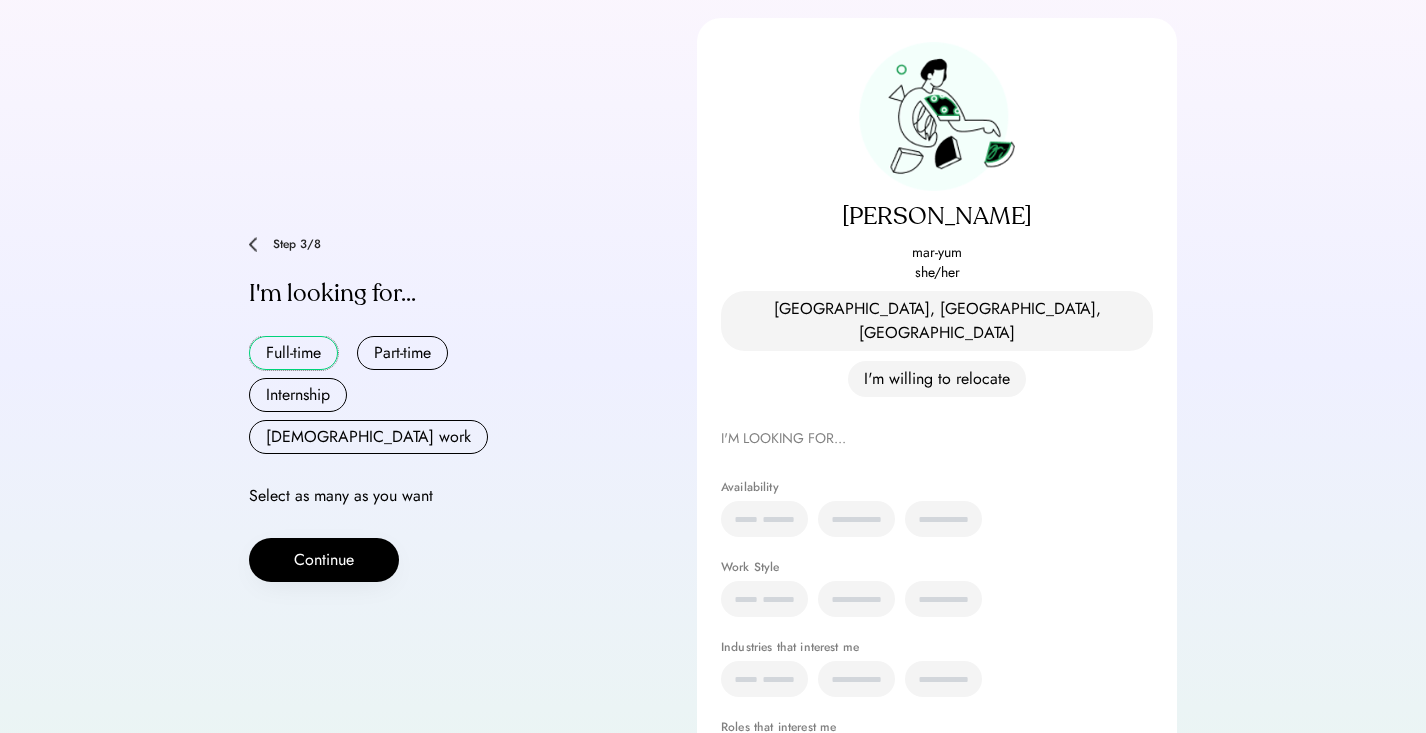 click on "Full-time" at bounding box center (293, 353) 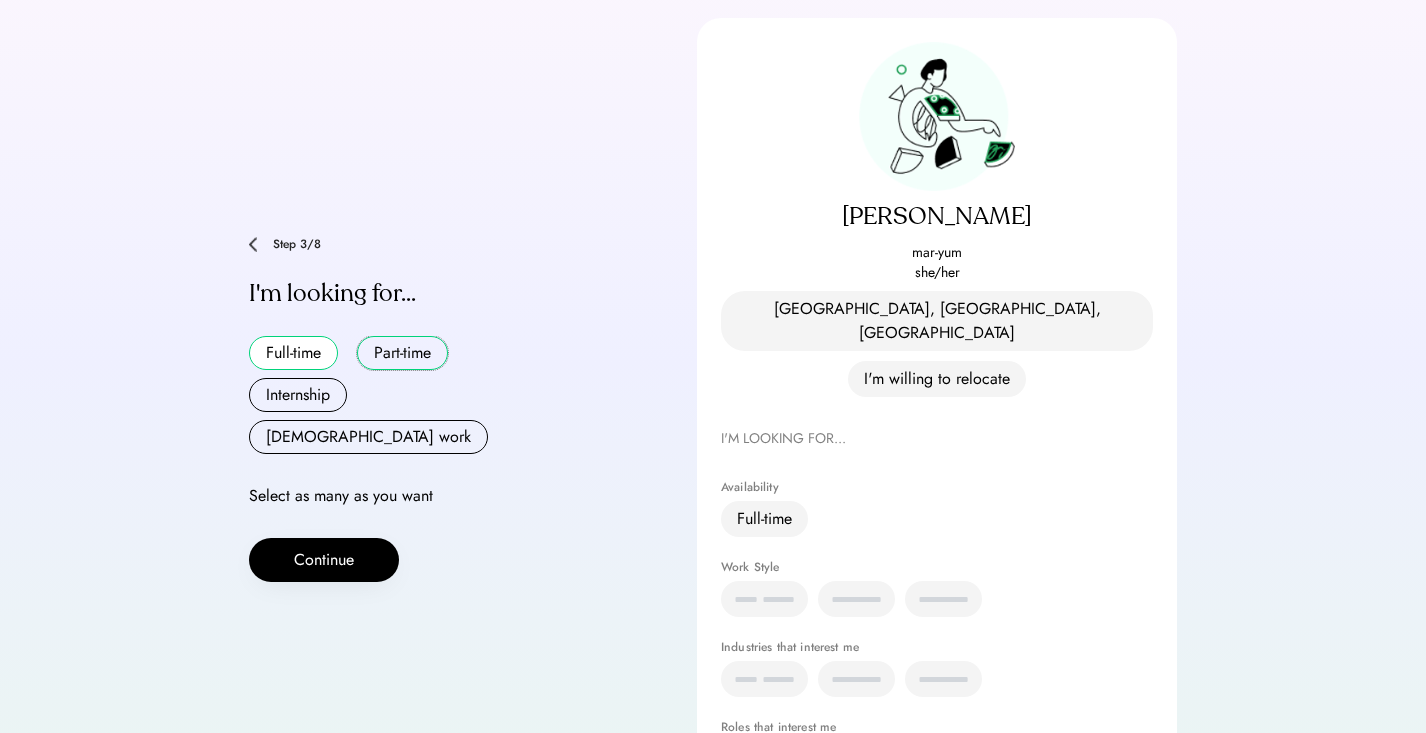 click on "Part-time" at bounding box center [402, 353] 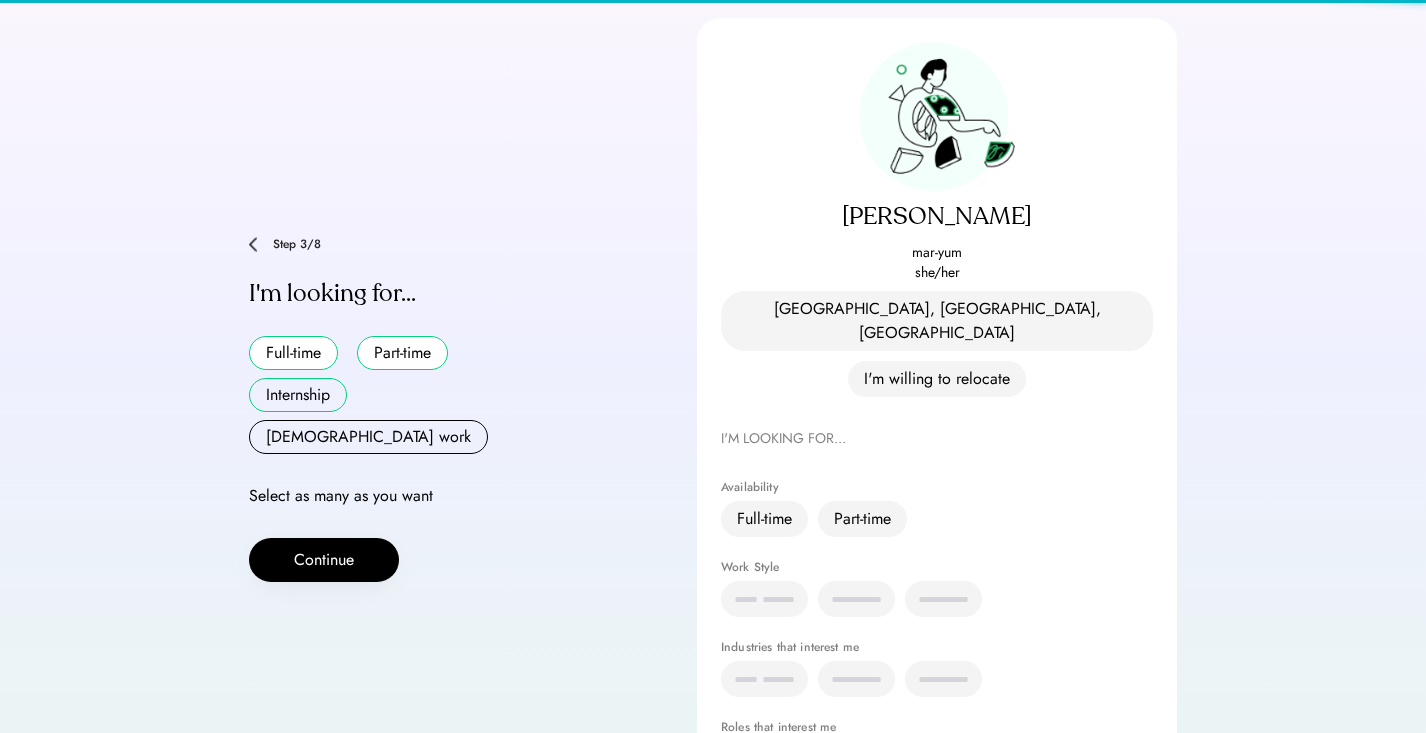 click on "Internship" at bounding box center (298, 395) 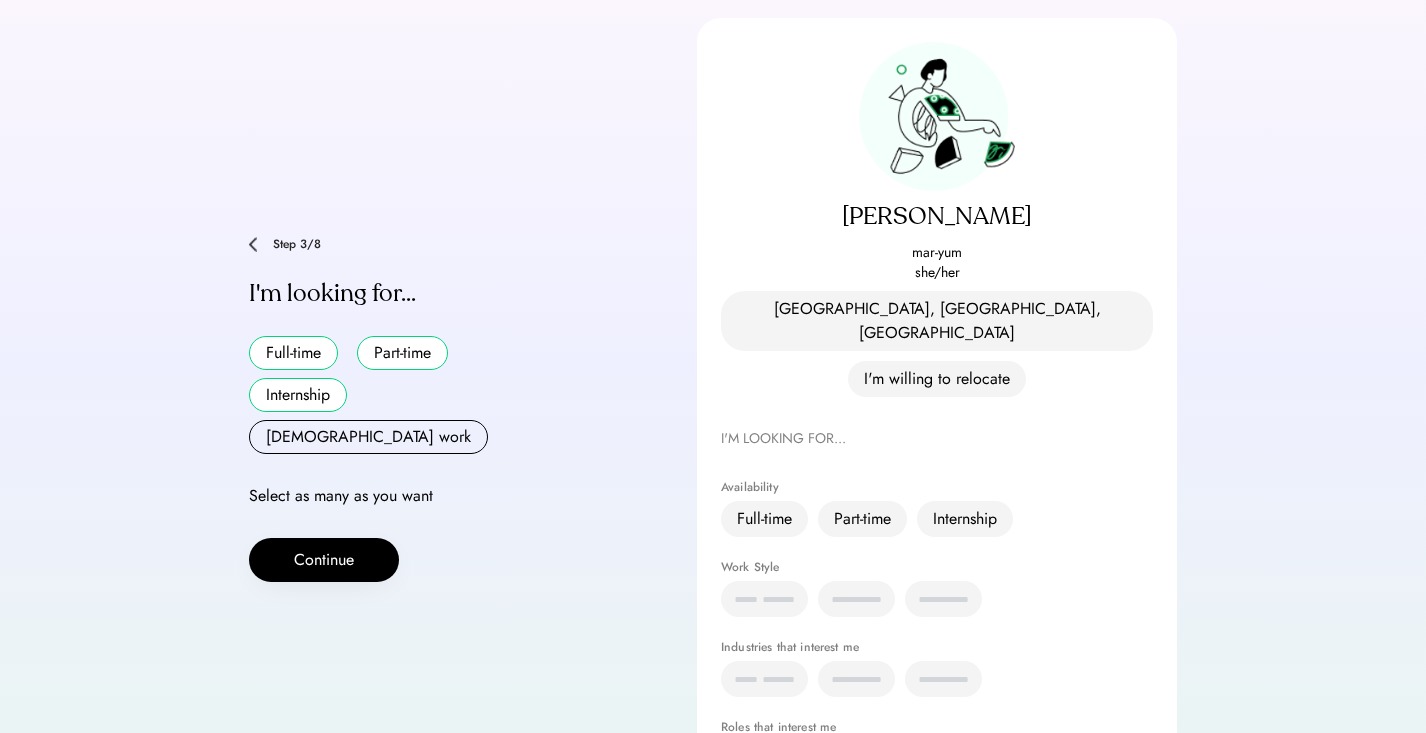 click on "Step 3/8 I'm looking for... Full-time Part-time Internship Contract work Select as many as you want Continue" at bounding box center [449, 409] 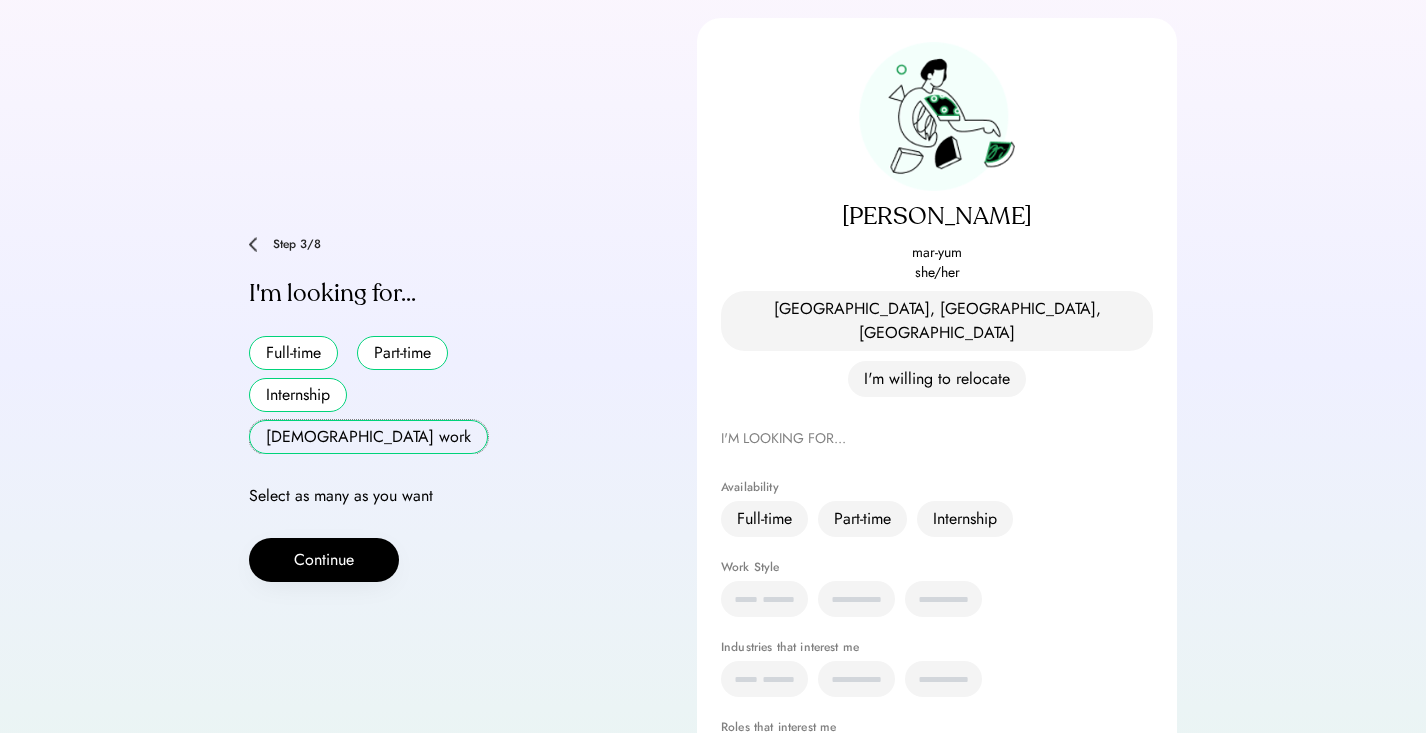 click on "Contract work" at bounding box center (368, 437) 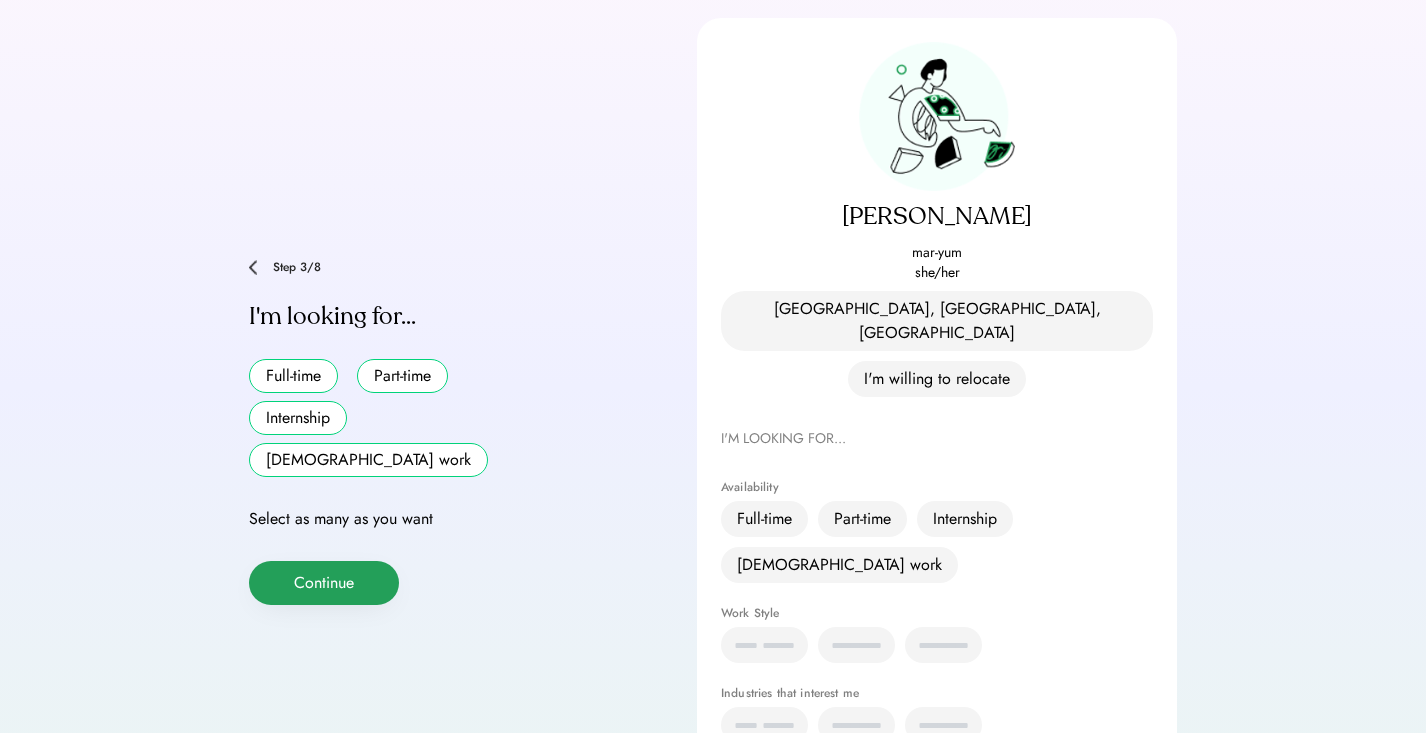 click on "Continue" at bounding box center (324, 583) 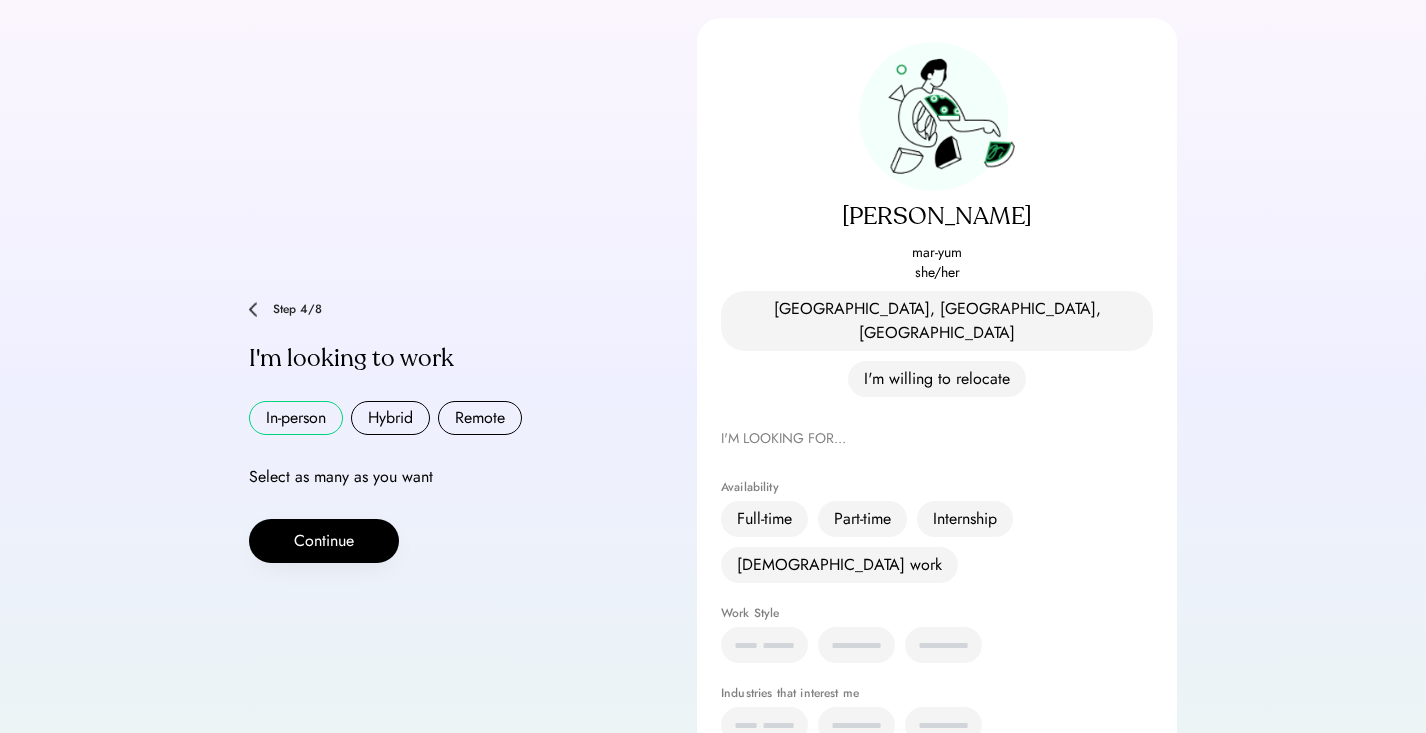 click on "In-person" at bounding box center (296, 418) 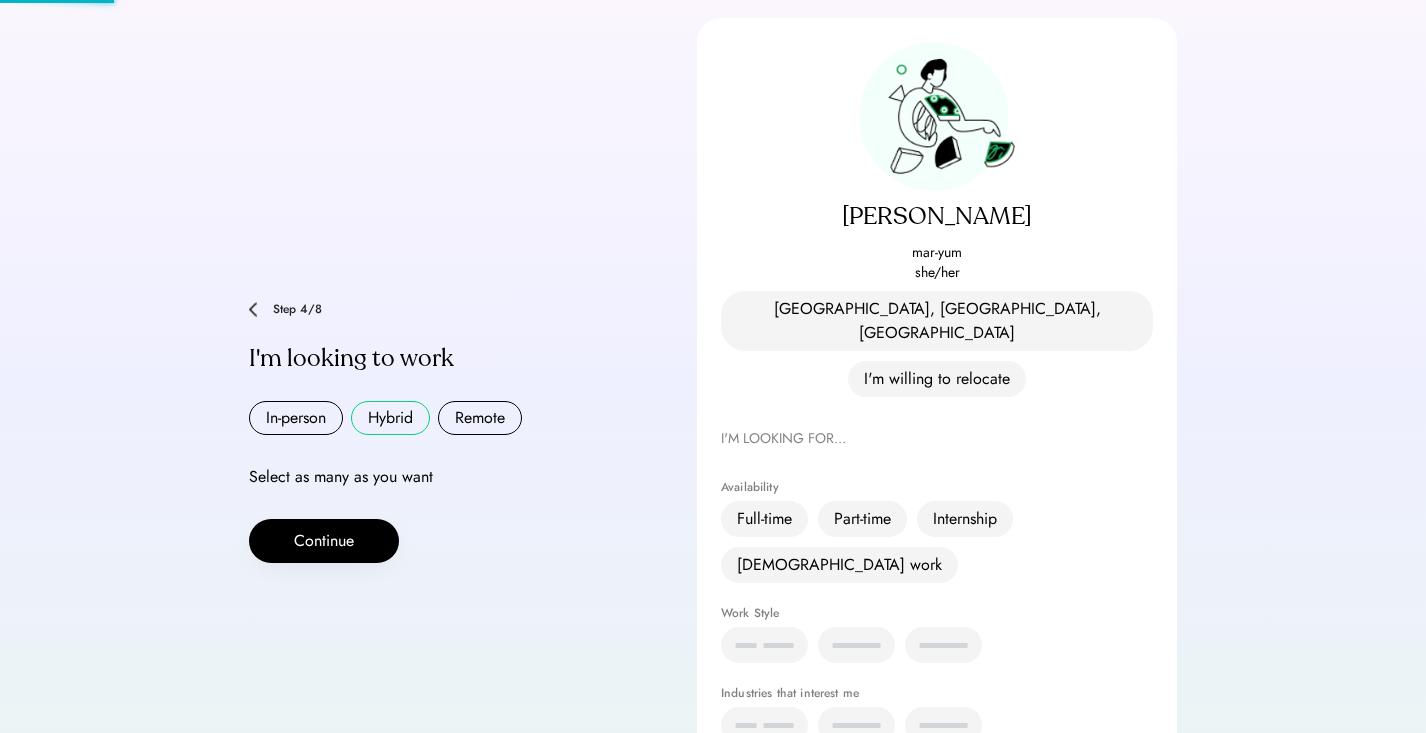 click on "Hybrid" at bounding box center [390, 418] 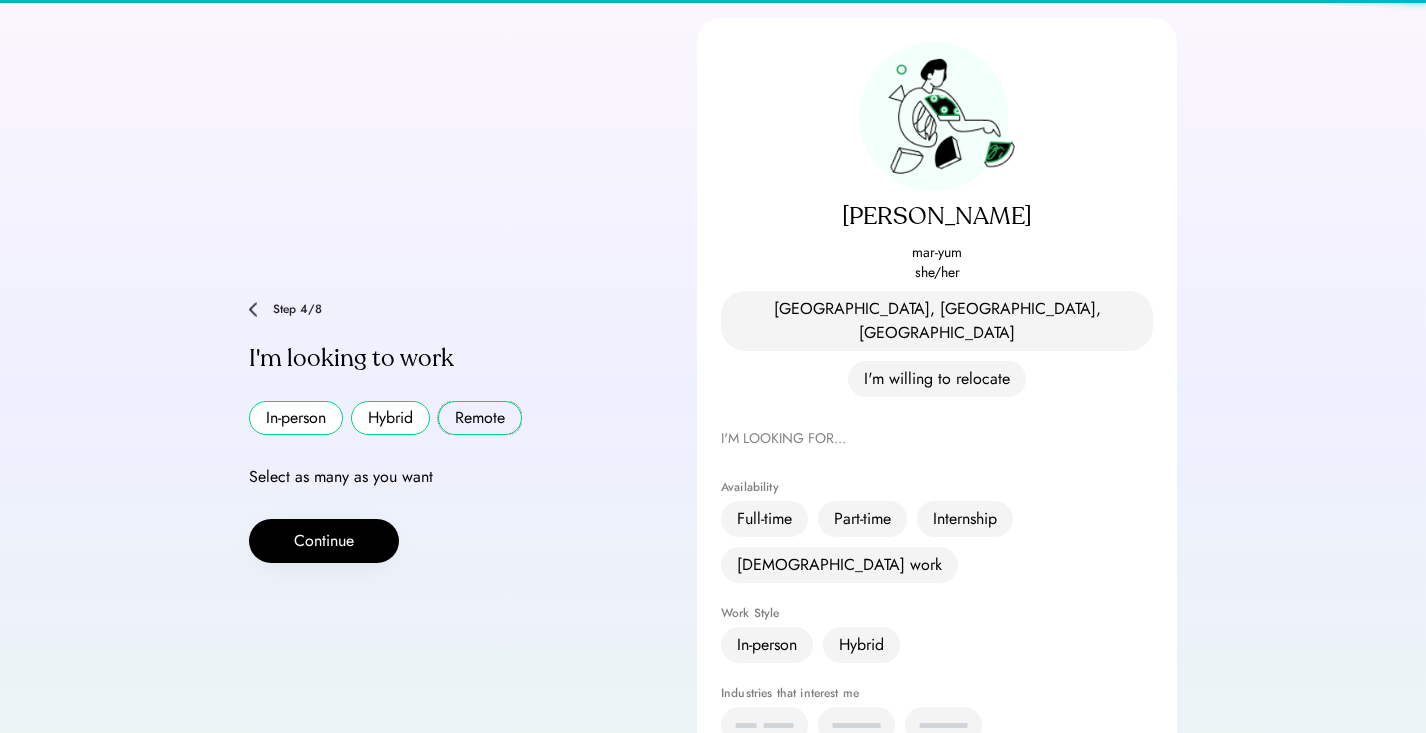 click on "Remote" at bounding box center (480, 418) 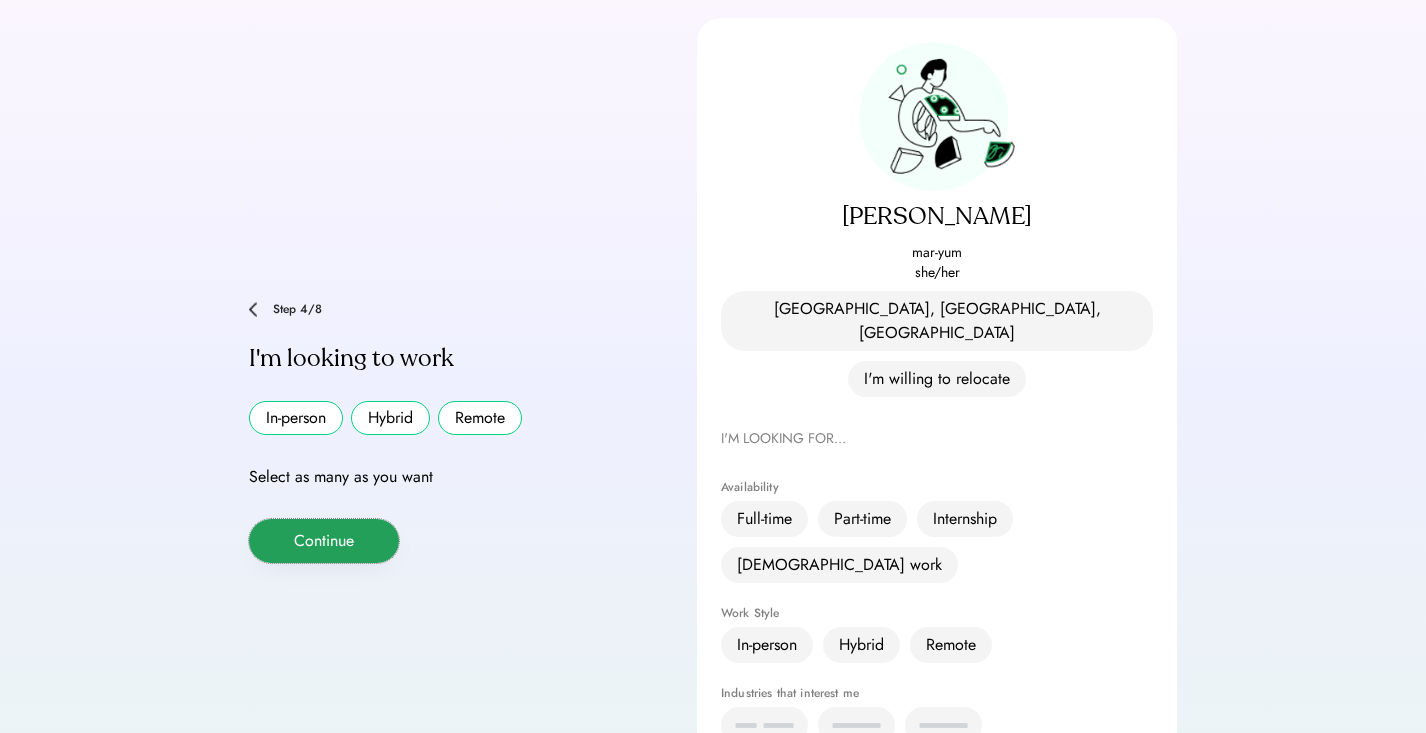 click on "Continue" at bounding box center (324, 541) 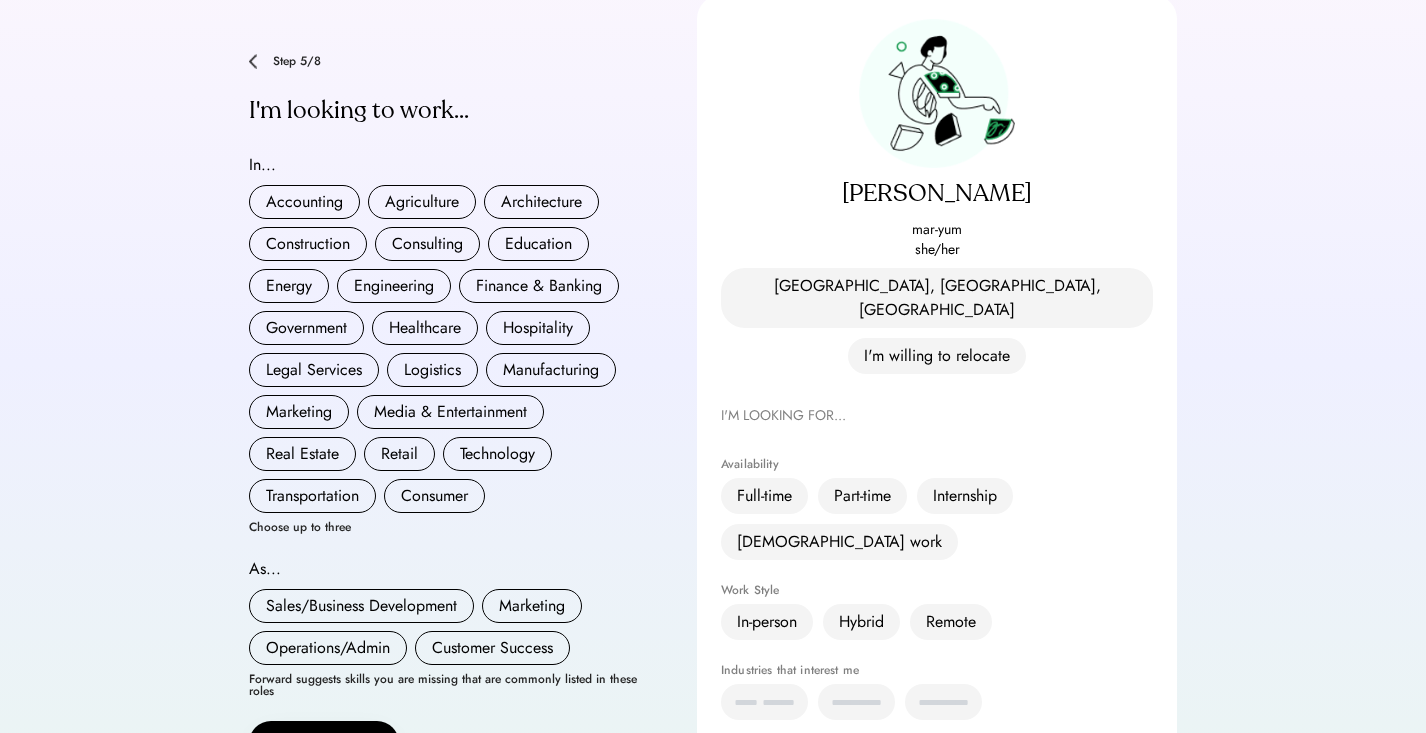 scroll, scrollTop: 201, scrollLeft: 0, axis: vertical 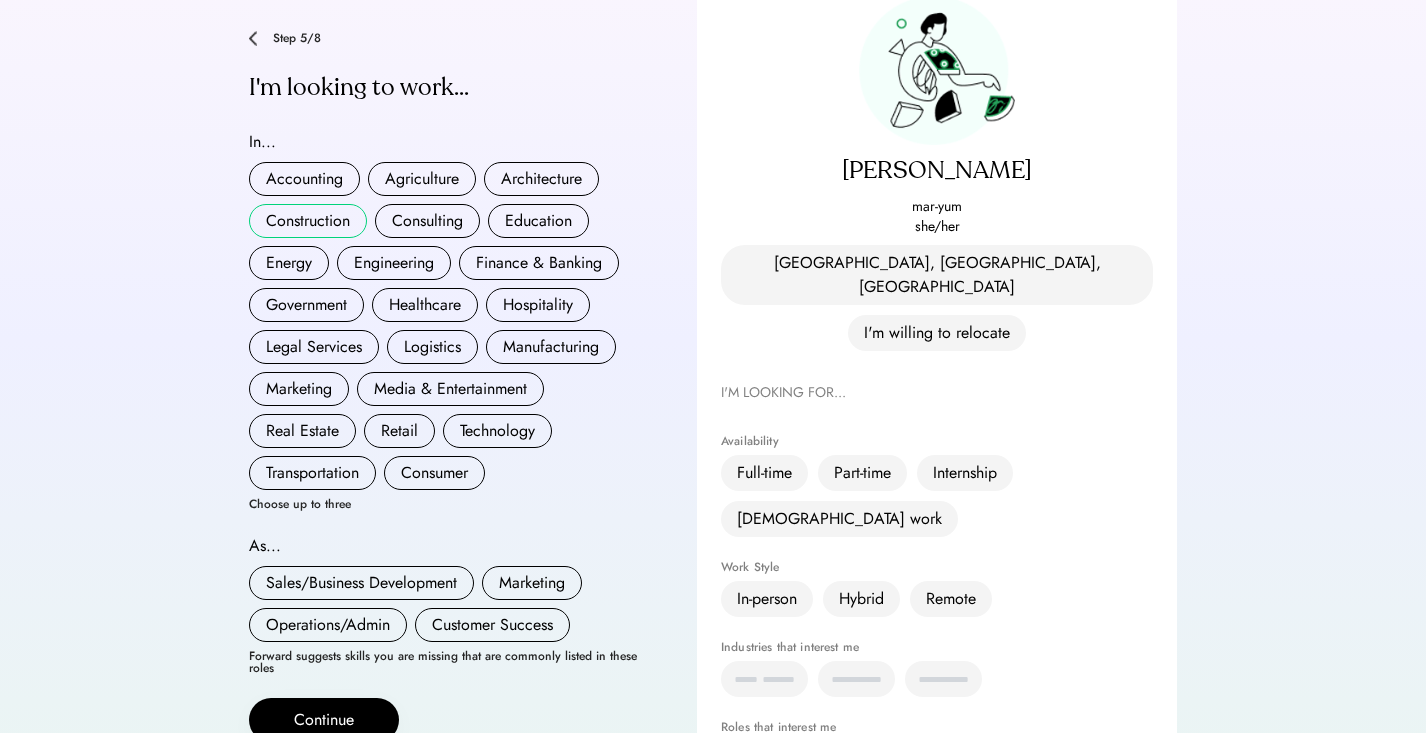 click on "Construction" at bounding box center (308, 221) 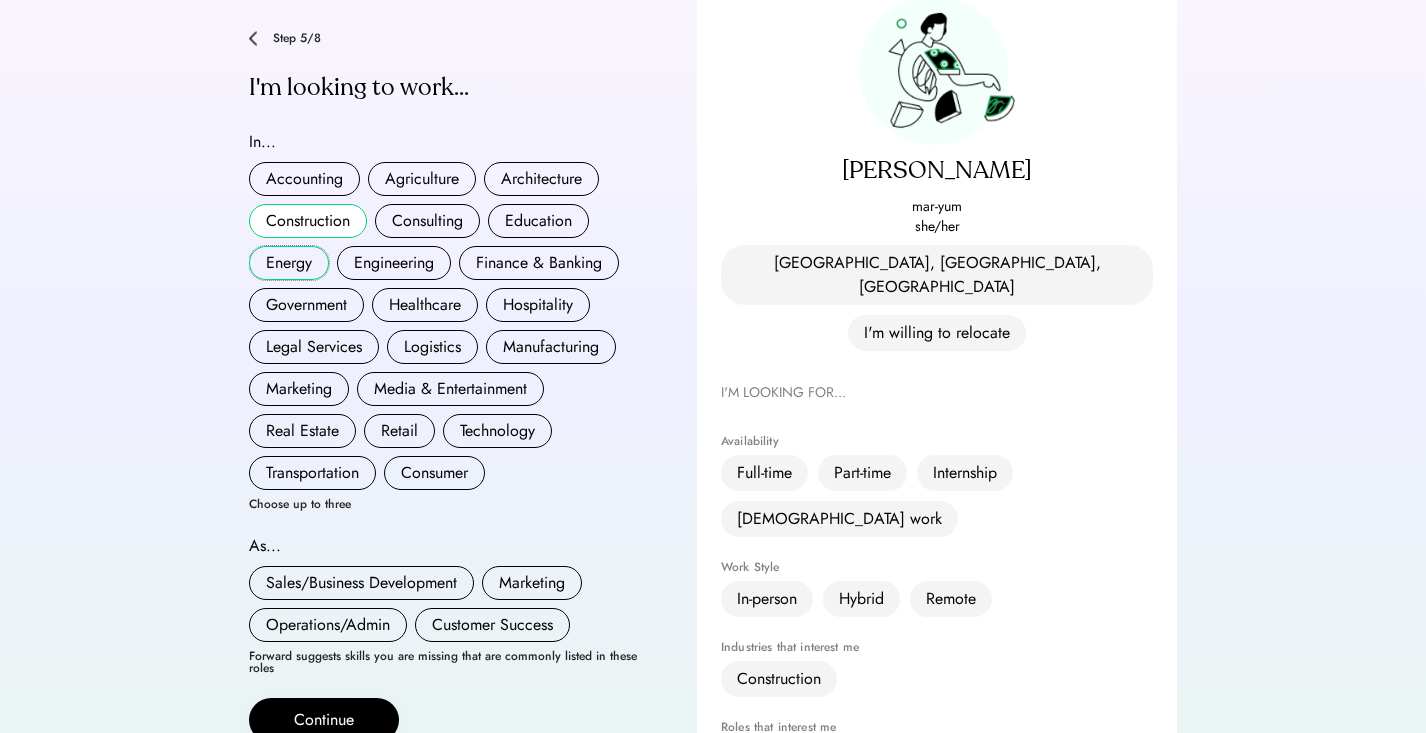 click on "Energy" at bounding box center (289, 263) 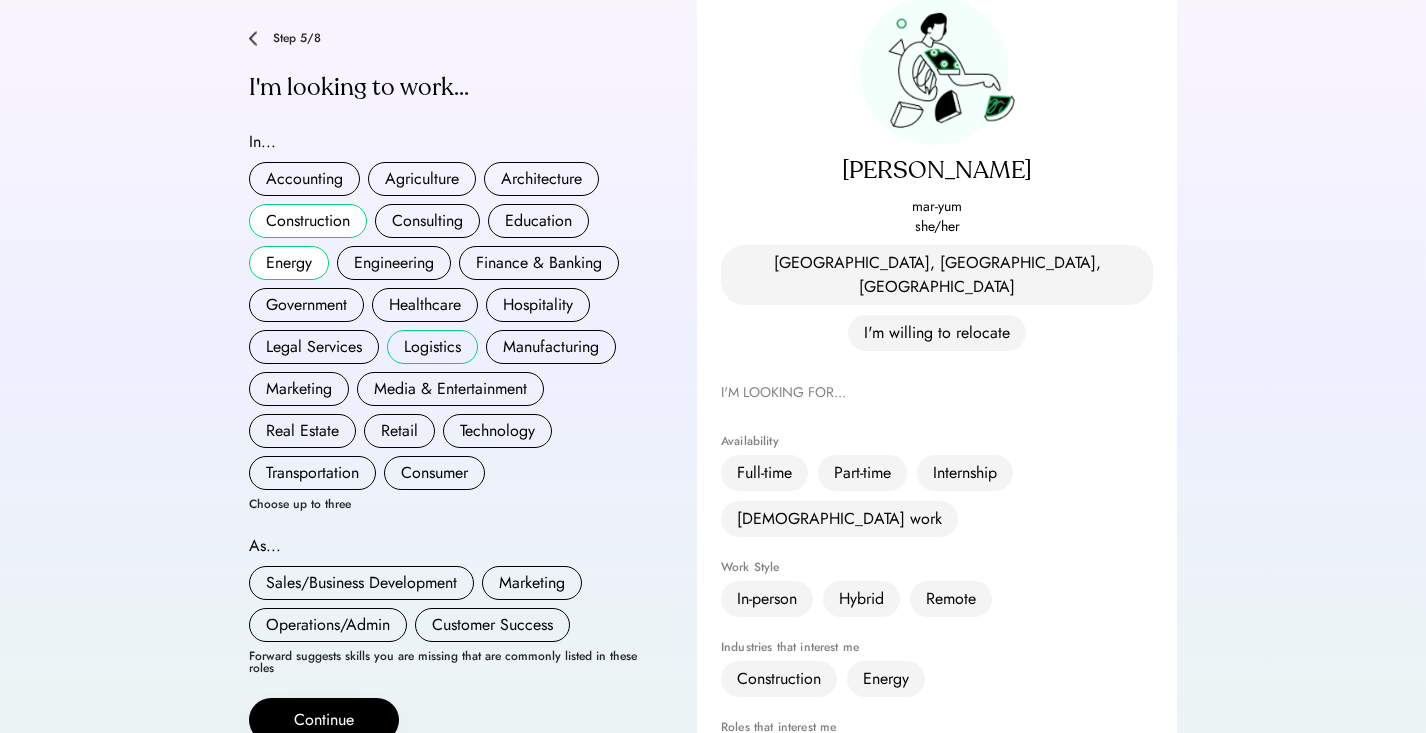 click on "Logistics" at bounding box center (432, 347) 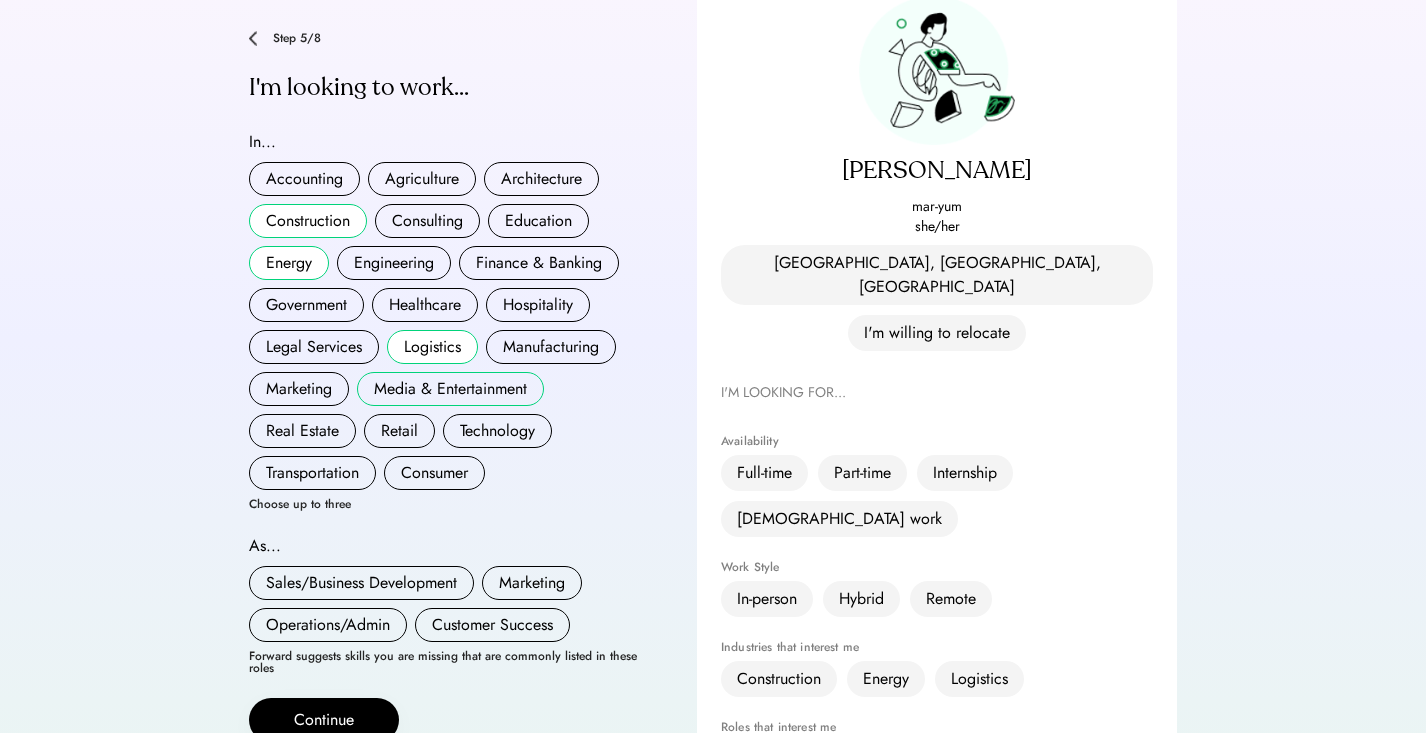 scroll, scrollTop: 233, scrollLeft: 0, axis: vertical 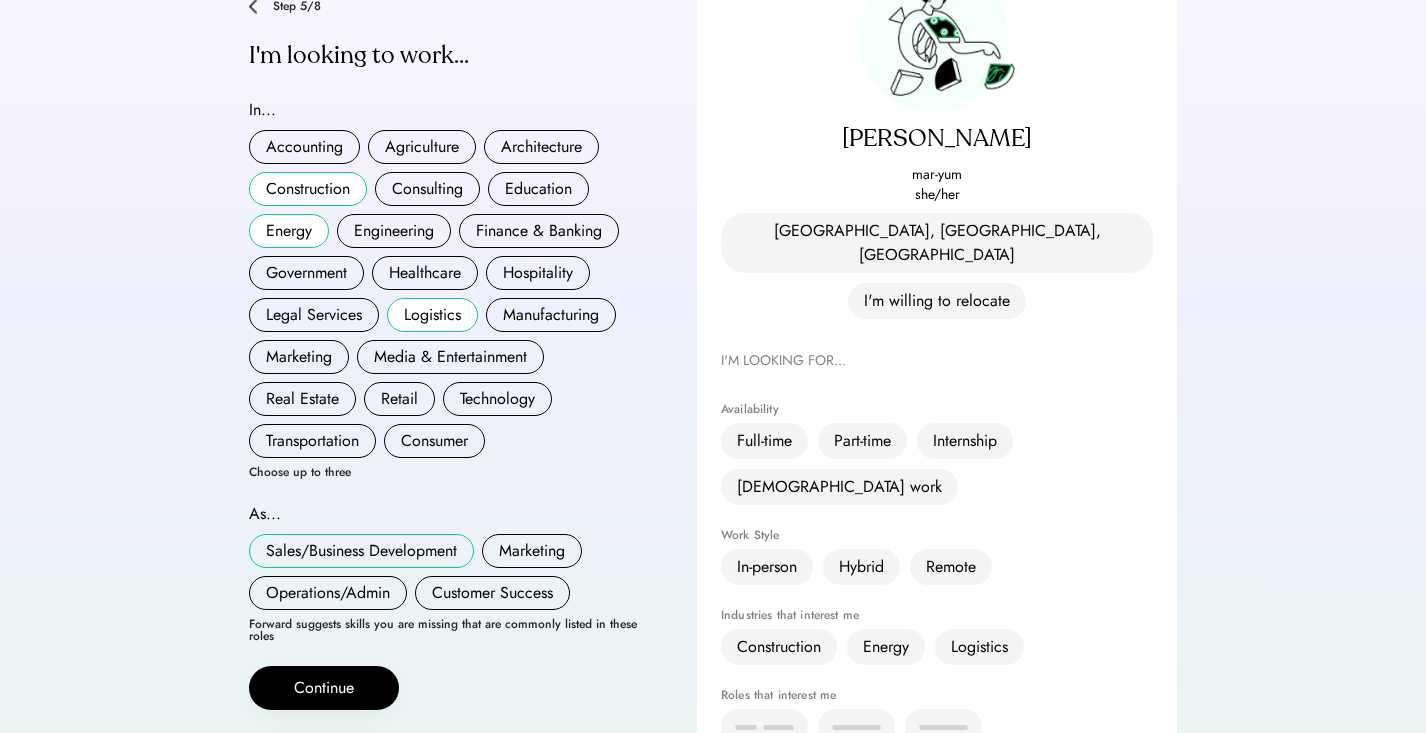 click on "Sales/Business Development" at bounding box center [361, 551] 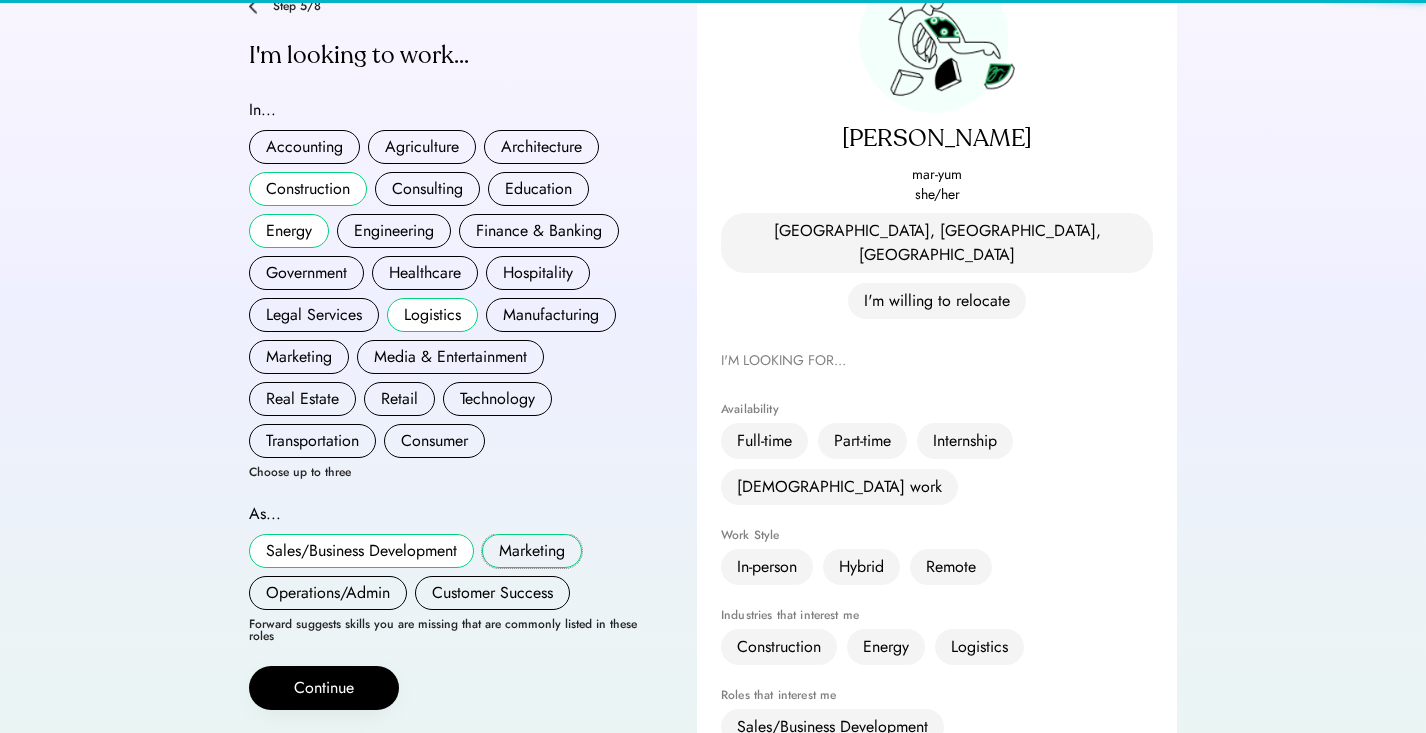 click on "Marketing" at bounding box center (532, 551) 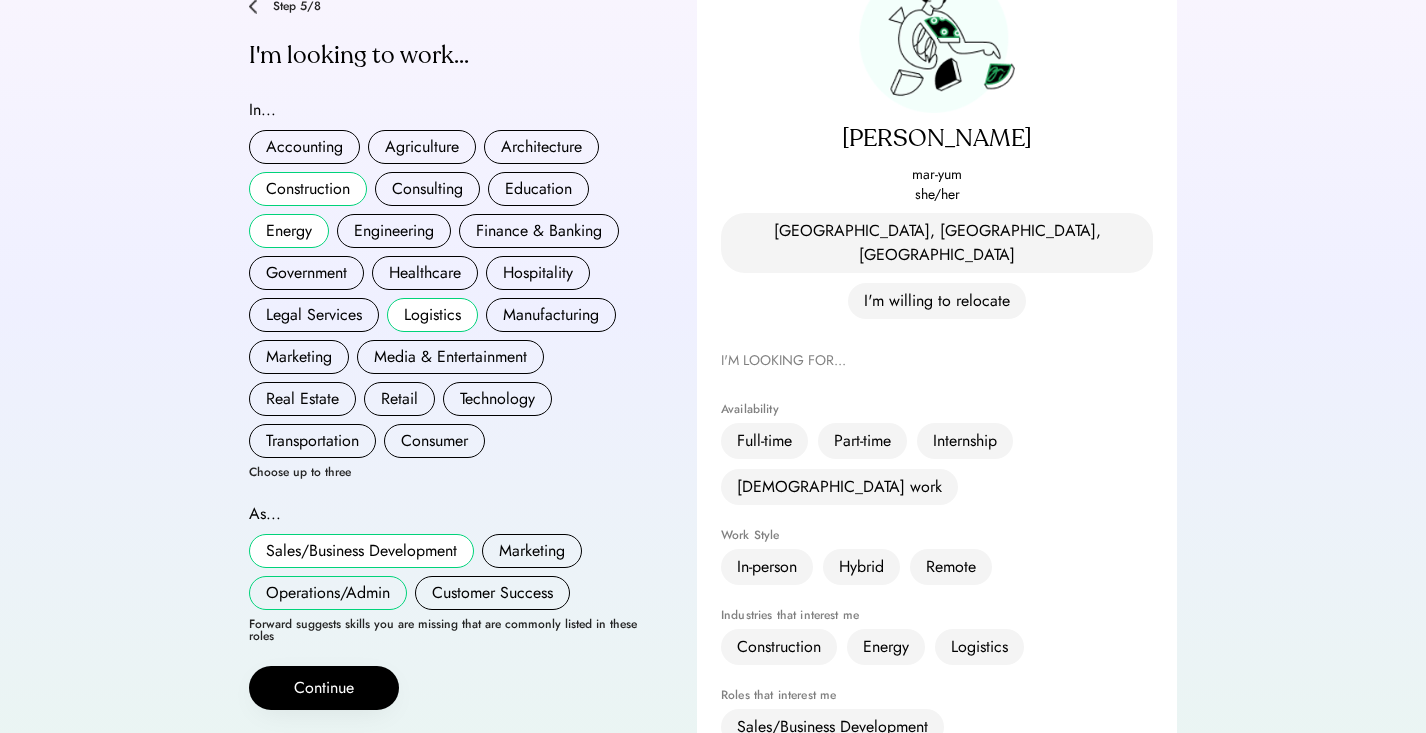 click on "Operations/Admin" at bounding box center [328, 593] 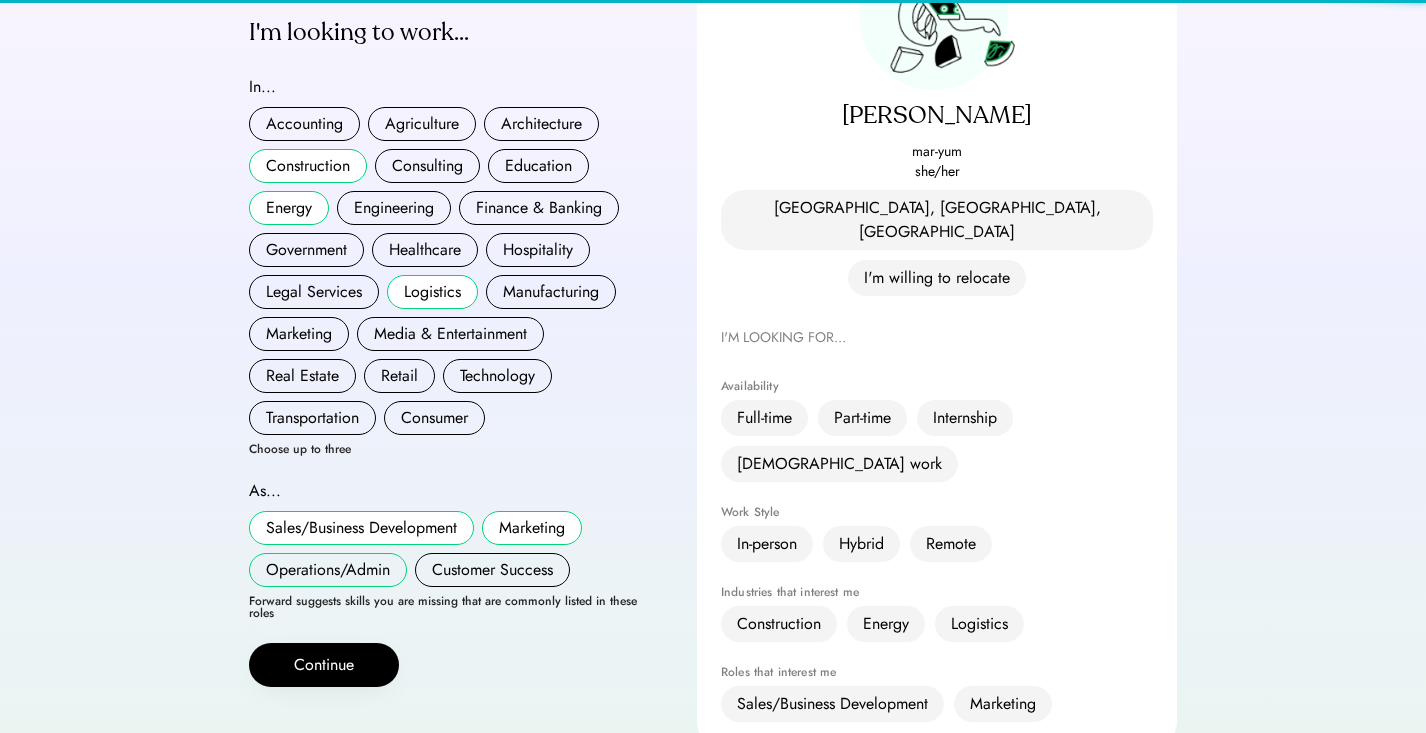 click on "Customer Success" at bounding box center [492, 570] 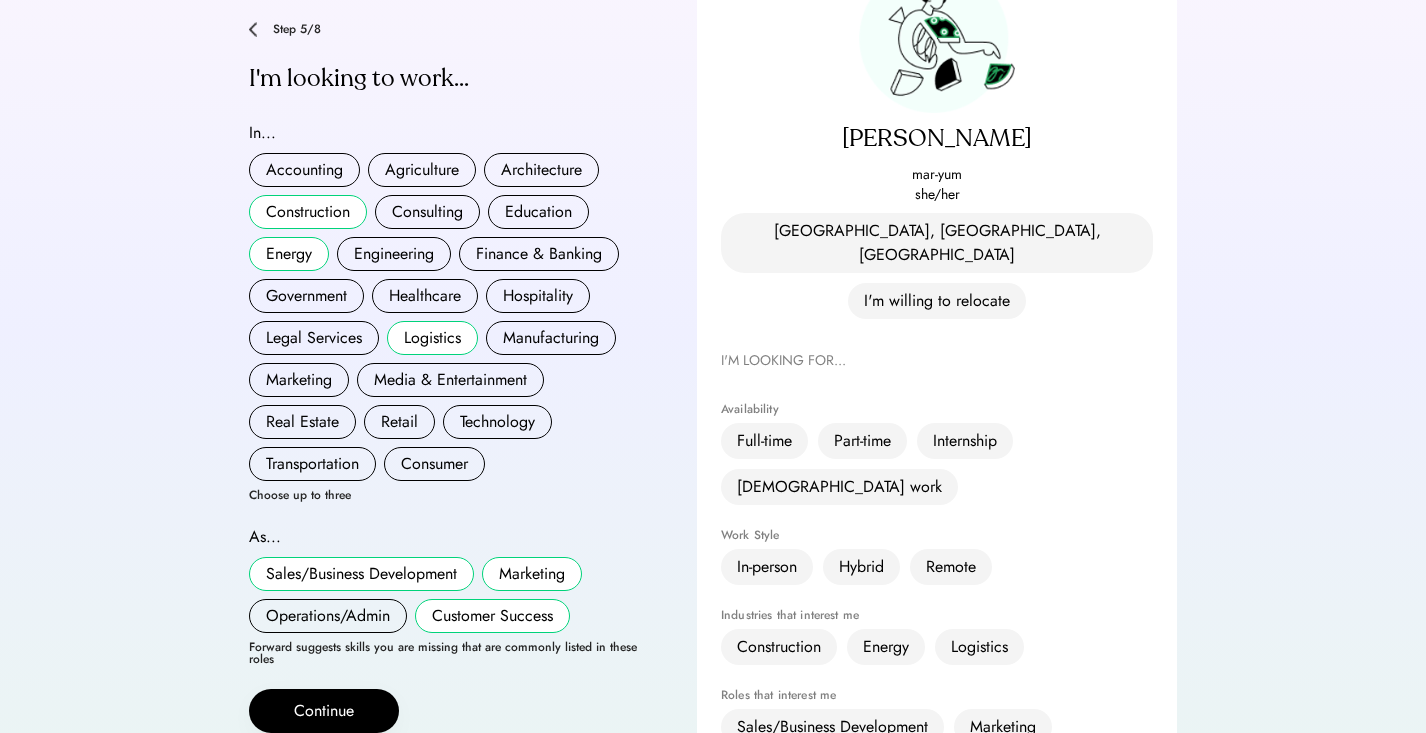 scroll, scrollTop: 256, scrollLeft: 0, axis: vertical 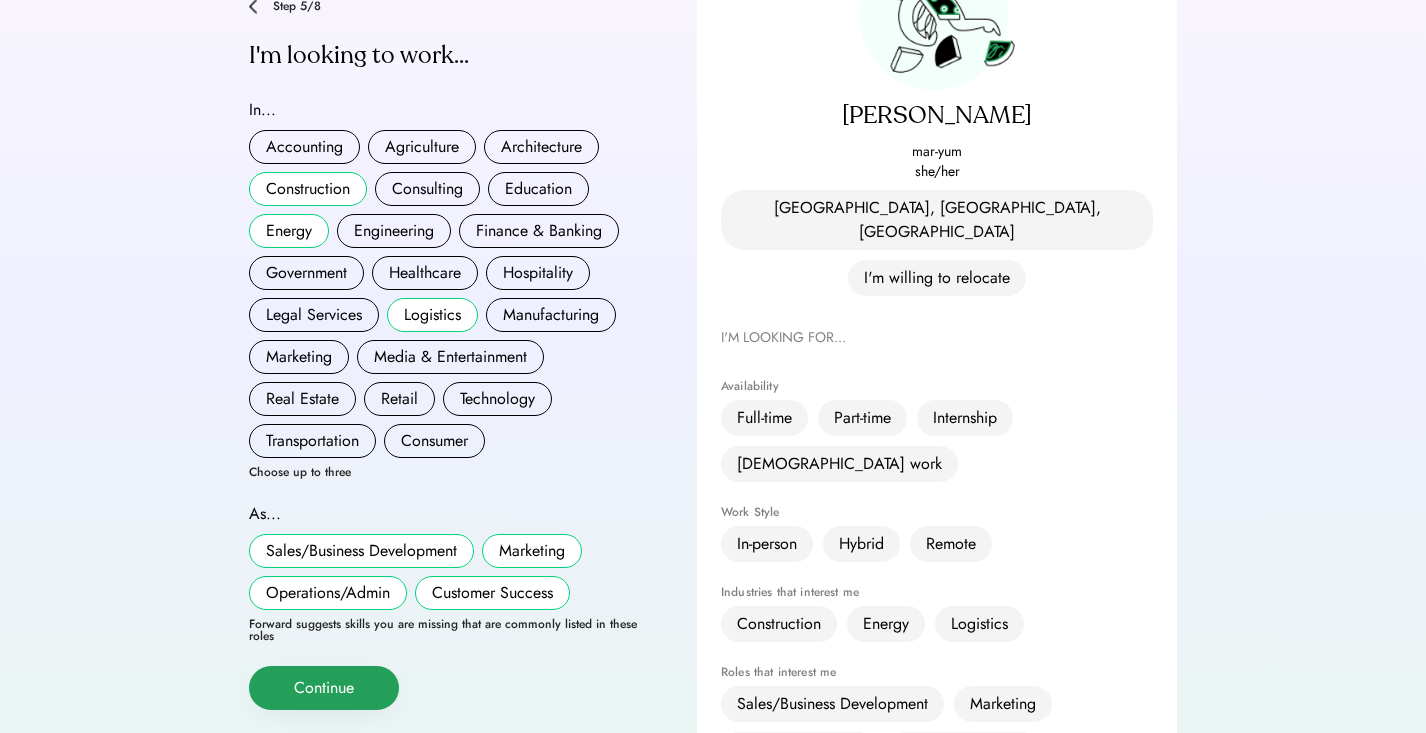 click on "Continue" at bounding box center (324, 688) 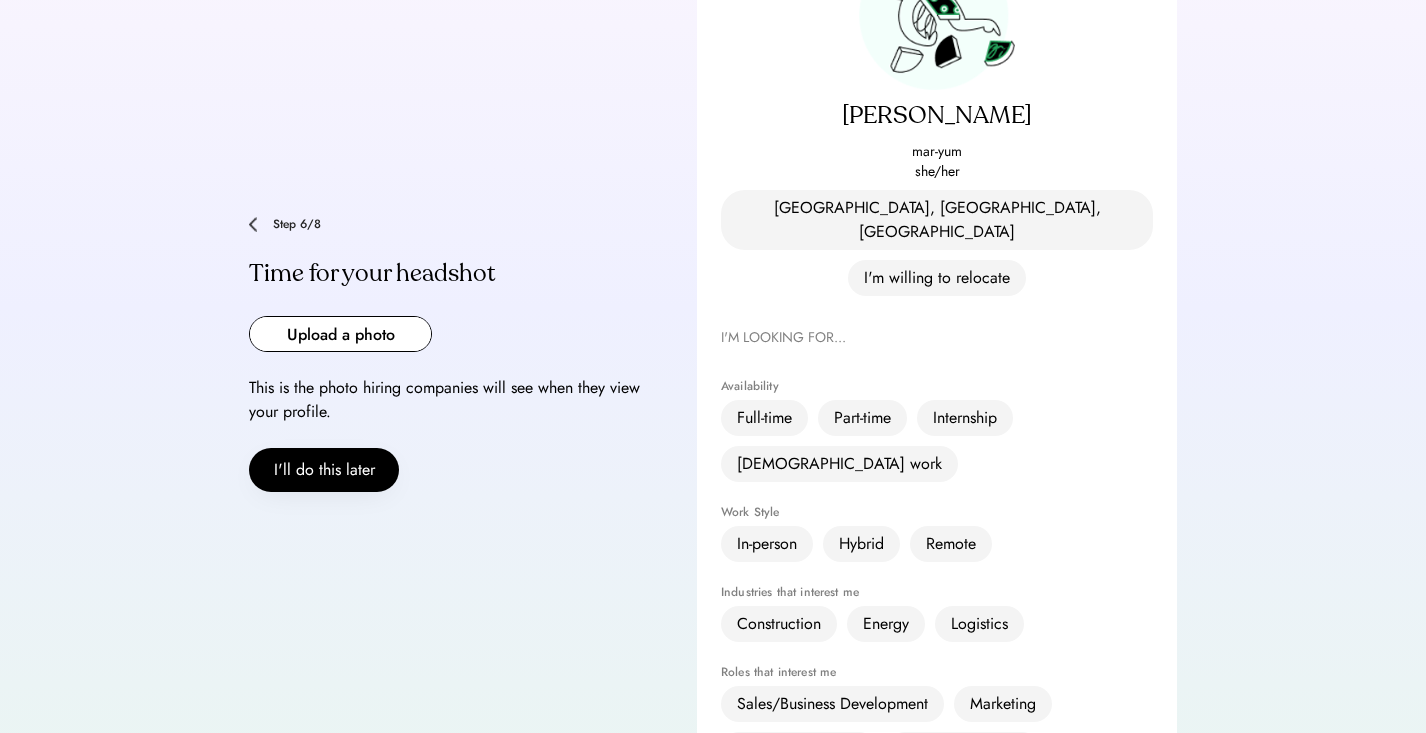 scroll, scrollTop: 279, scrollLeft: 0, axis: vertical 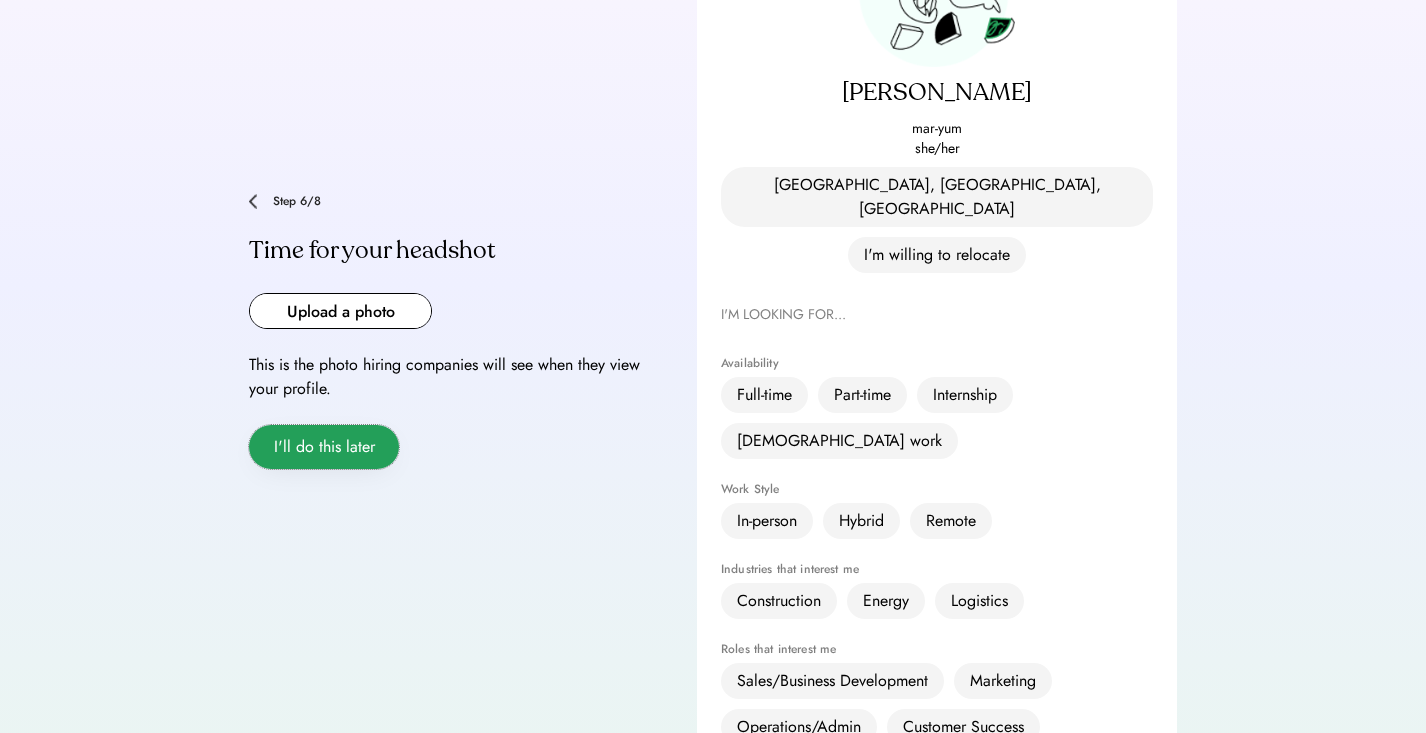 click on "I'll do this later" at bounding box center [324, 447] 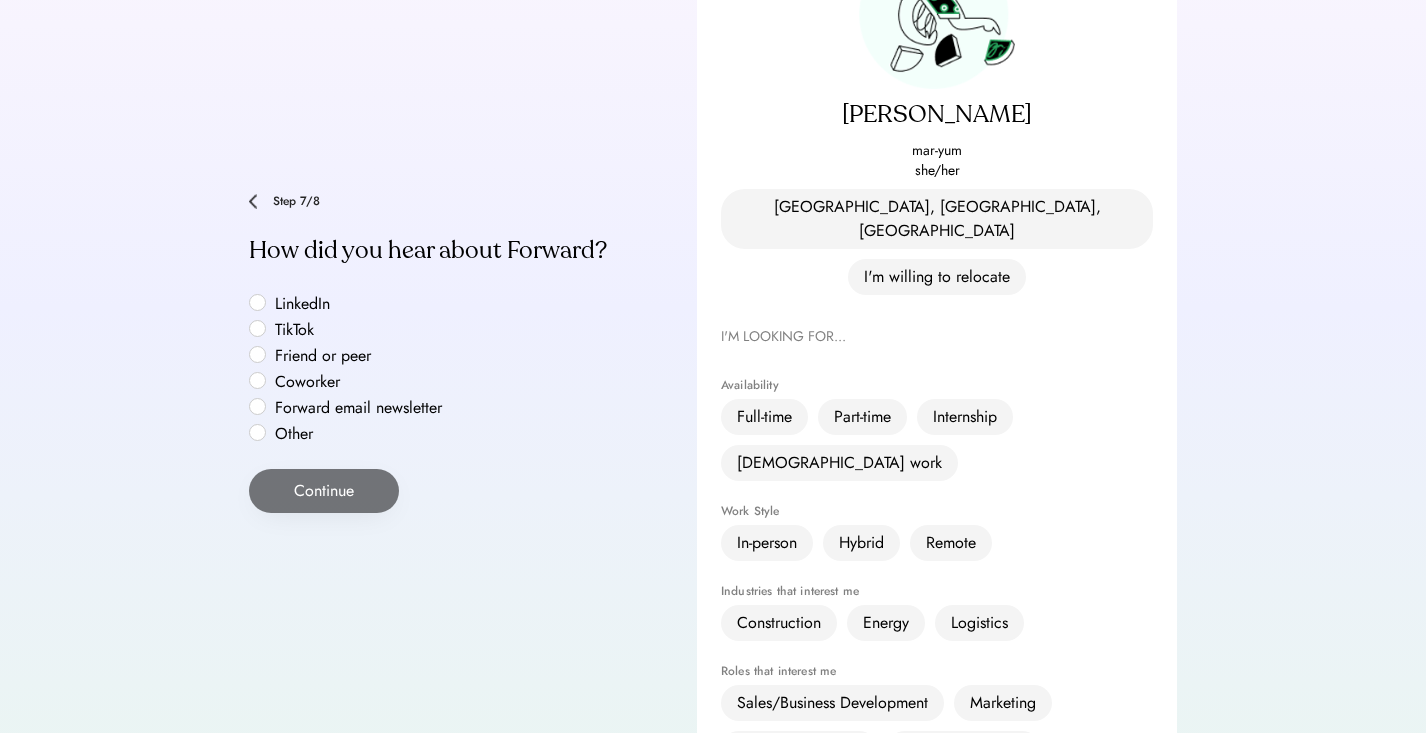 click on "LinkedIn" at bounding box center [359, 304] 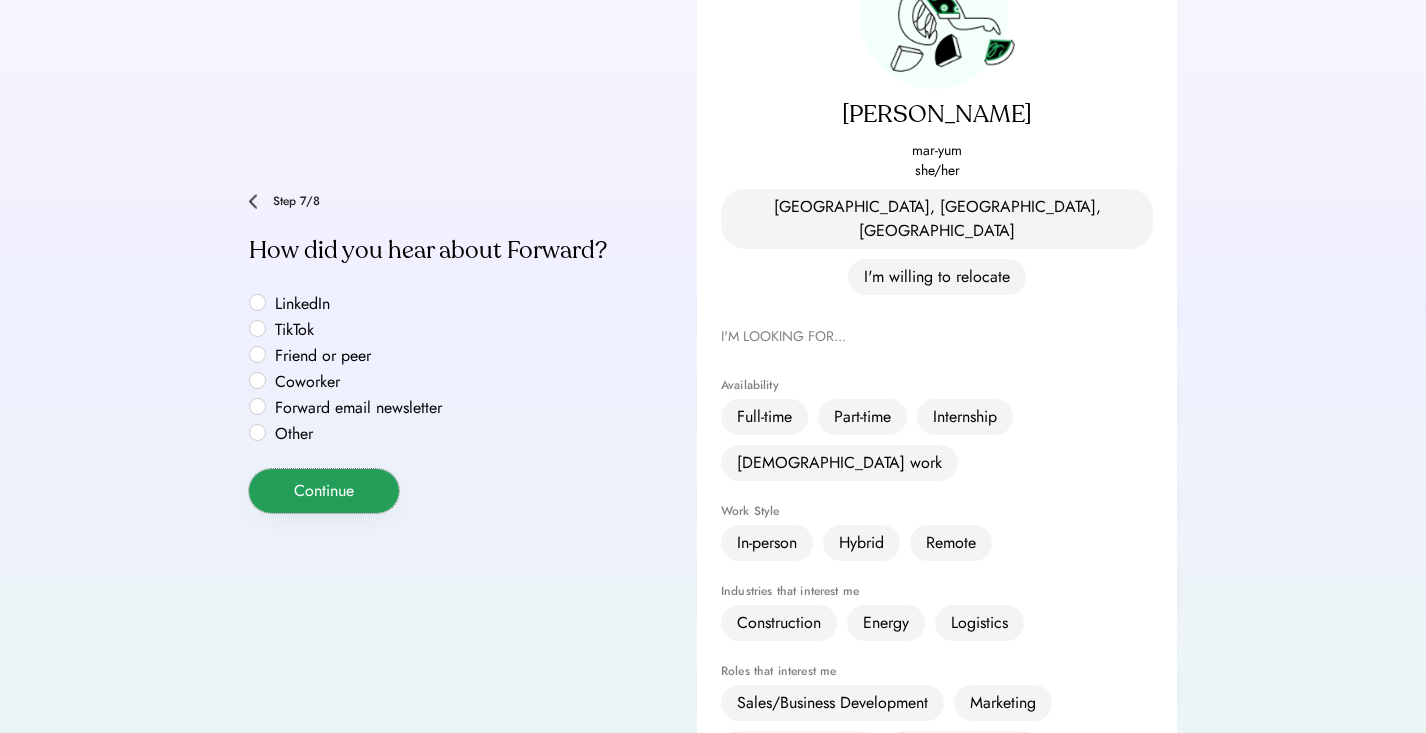 click on "Continue" at bounding box center (324, 491) 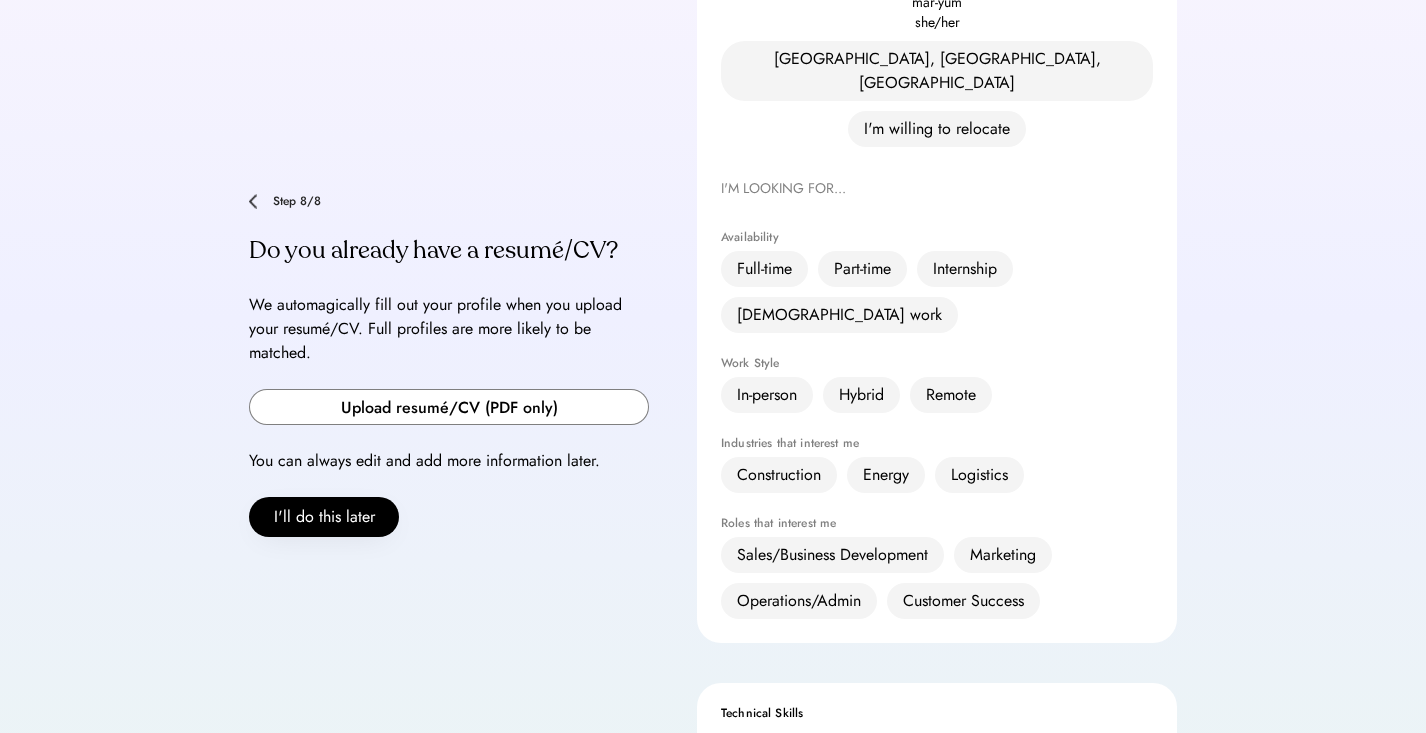 click at bounding box center [449, 407] 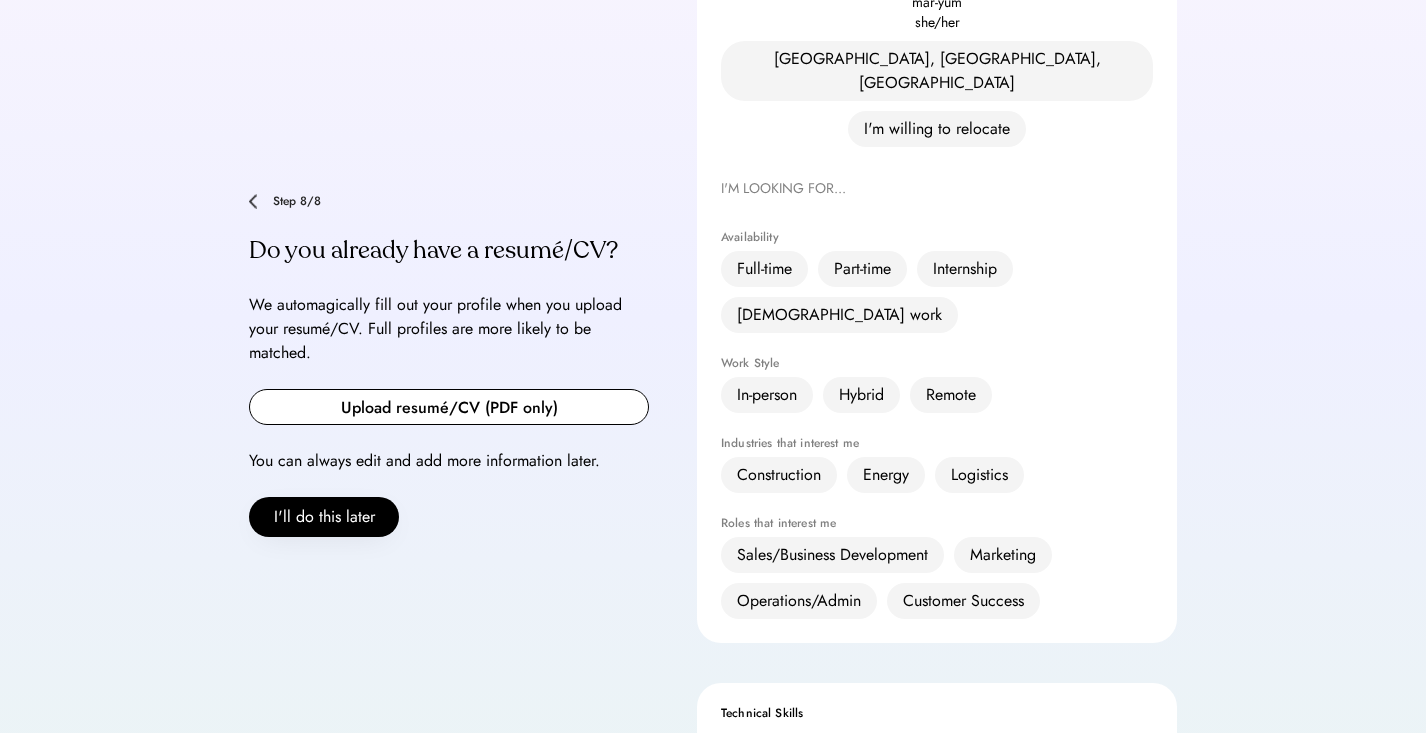 type on "**********" 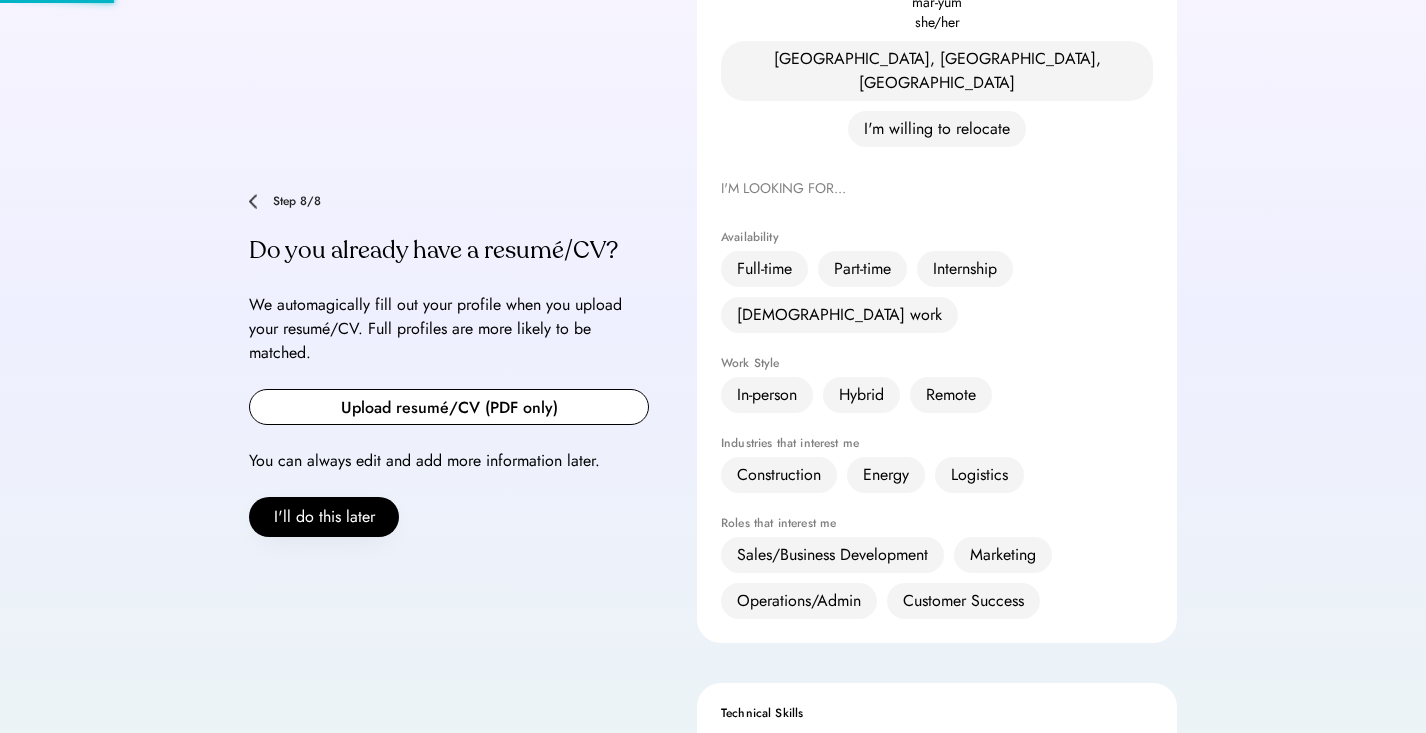 type 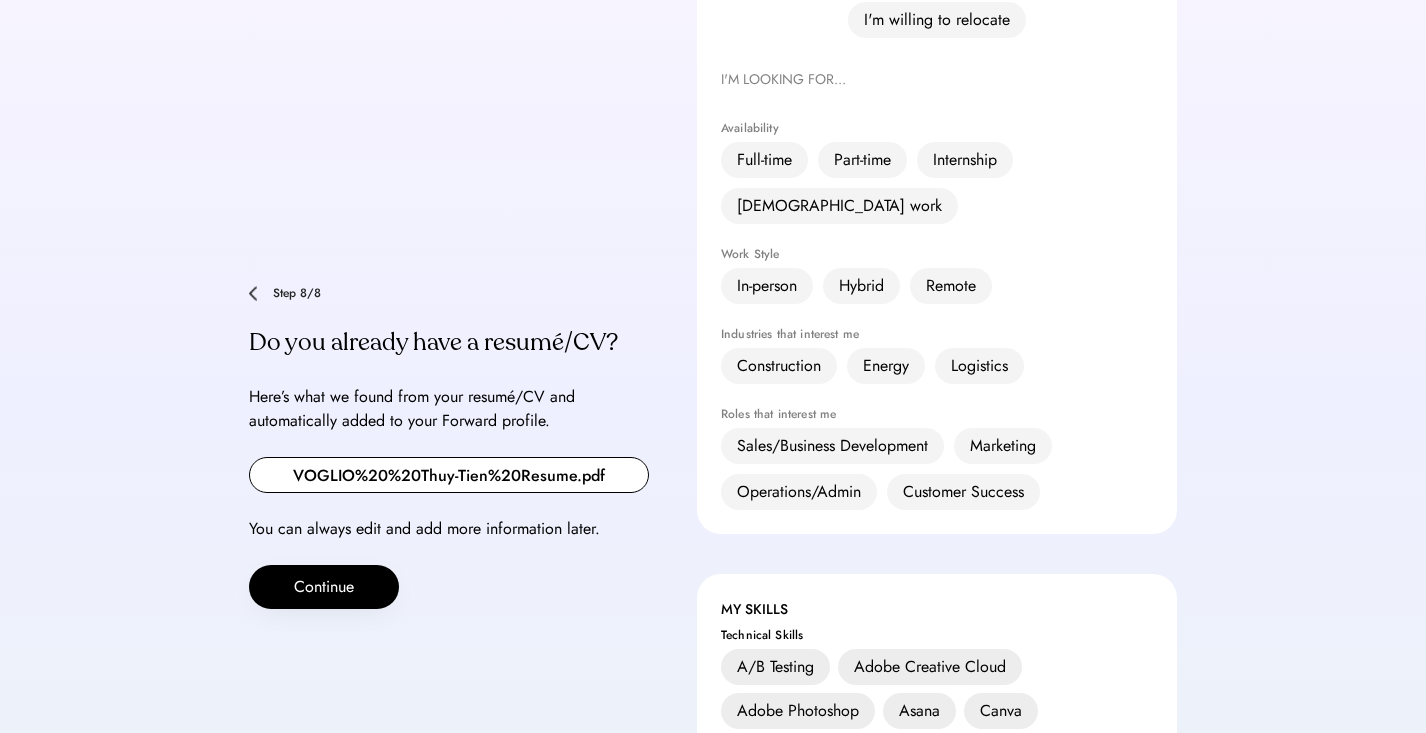 scroll, scrollTop: 516, scrollLeft: 0, axis: vertical 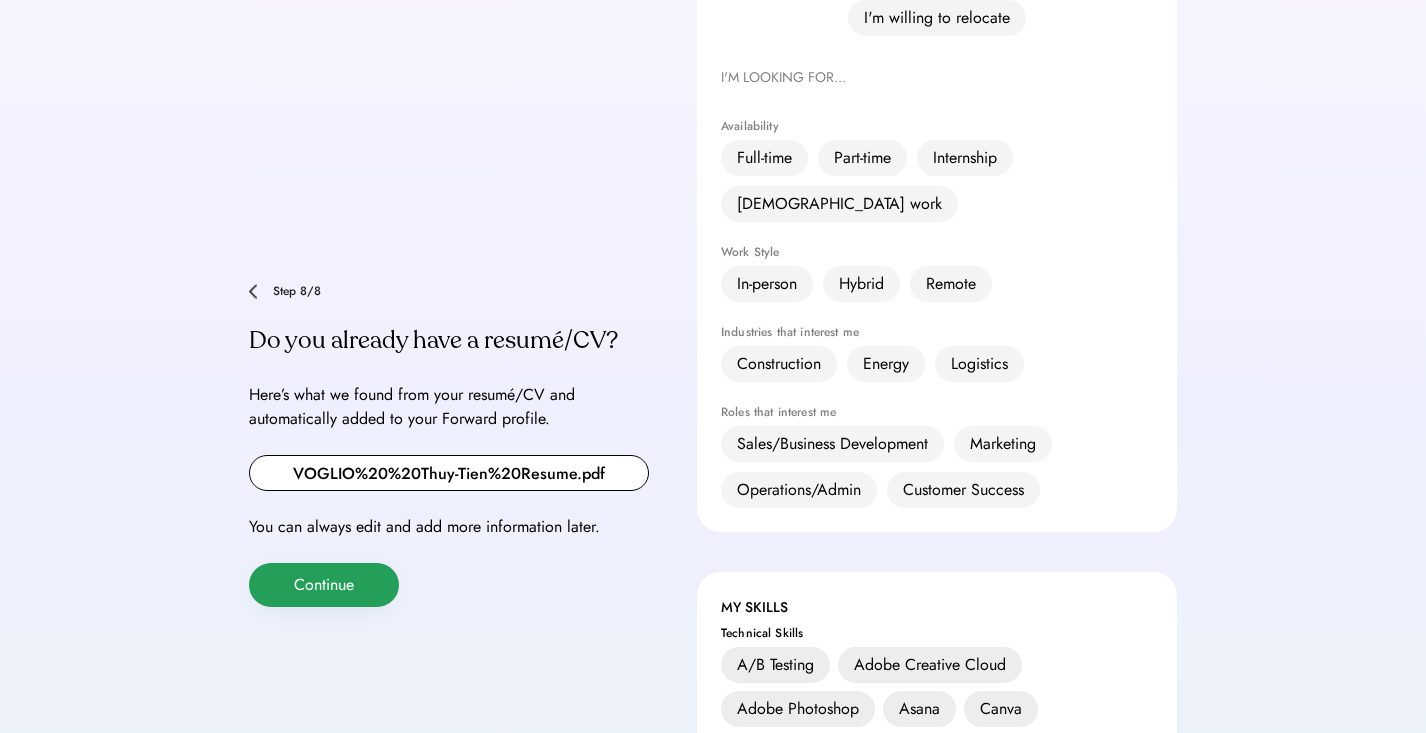 click on "Continue" at bounding box center [324, 585] 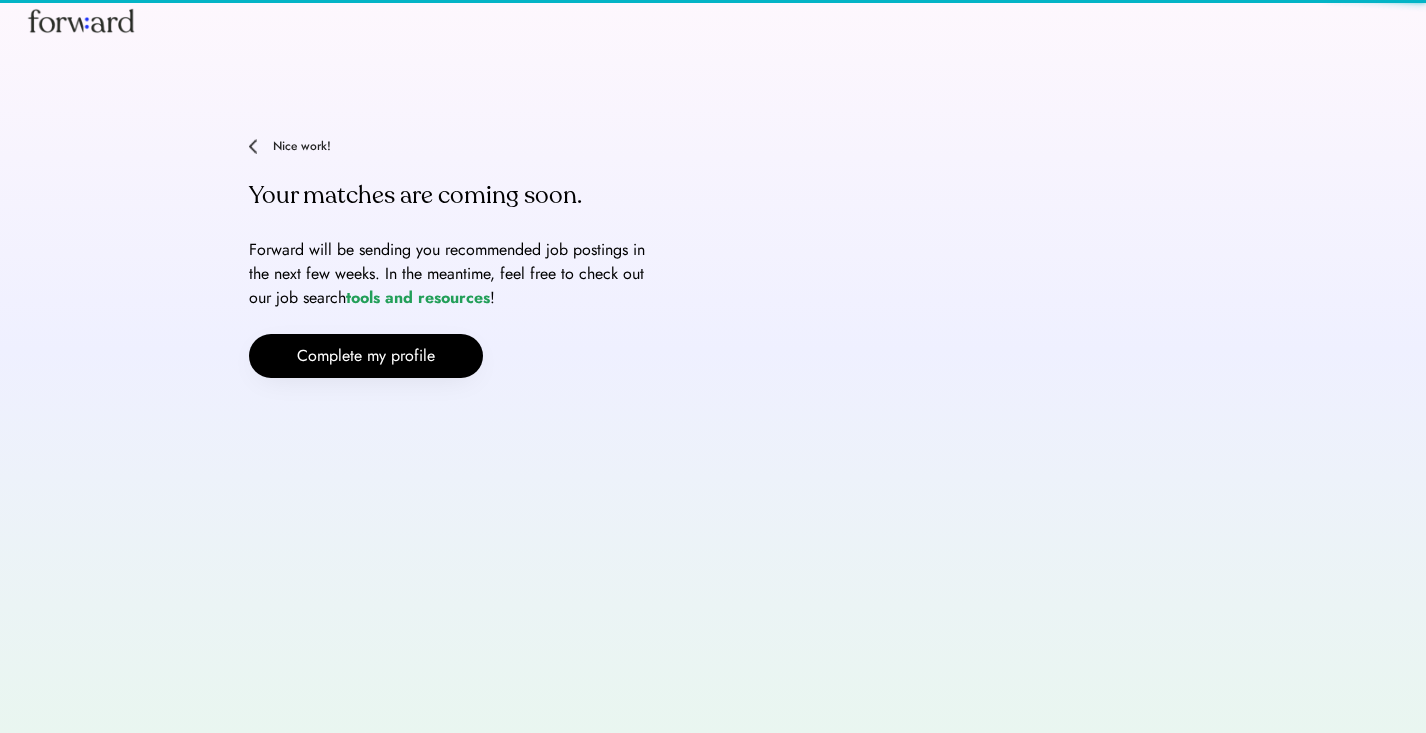 scroll, scrollTop: 0, scrollLeft: 0, axis: both 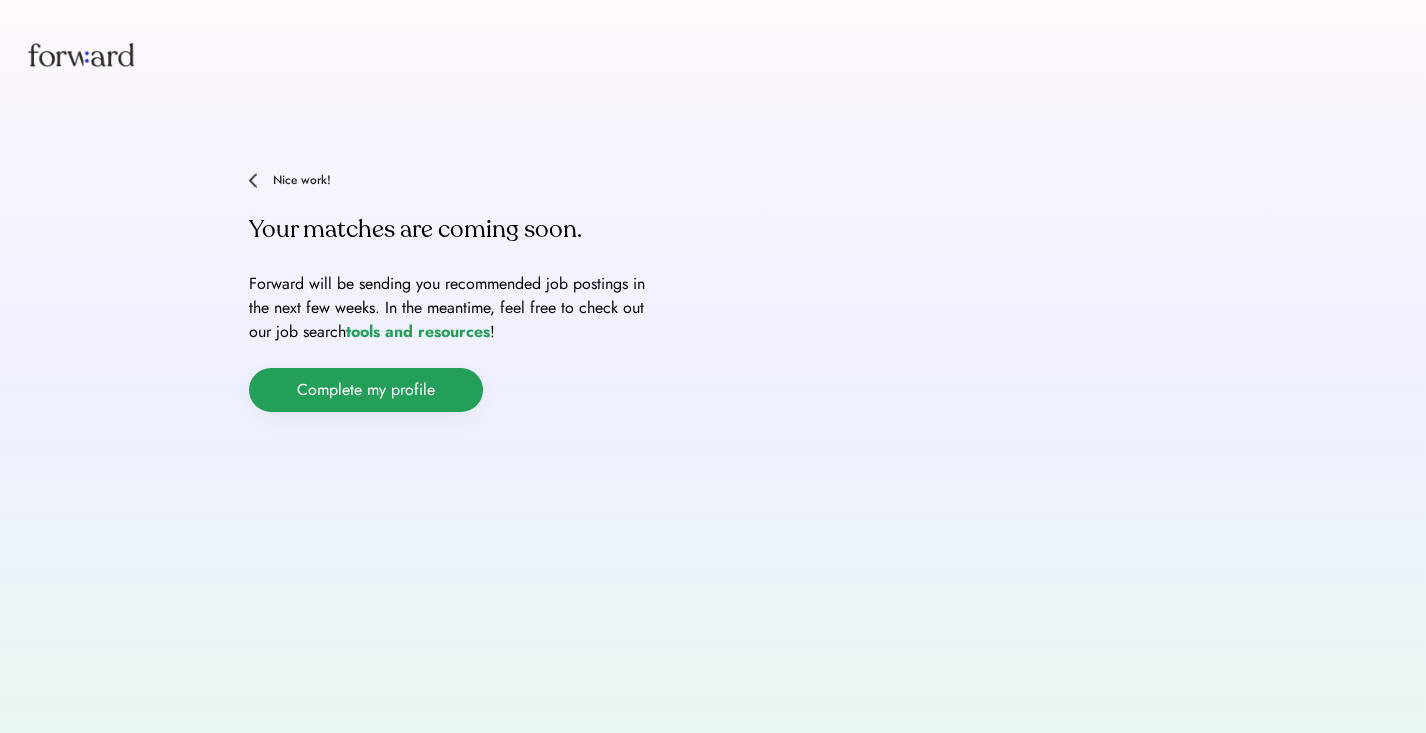 click on "Complete my profile" at bounding box center (366, 390) 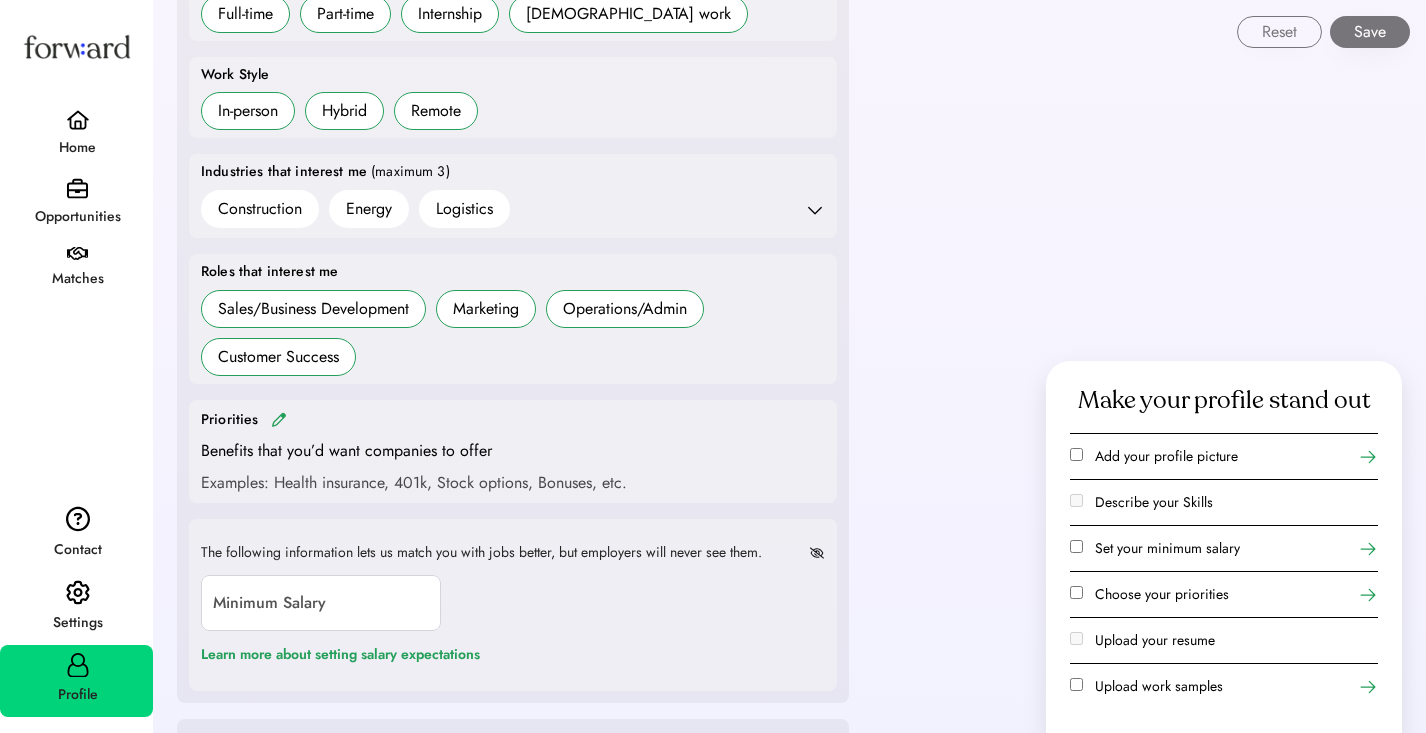 scroll, scrollTop: 0, scrollLeft: 0, axis: both 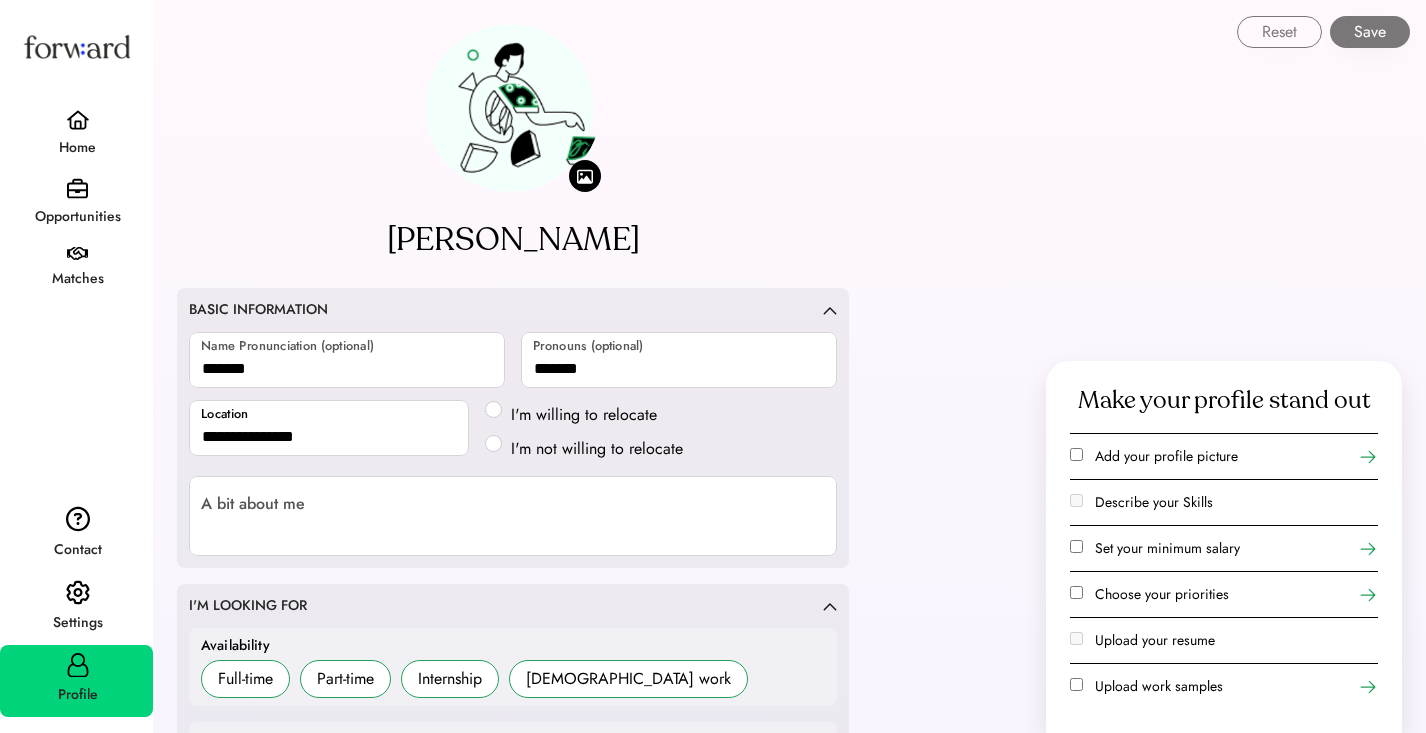 click on "Settings" at bounding box center (77, 623) 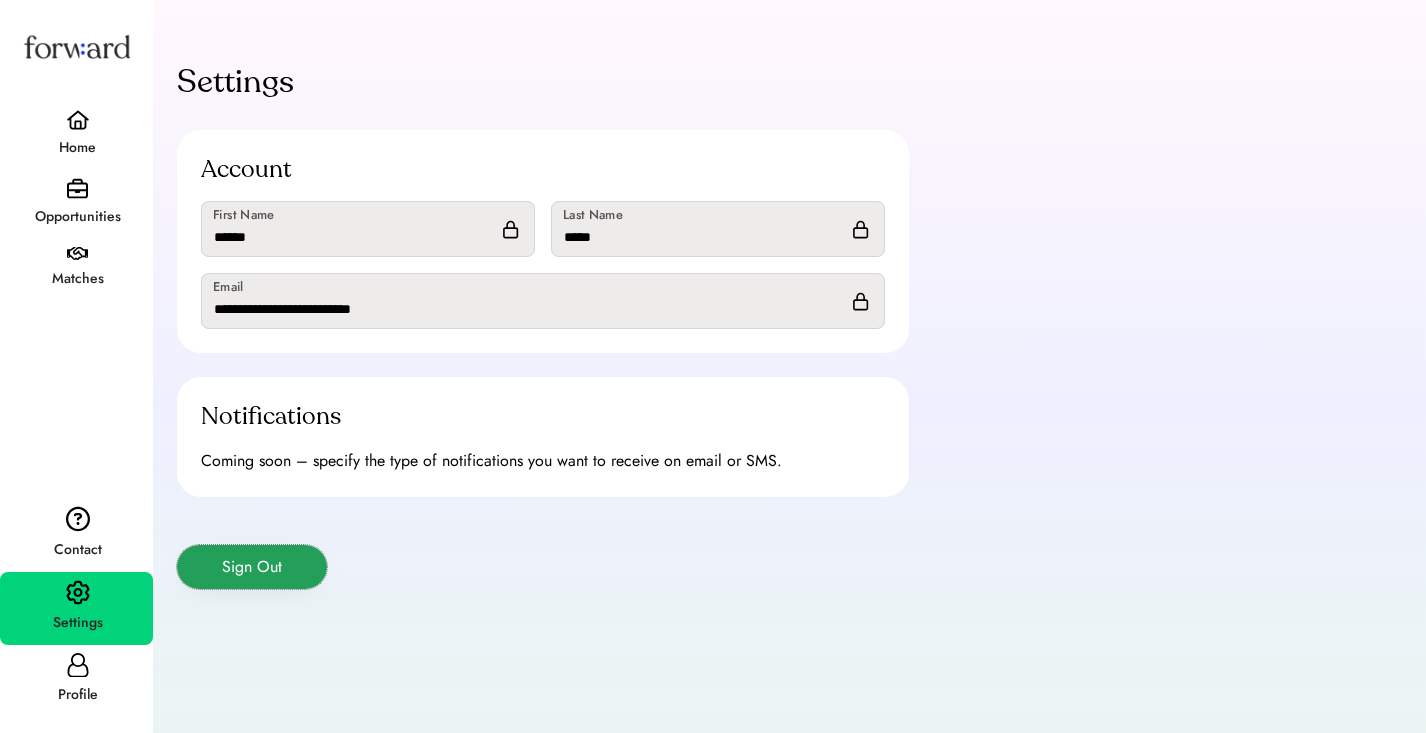 click on "Sign Out" at bounding box center [252, 567] 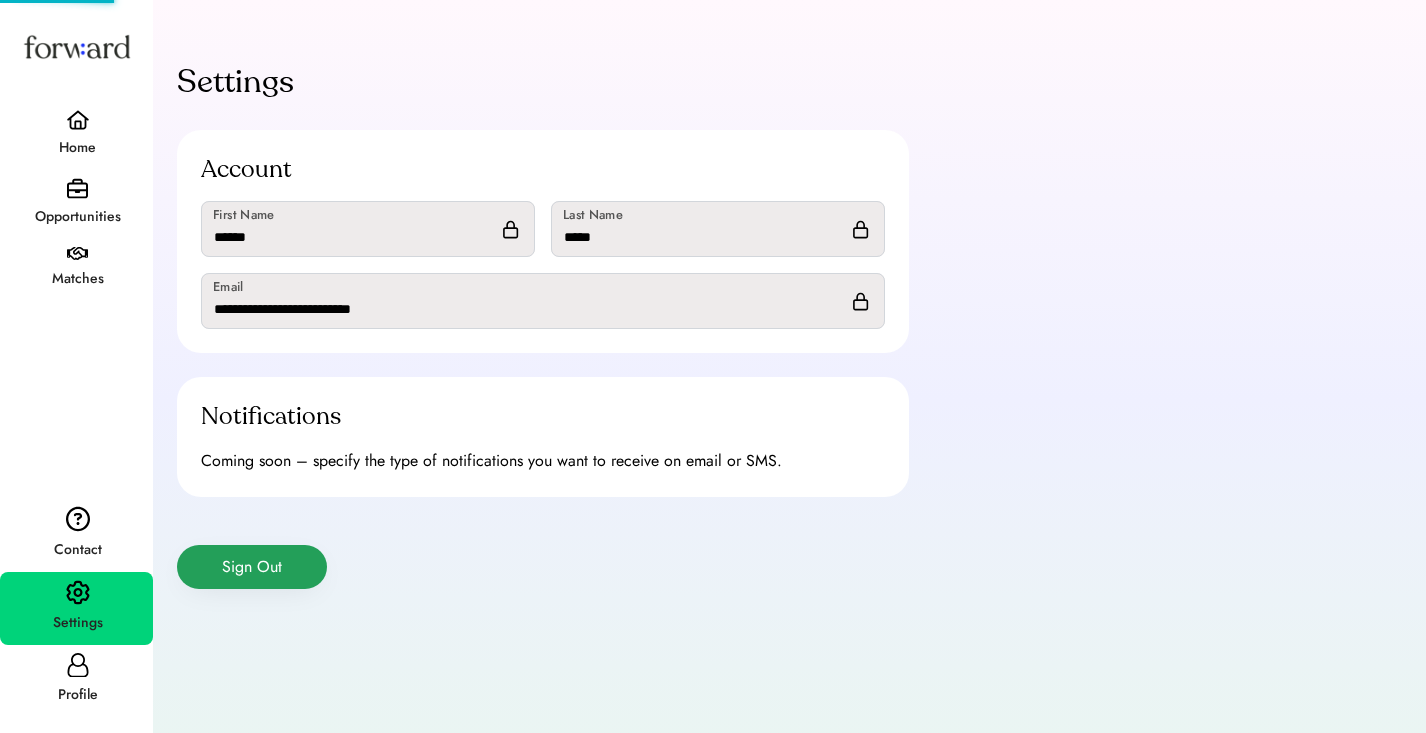 type 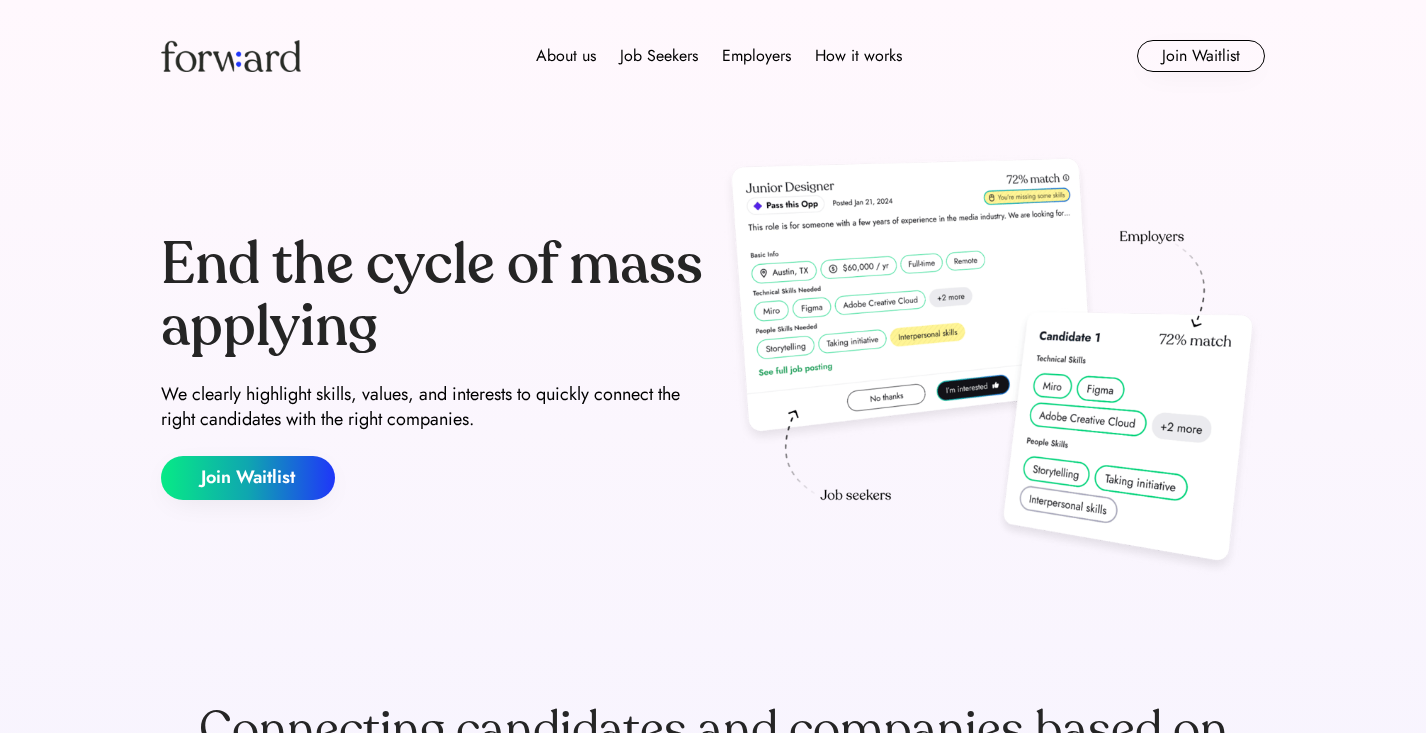 scroll, scrollTop: 0, scrollLeft: 0, axis: both 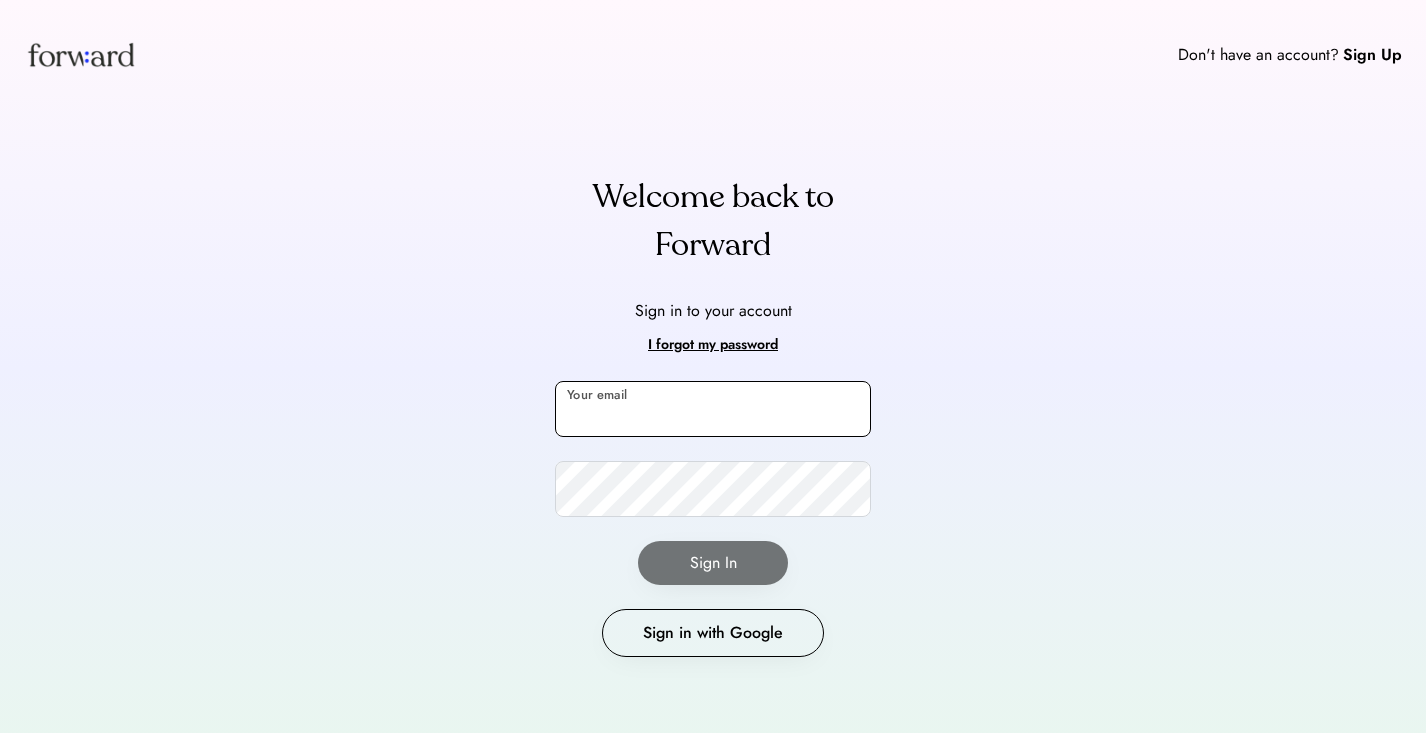 click at bounding box center (713, 409) 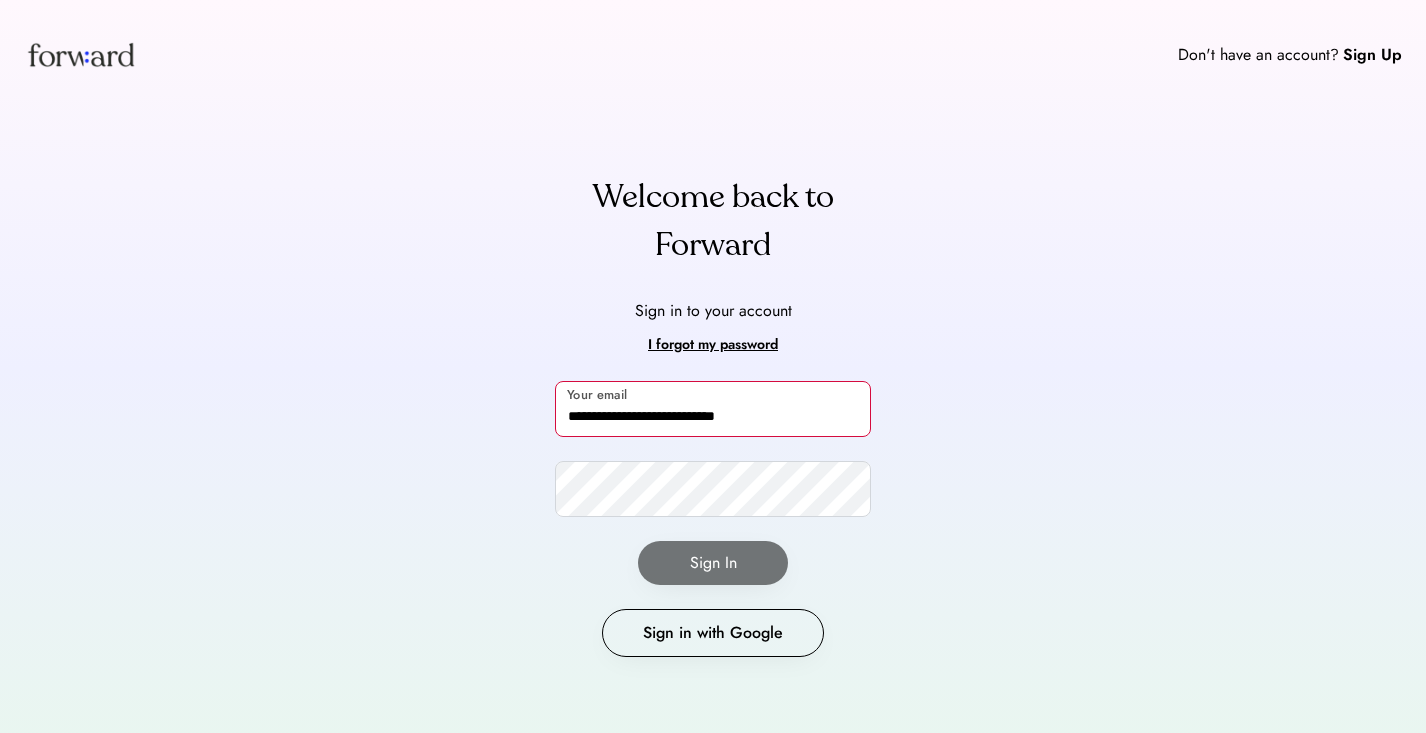 type on "**********" 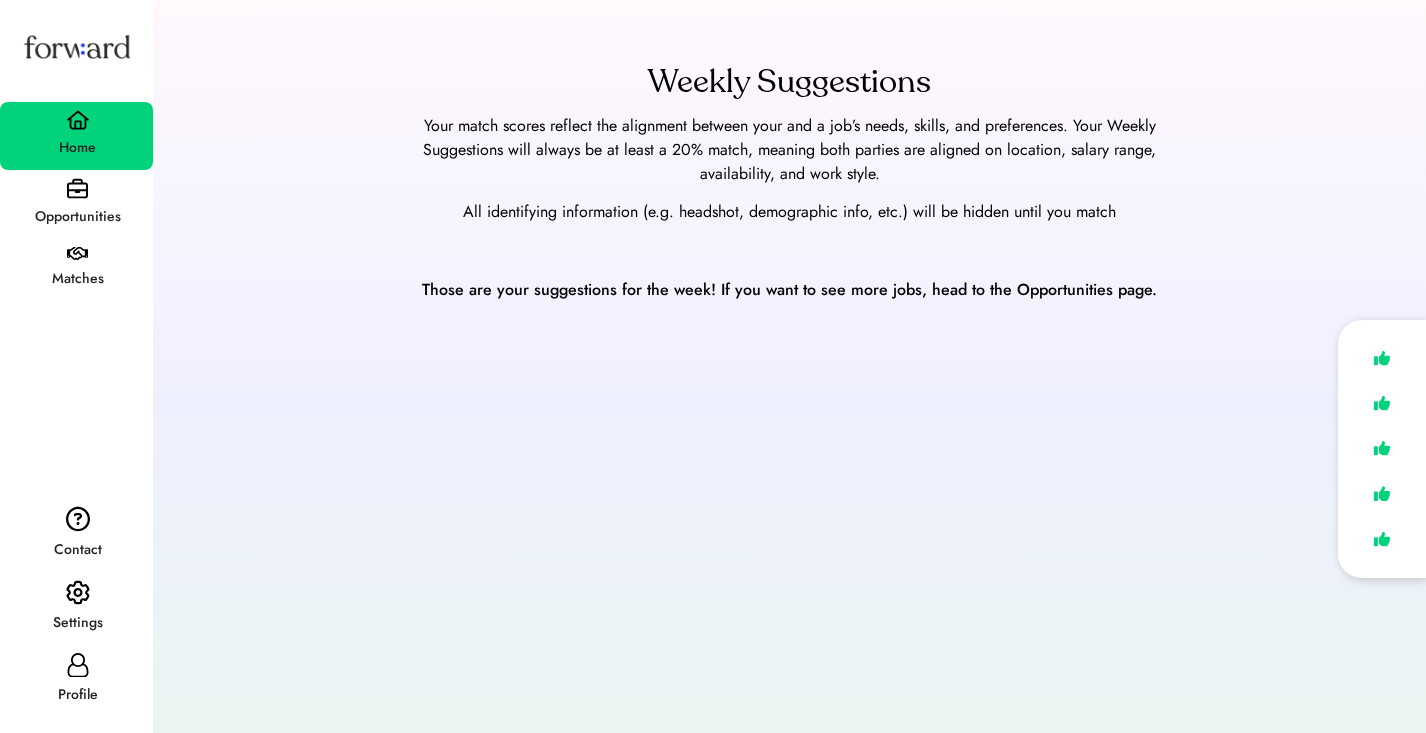 scroll, scrollTop: 0, scrollLeft: 0, axis: both 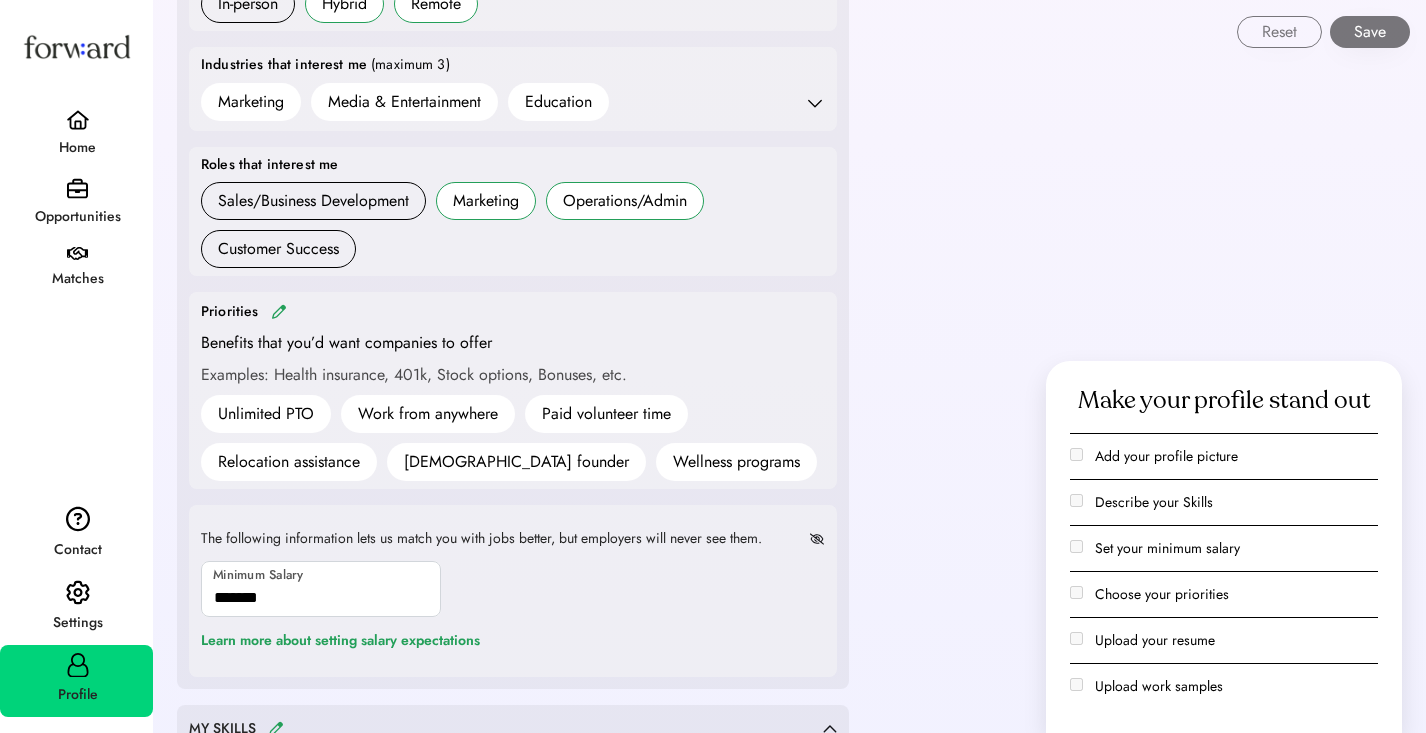 click at bounding box center (279, 311) 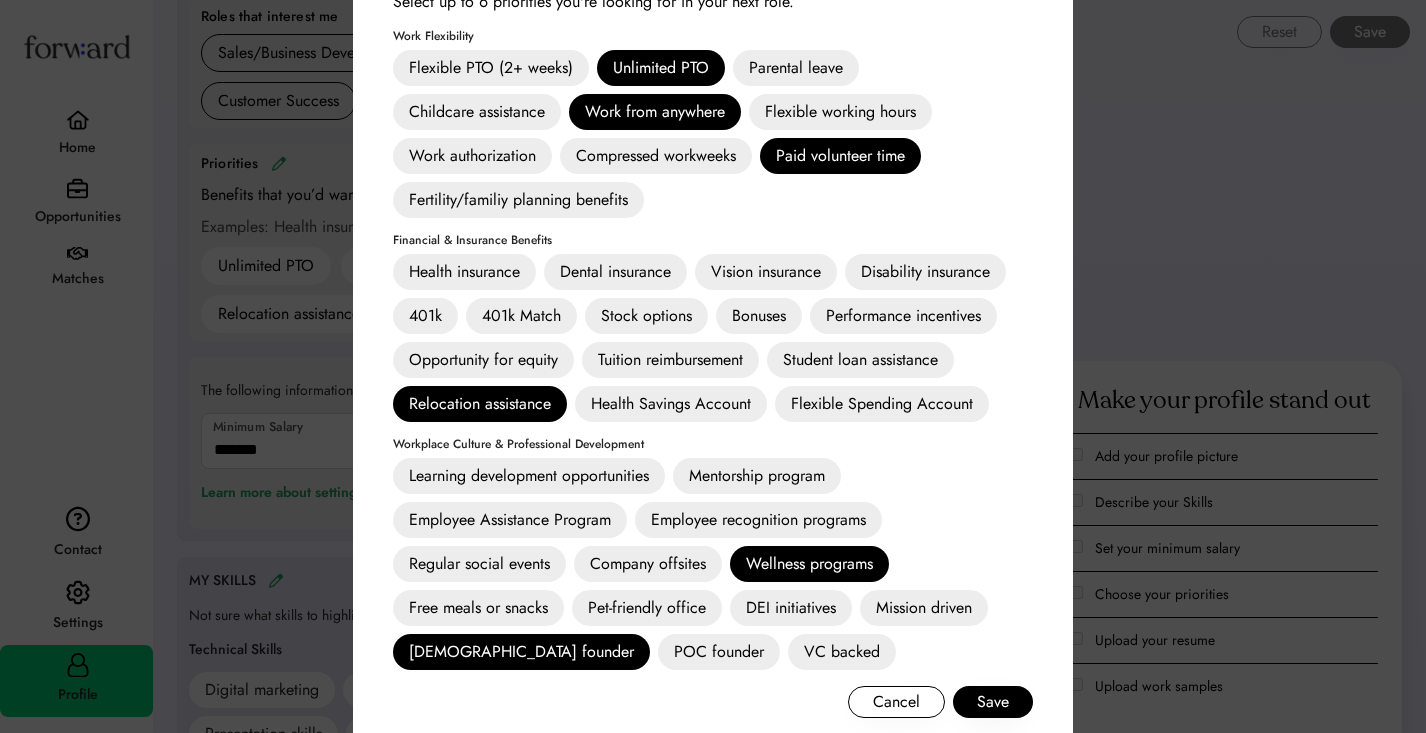 scroll, scrollTop: 951, scrollLeft: 0, axis: vertical 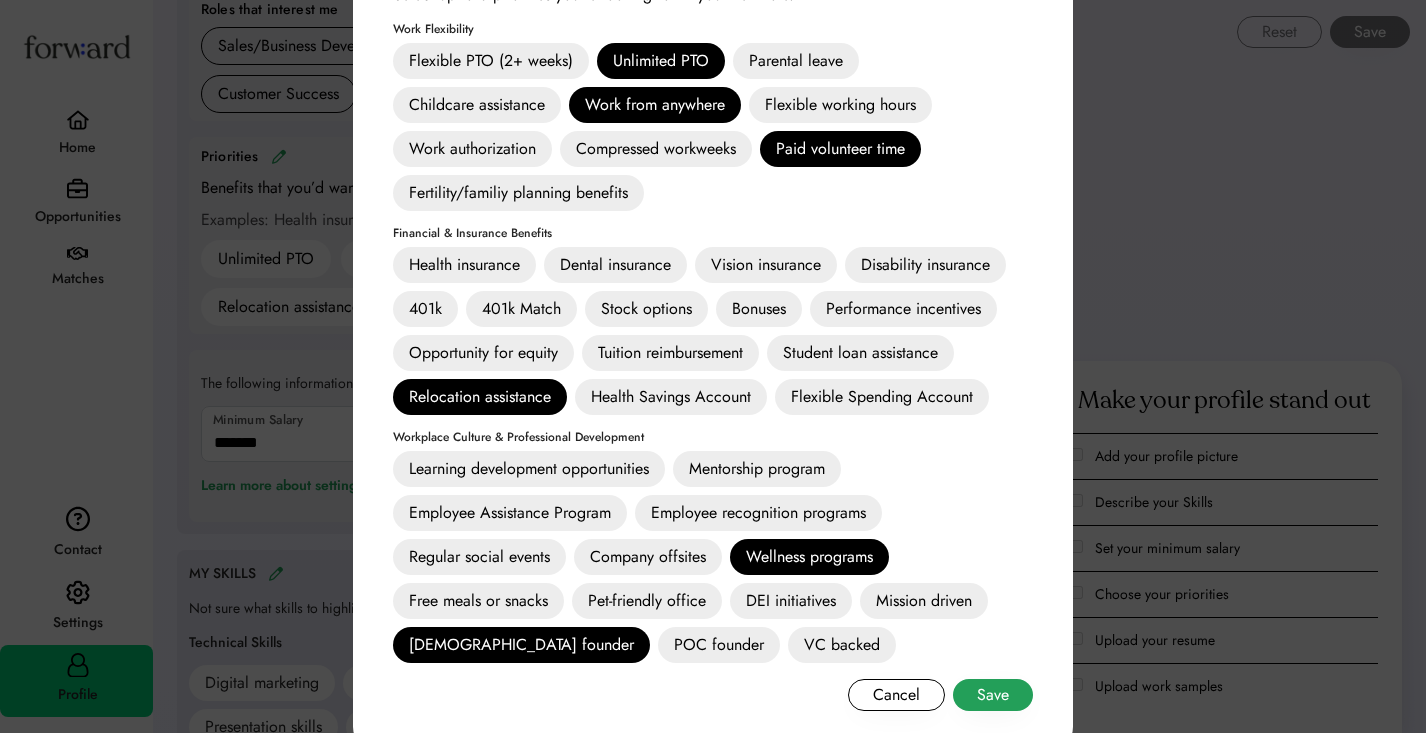 click on "Save" at bounding box center (993, 695) 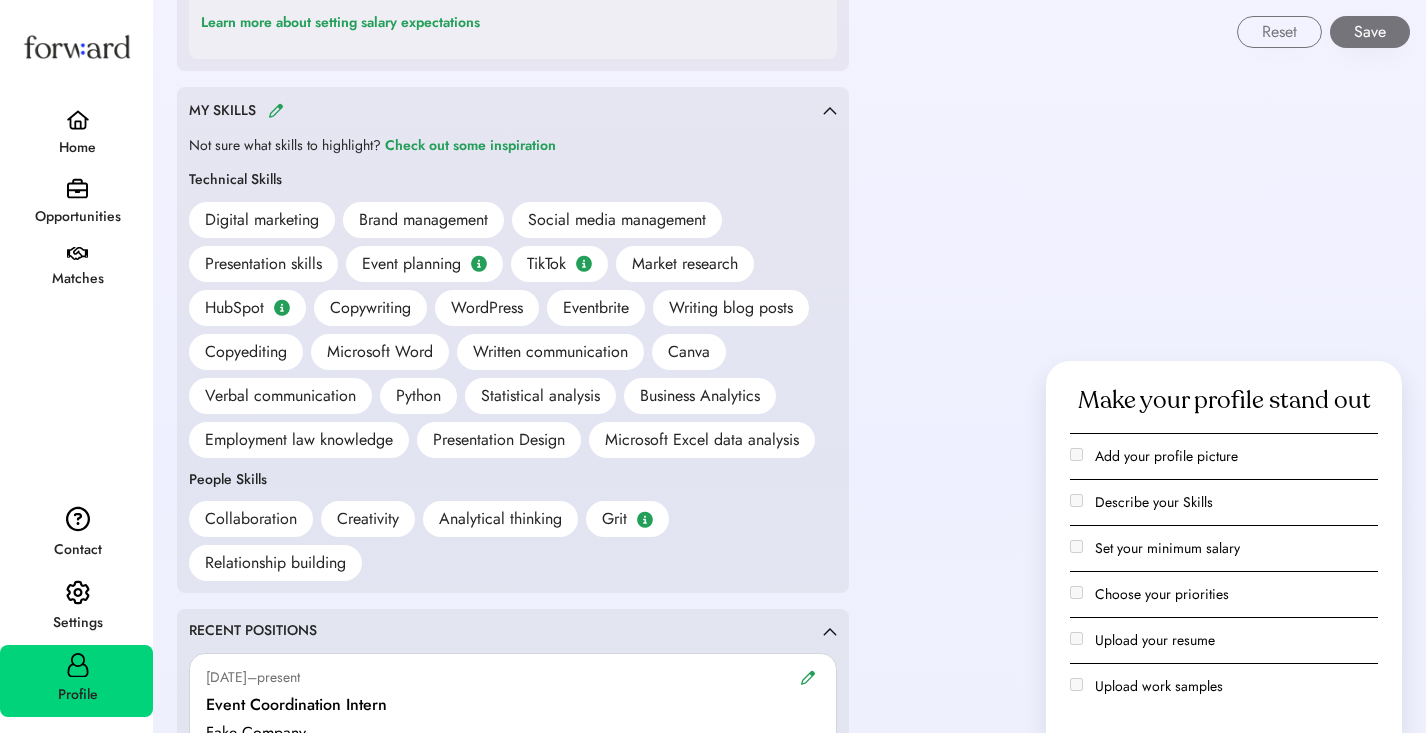 scroll, scrollTop: 1411, scrollLeft: 0, axis: vertical 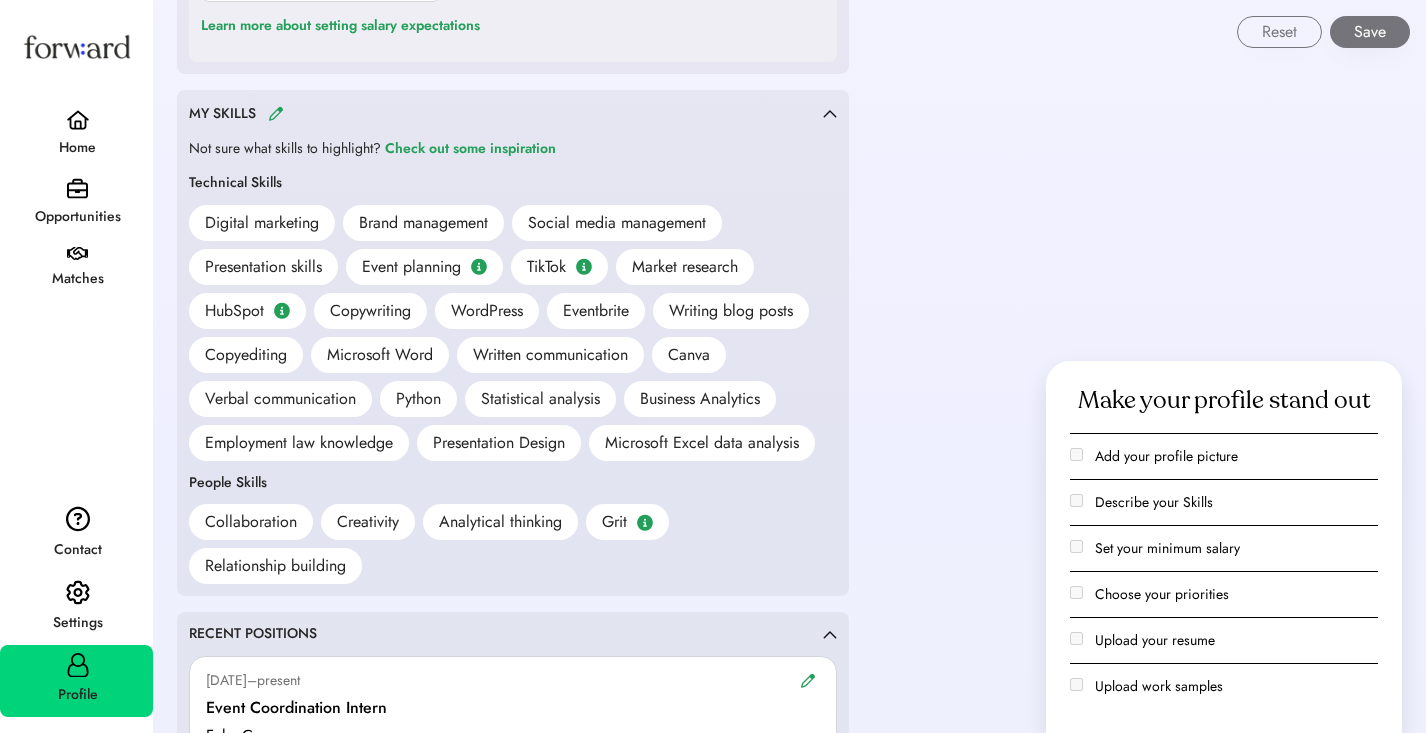 click at bounding box center [276, 113] 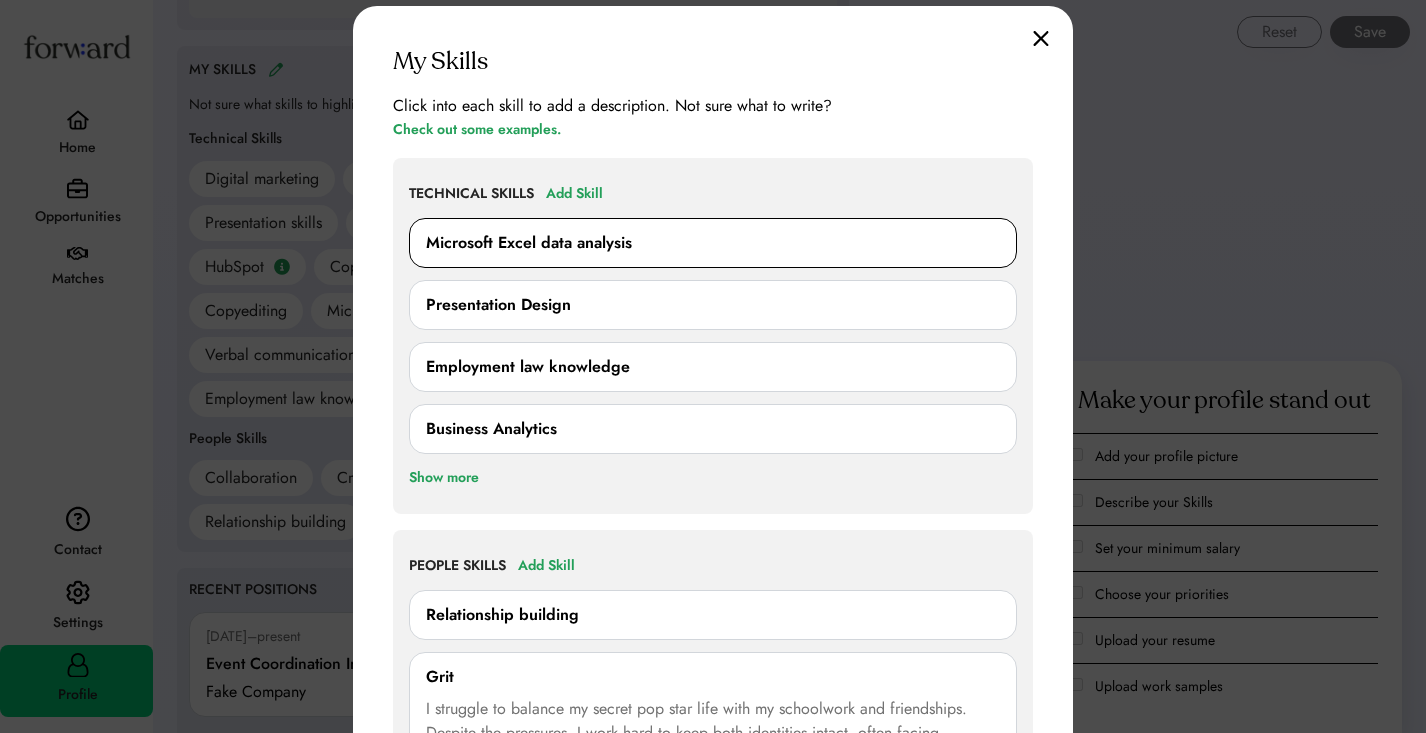scroll, scrollTop: 1465, scrollLeft: 0, axis: vertical 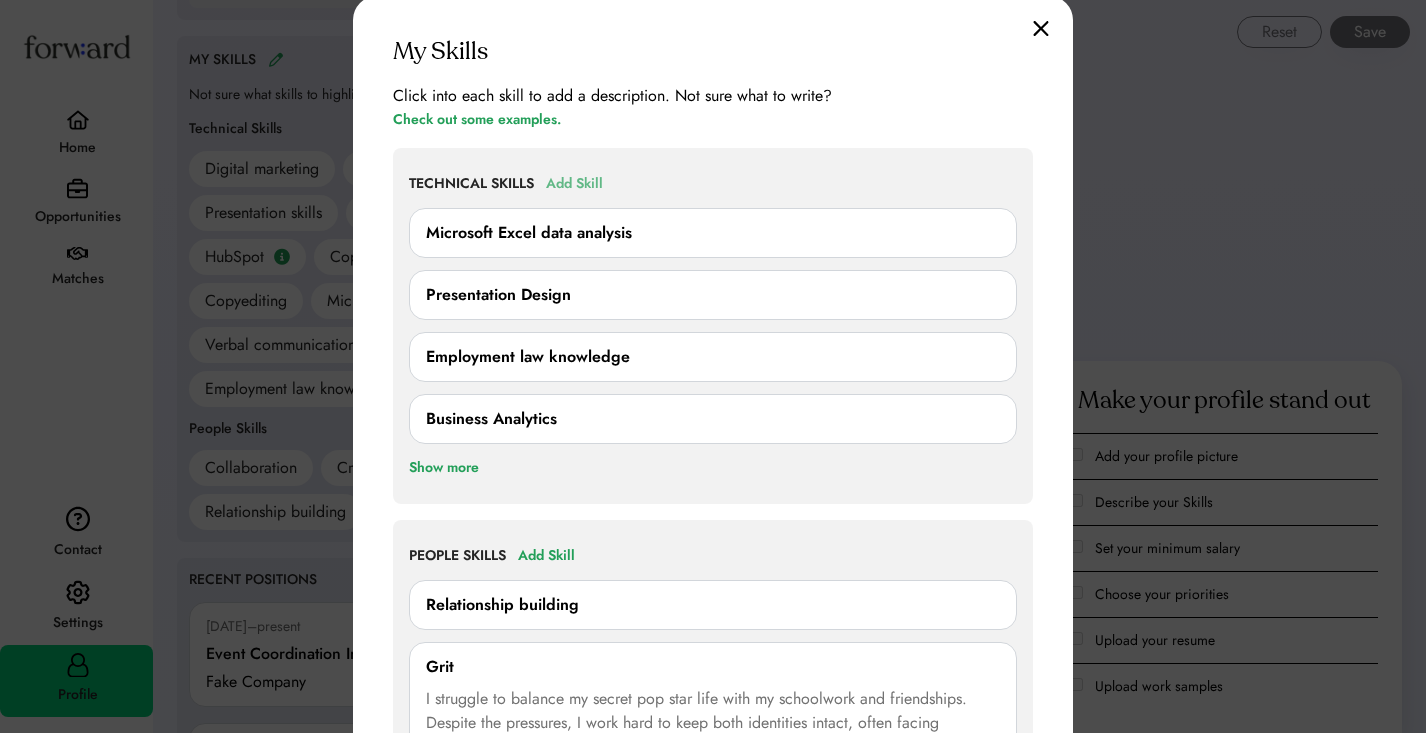 click on "Add Skill" at bounding box center (574, 184) 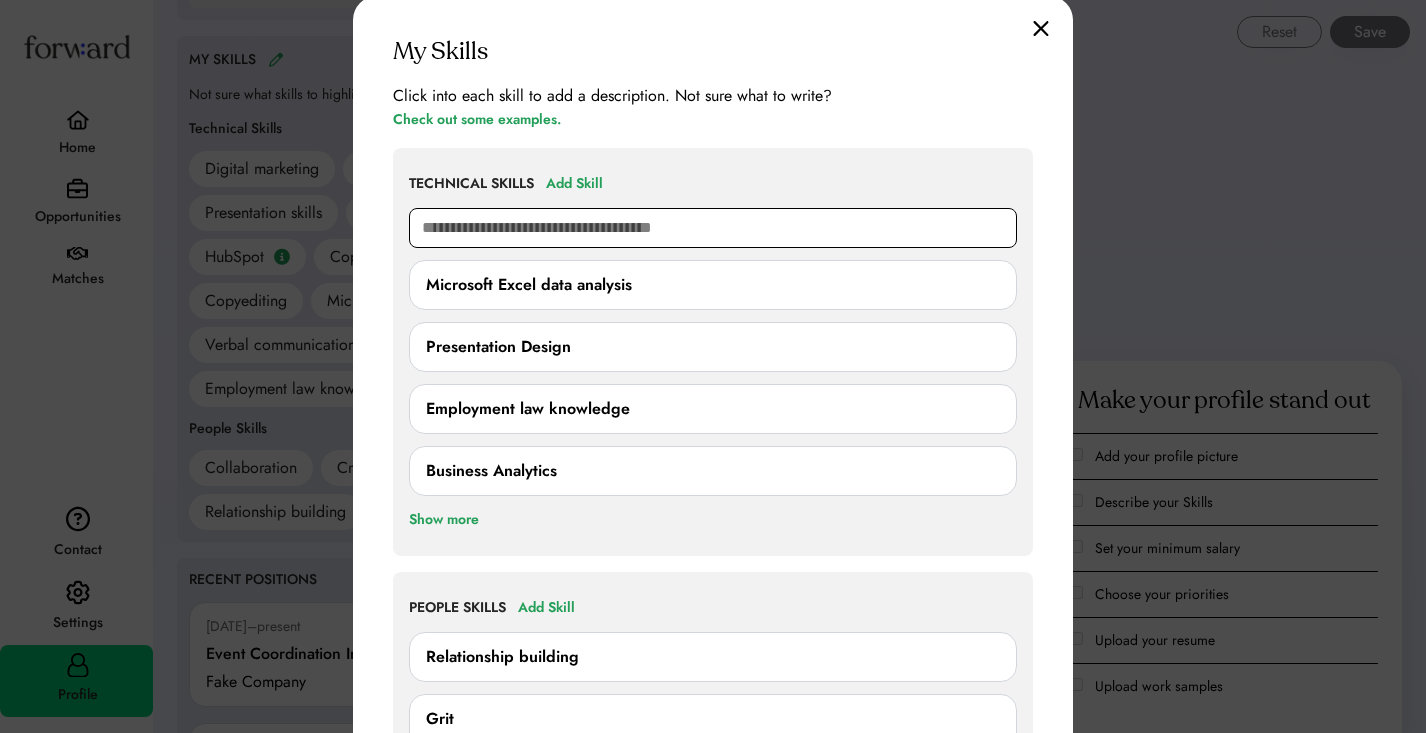 click at bounding box center (713, 228) 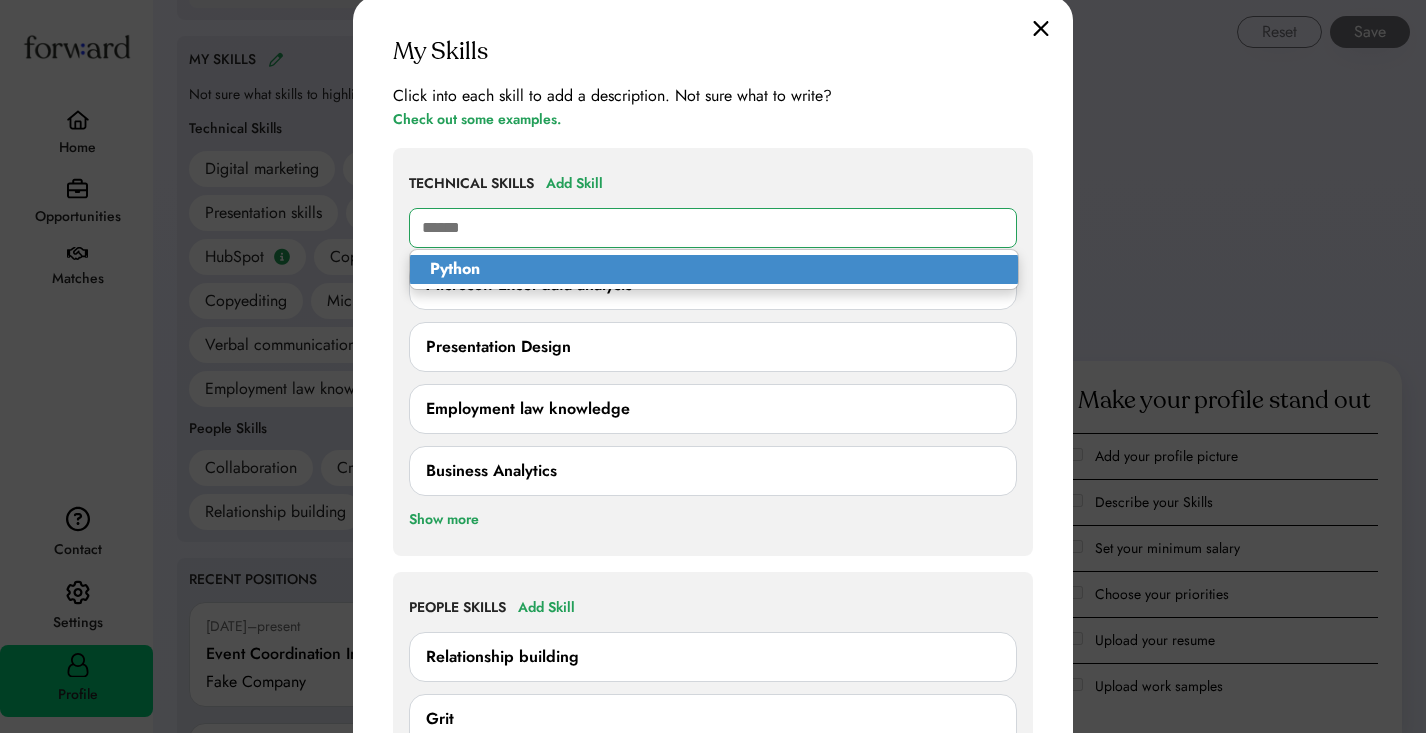 click on "Python" at bounding box center (714, 269) 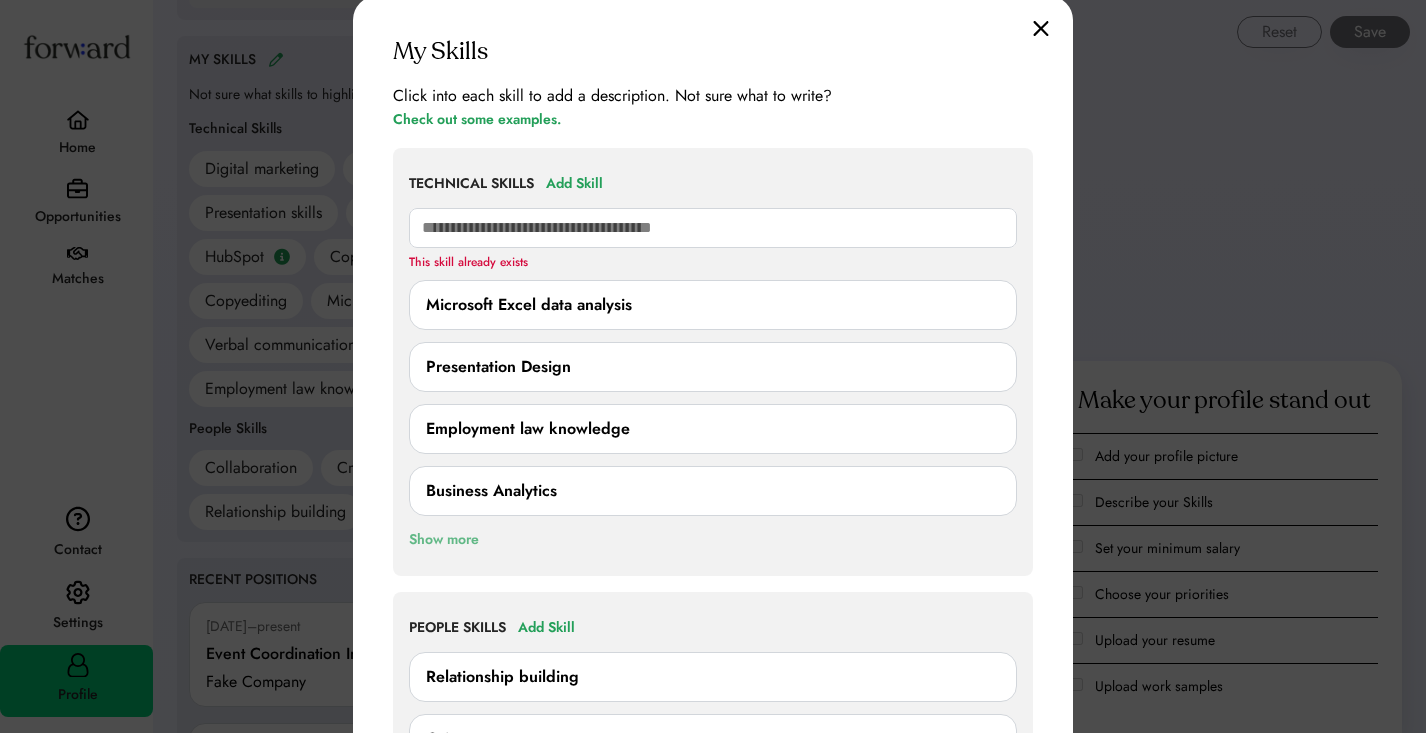 click on "Show more" at bounding box center (444, 540) 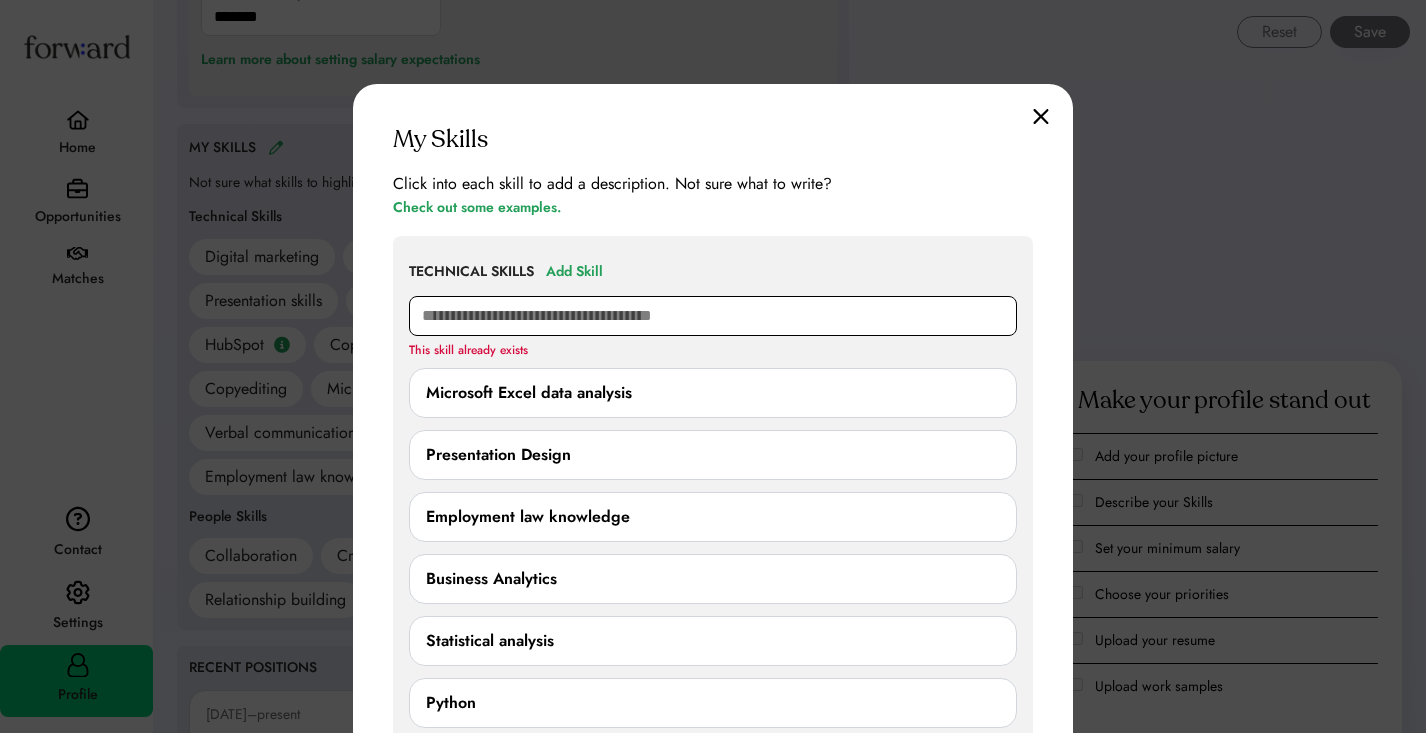 scroll, scrollTop: 1378, scrollLeft: 0, axis: vertical 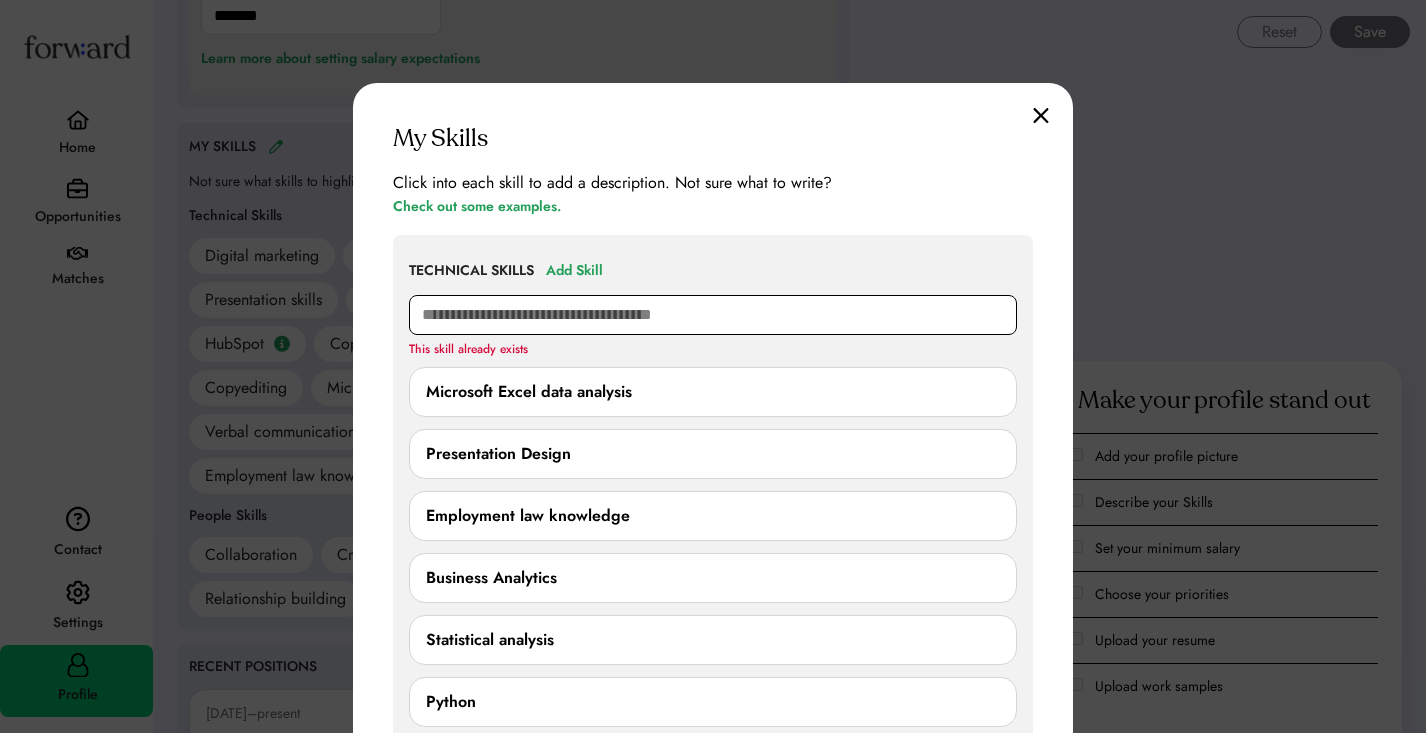 click at bounding box center (713, 315) 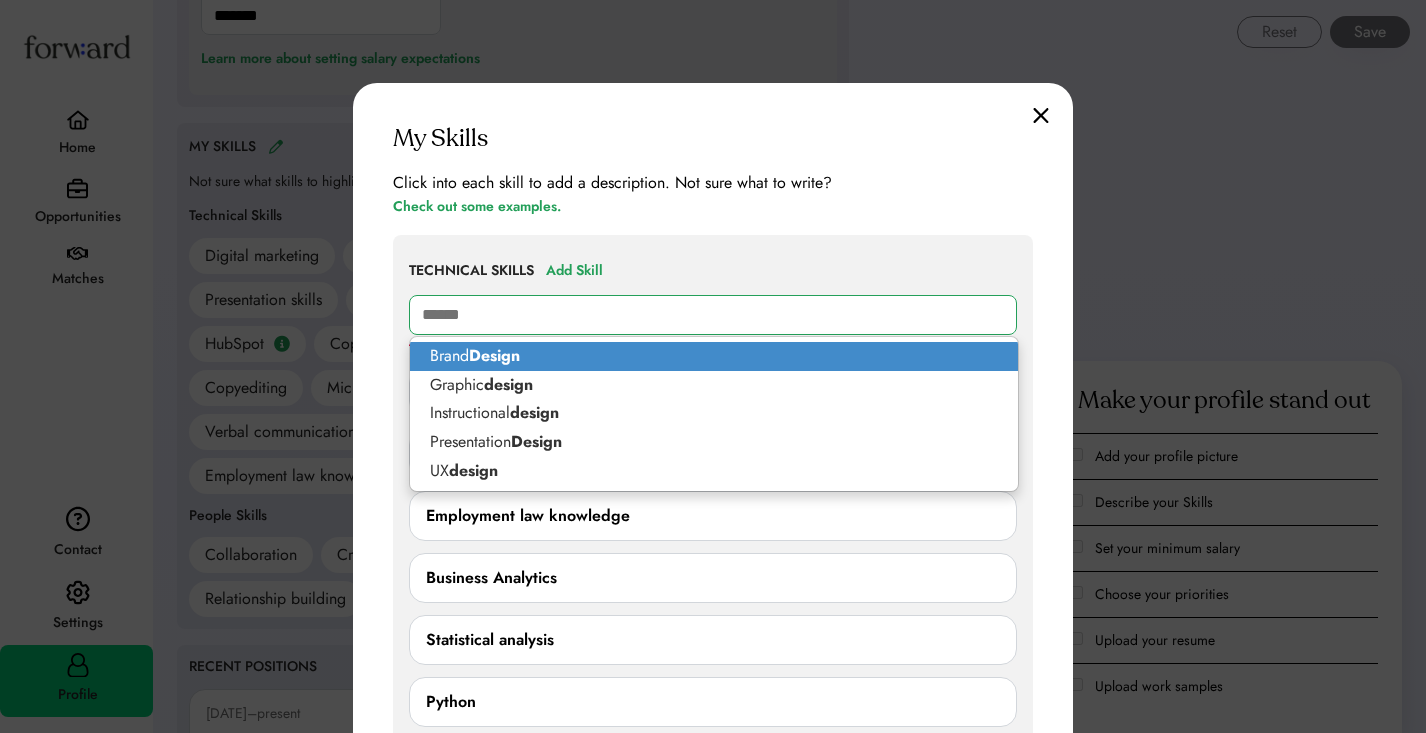 click on "Brand  Design" at bounding box center [714, 356] 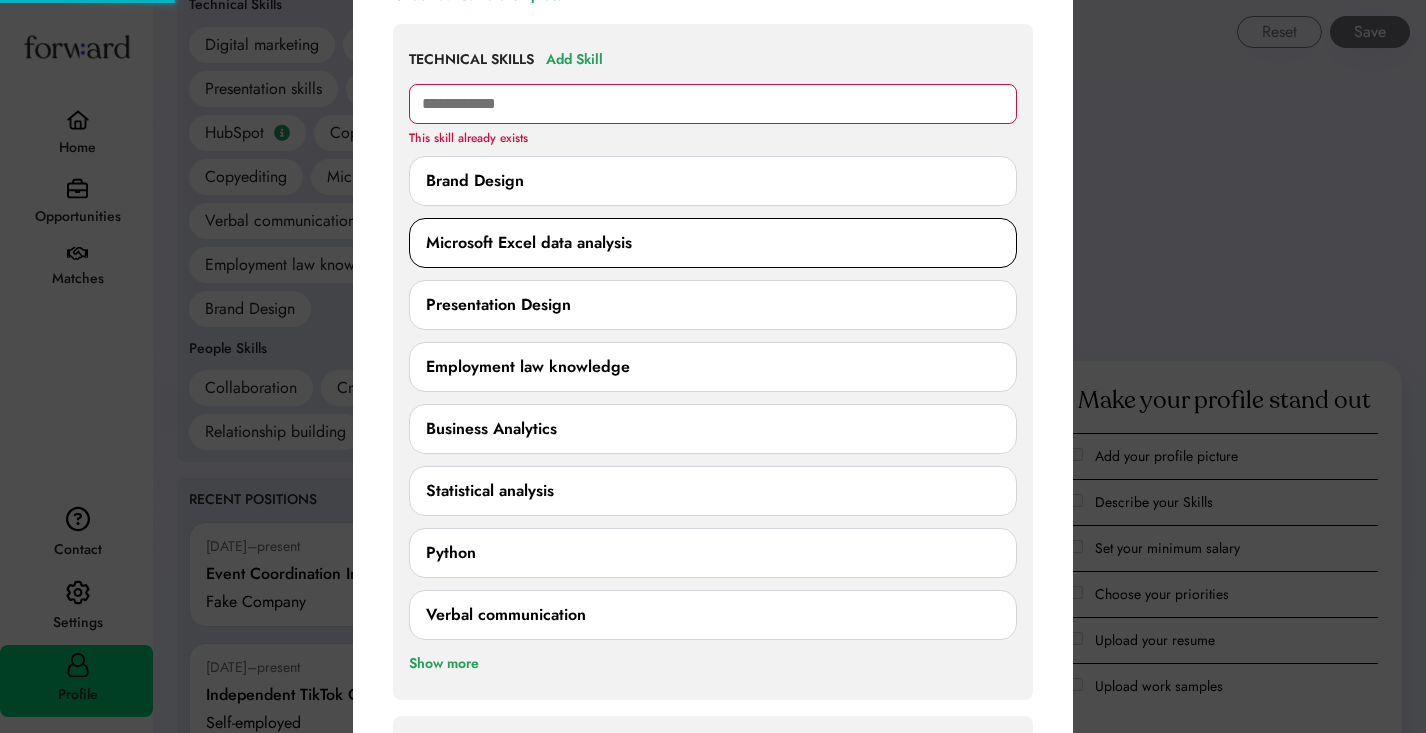 scroll, scrollTop: 1603, scrollLeft: 0, axis: vertical 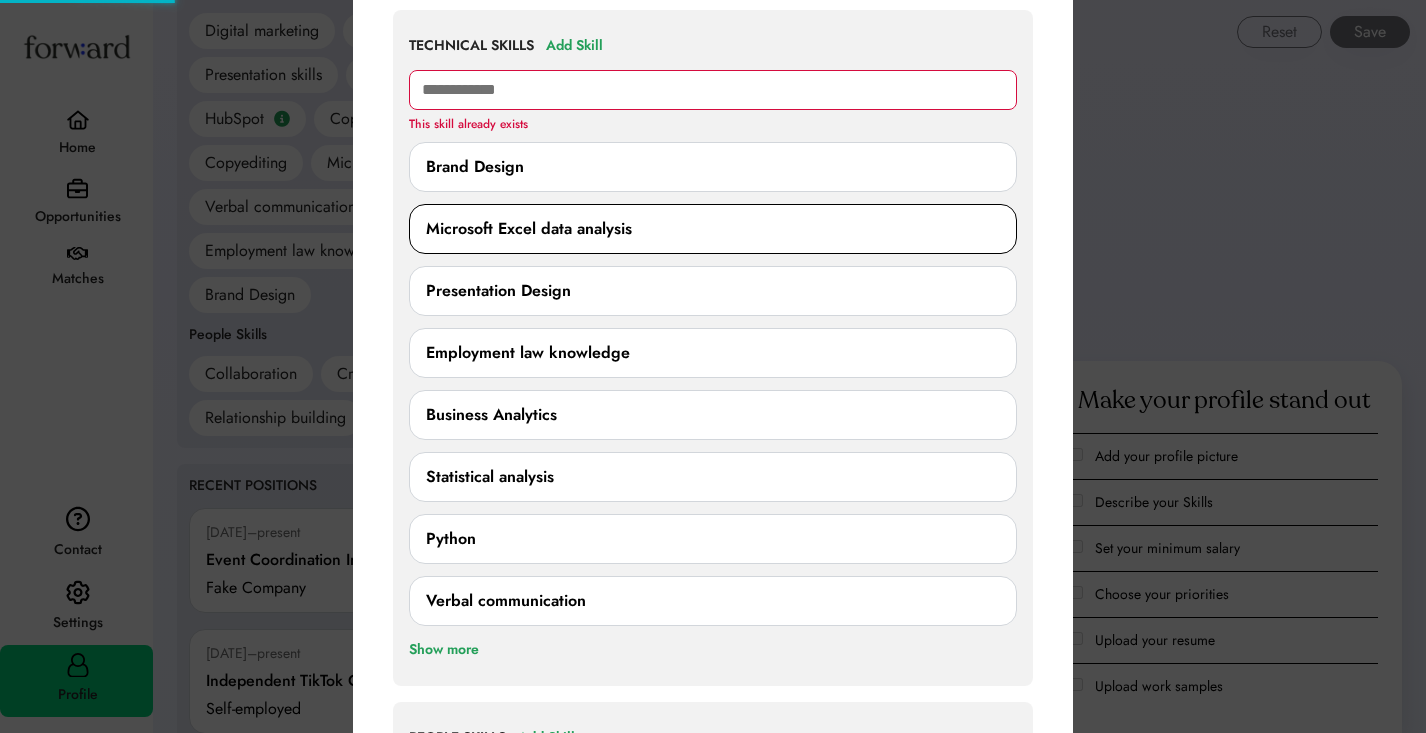 type 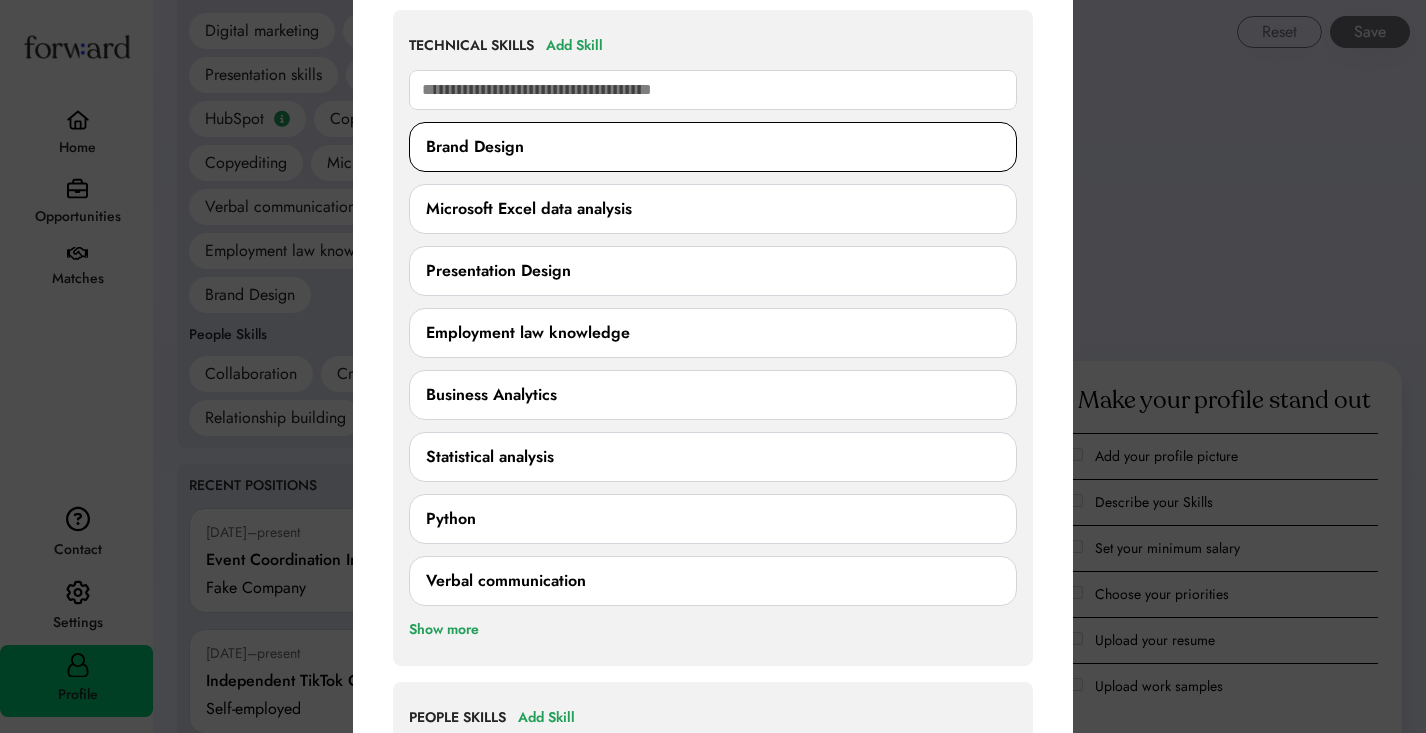 click on "Brand Design" at bounding box center (475, 147) 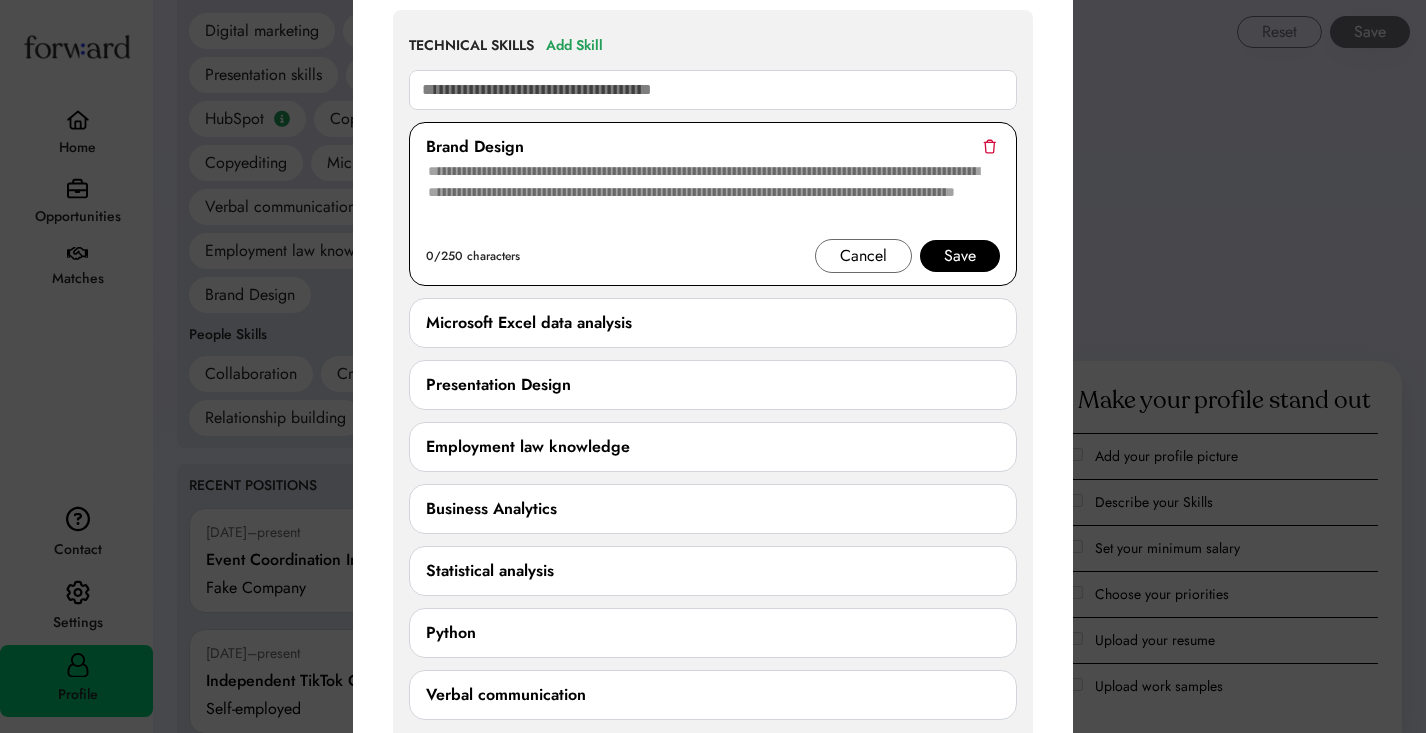 click at bounding box center [713, 199] 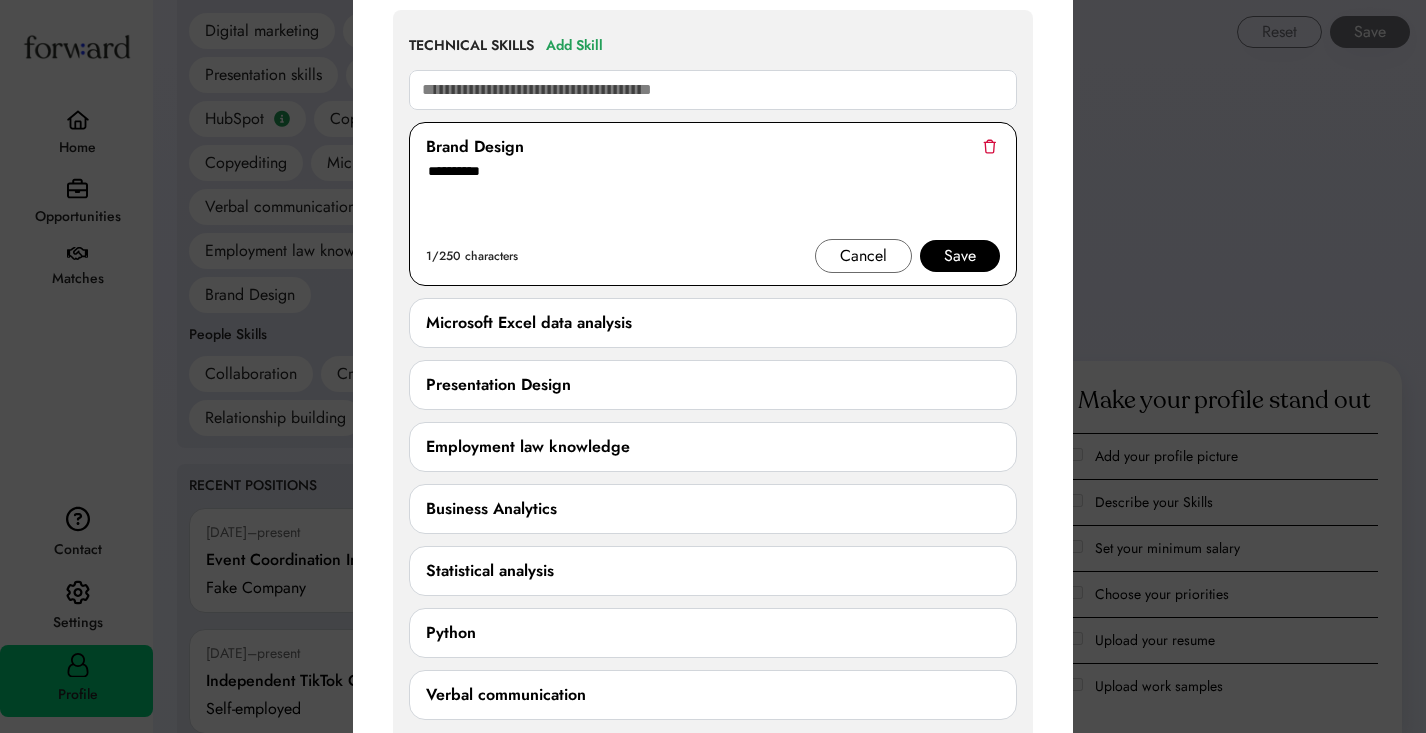 type on "**********" 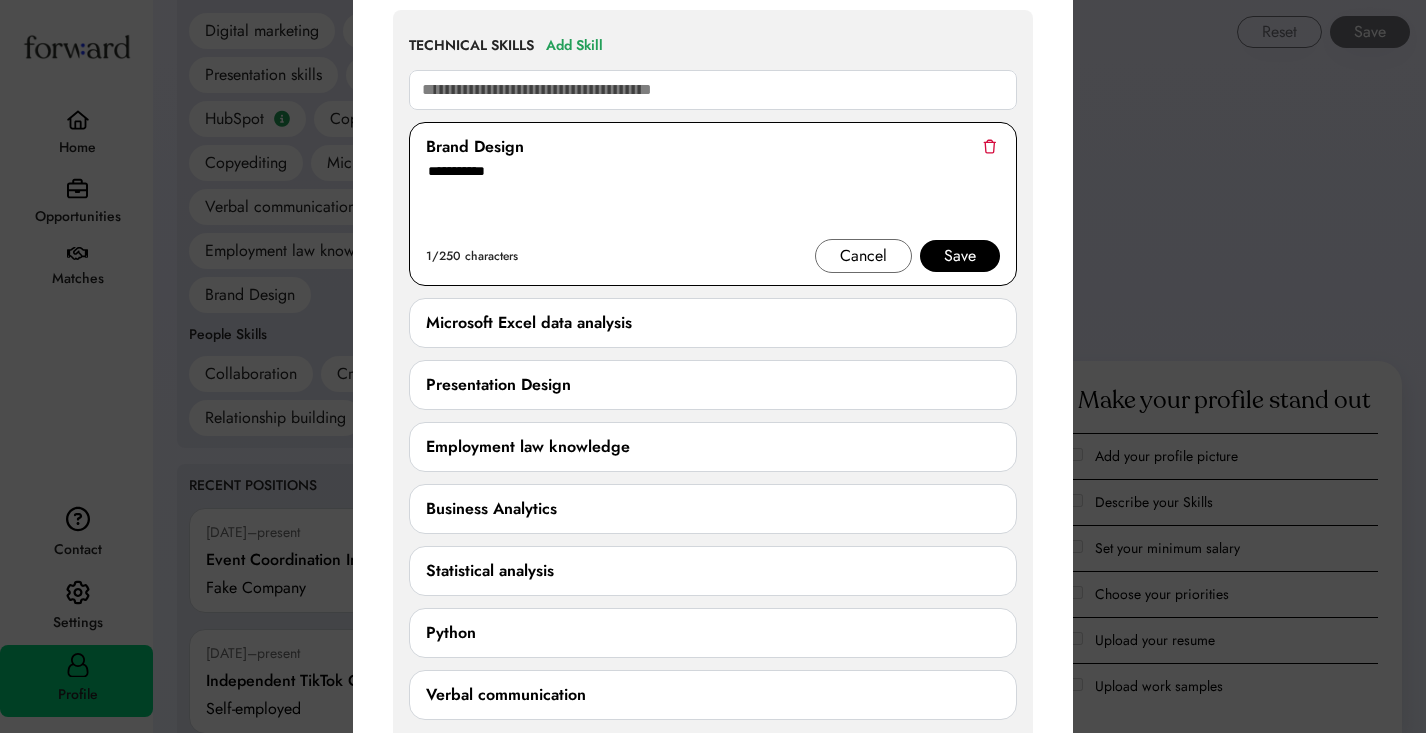 type 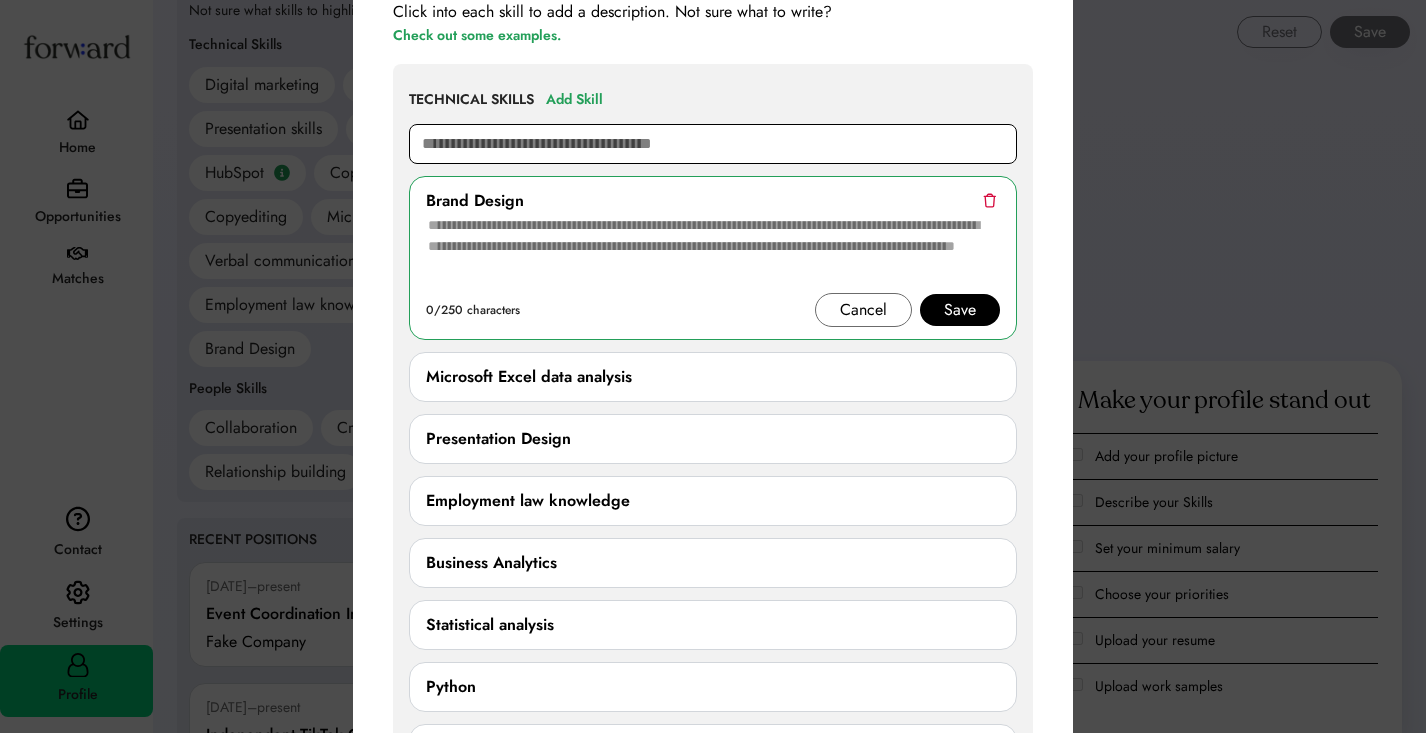 scroll, scrollTop: 1428, scrollLeft: 0, axis: vertical 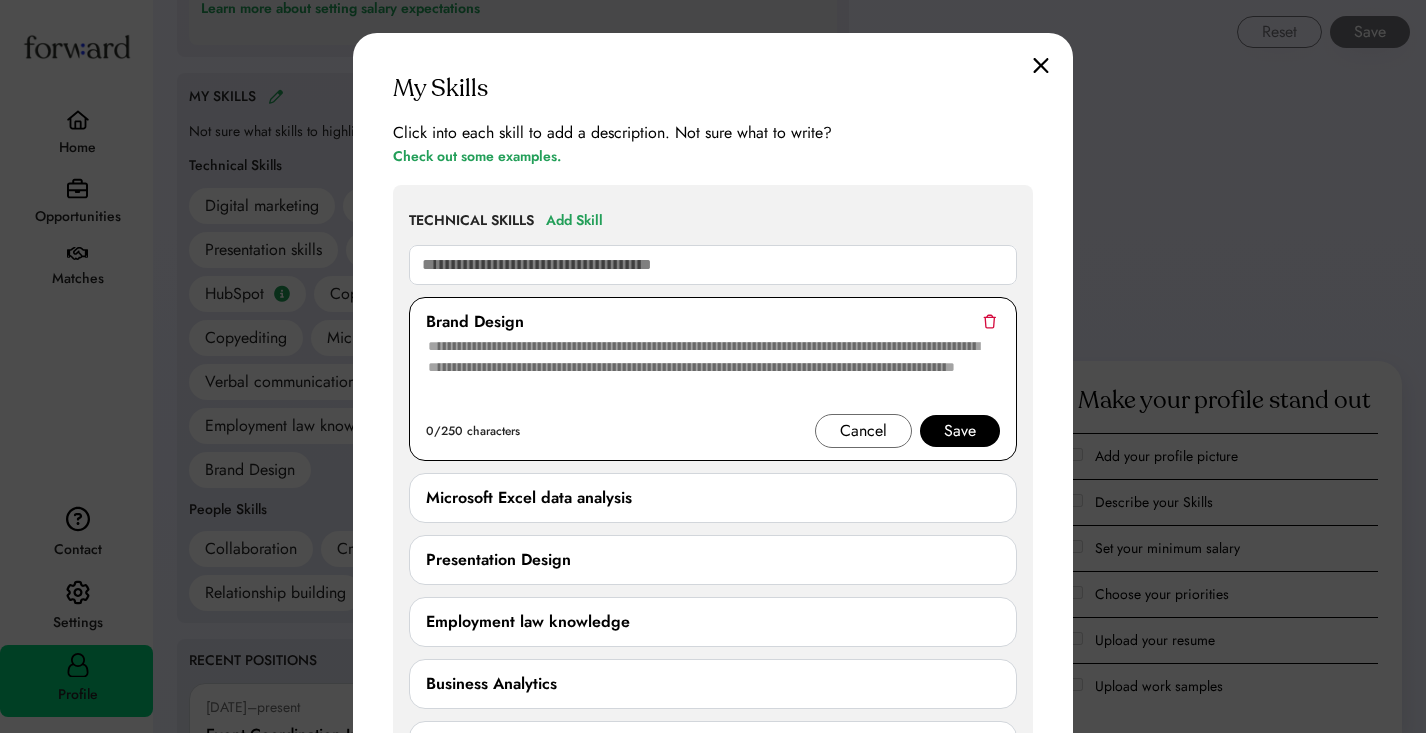 click at bounding box center [989, 321] 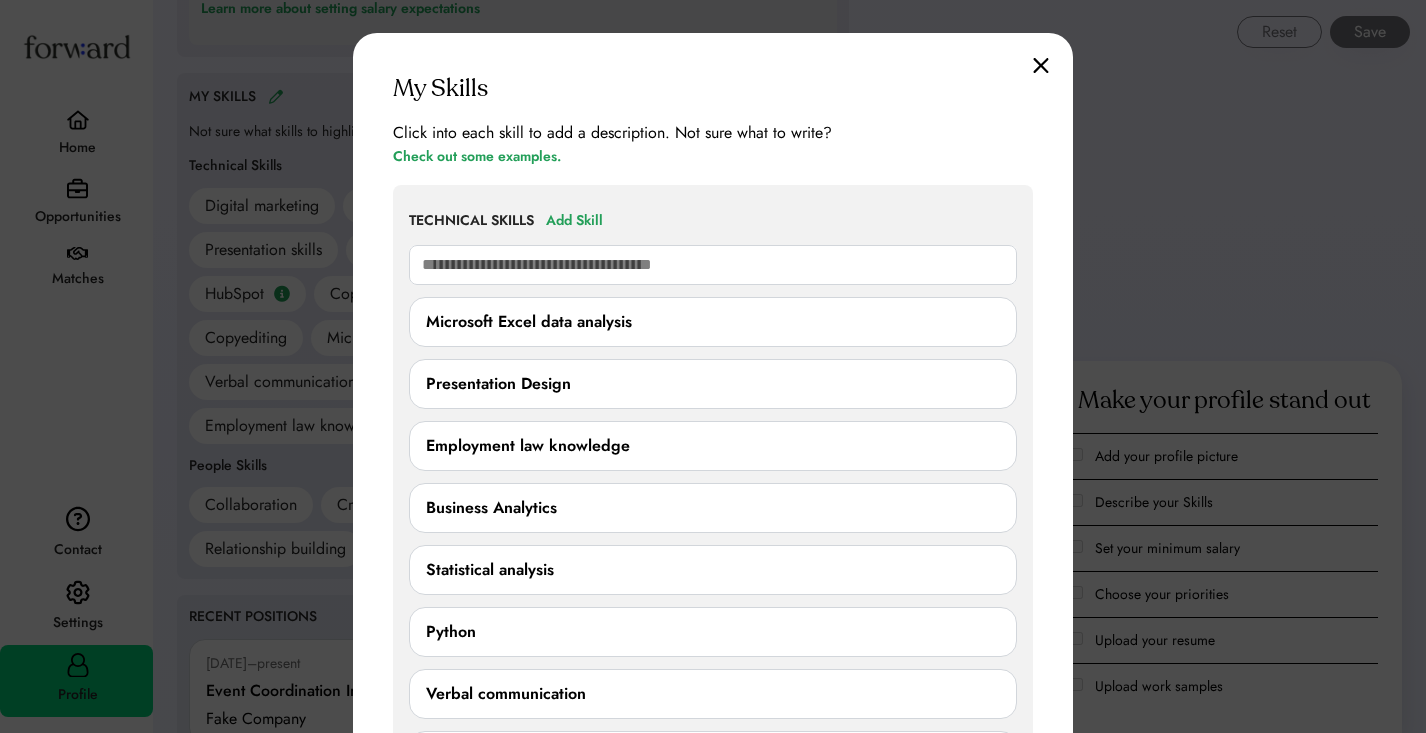 click on "Click into each skill to add a description. Not sure what to write? Check out some examples." at bounding box center (713, 145) 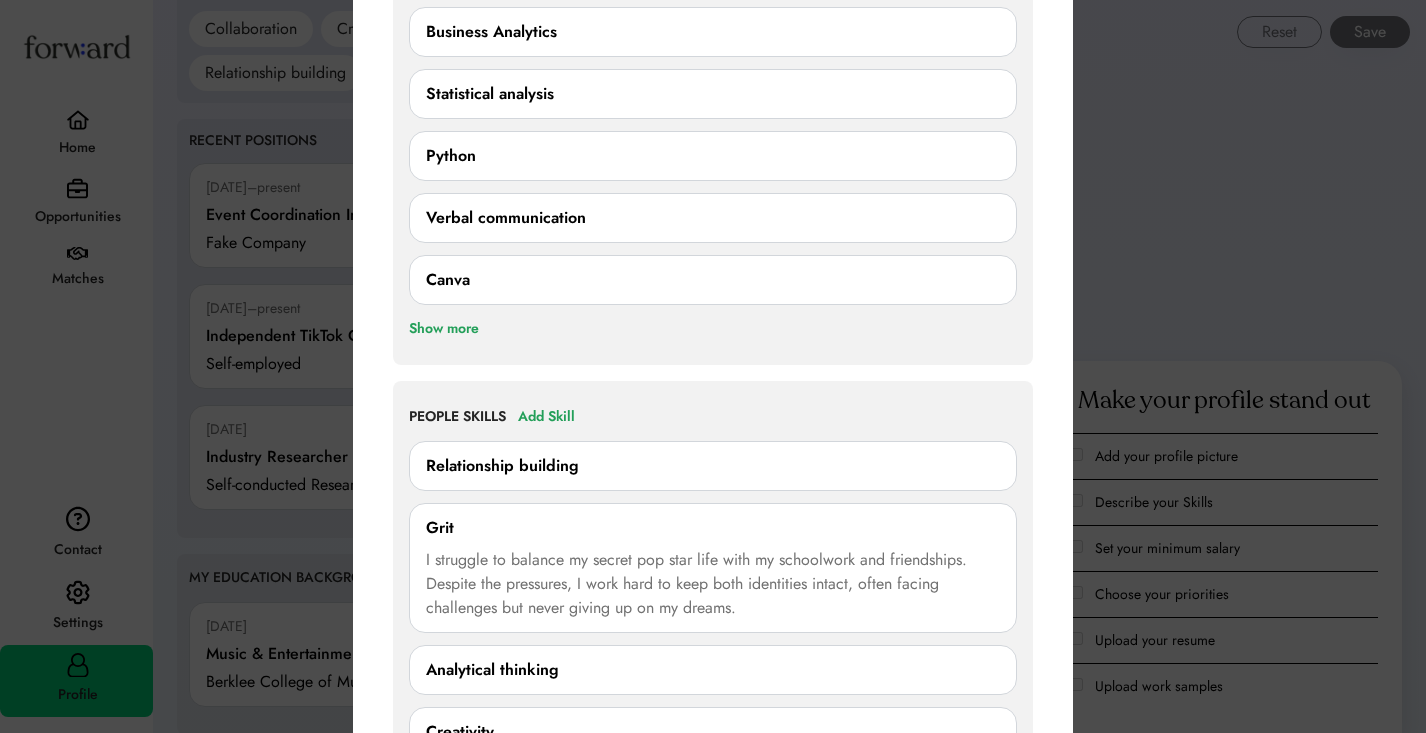 scroll, scrollTop: 1932, scrollLeft: 0, axis: vertical 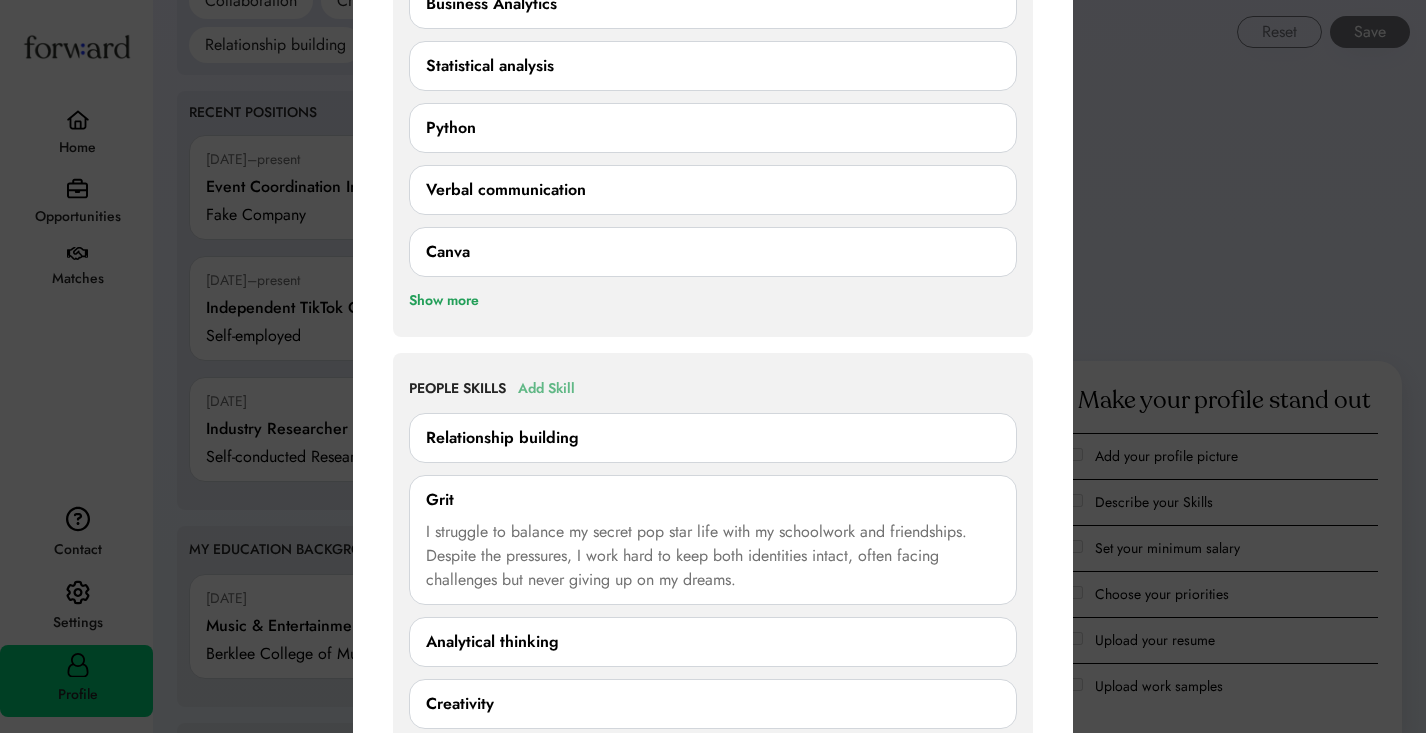 click on "Add Skill" at bounding box center (546, 389) 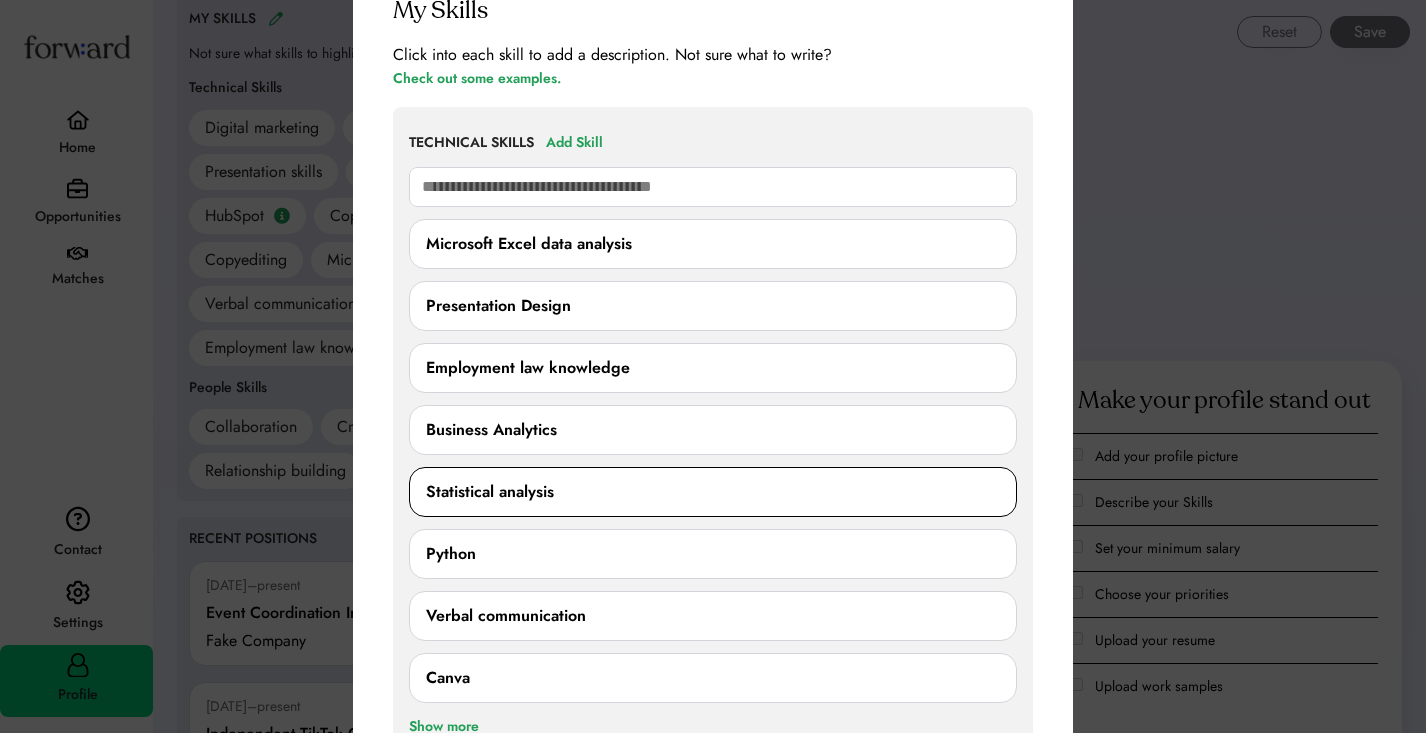 scroll, scrollTop: 1450, scrollLeft: 0, axis: vertical 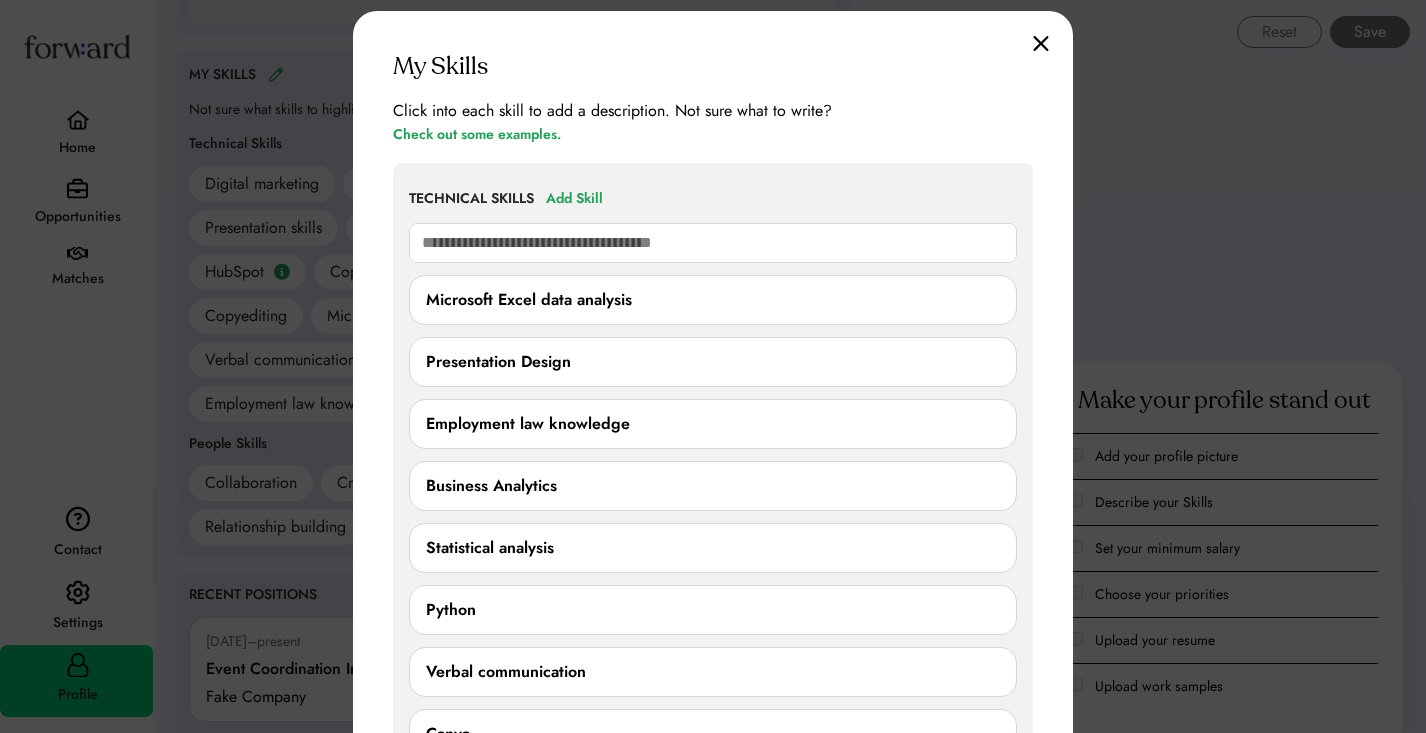 click at bounding box center (1041, 43) 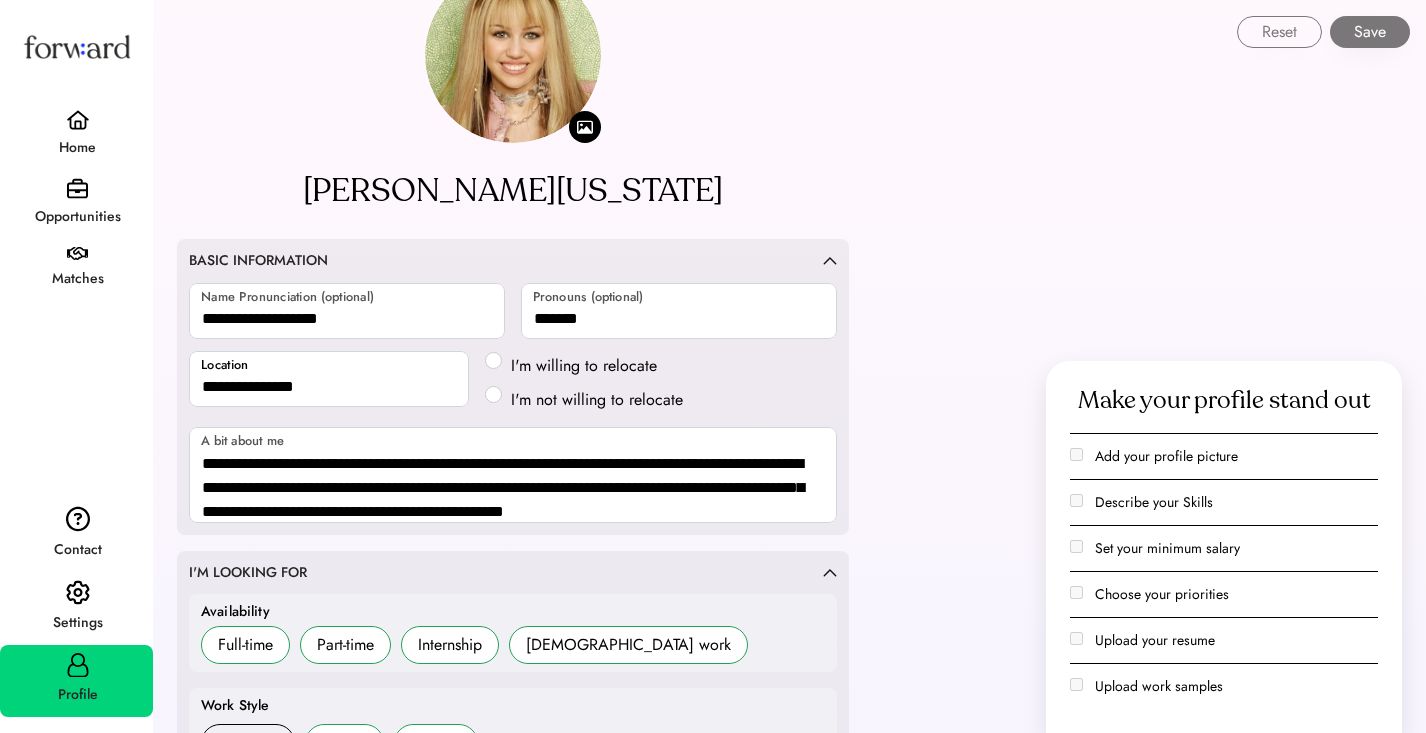 scroll, scrollTop: 49, scrollLeft: 0, axis: vertical 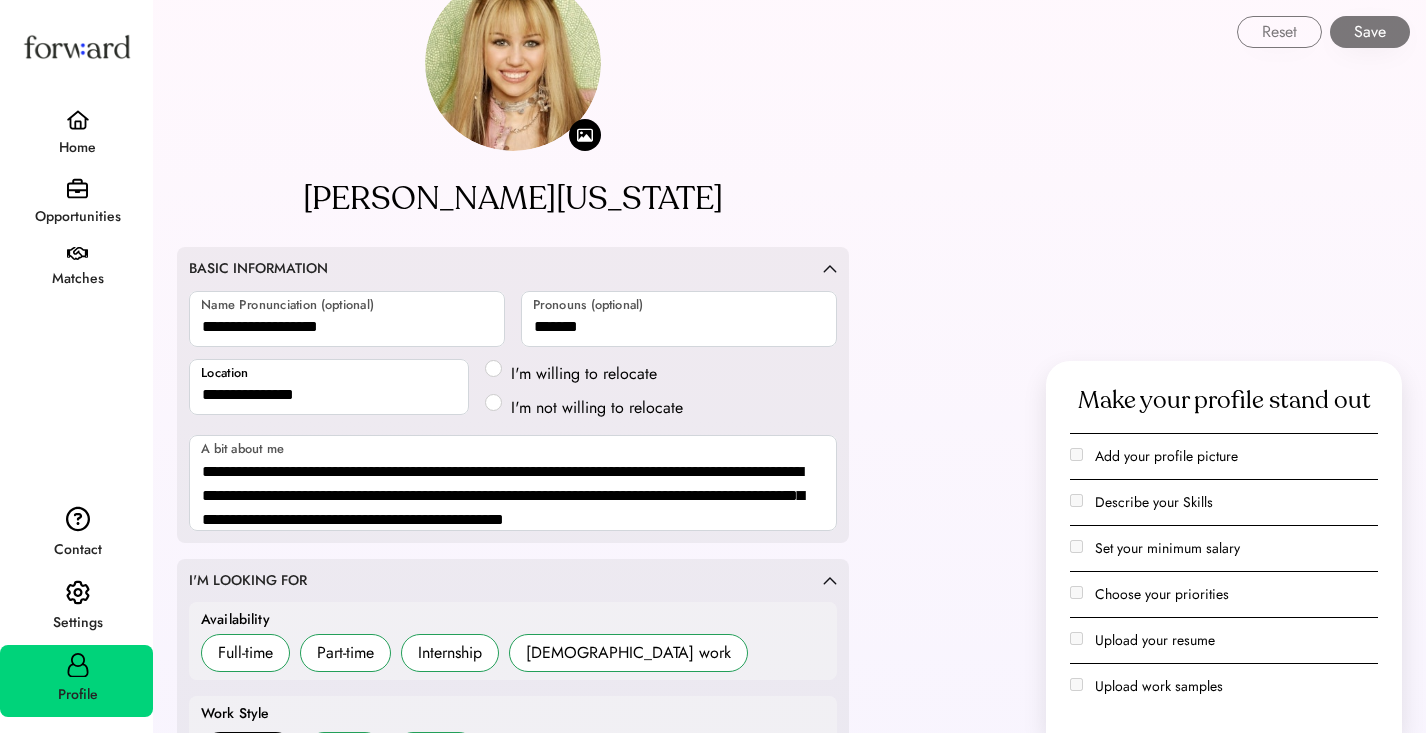 click at bounding box center (78, 120) 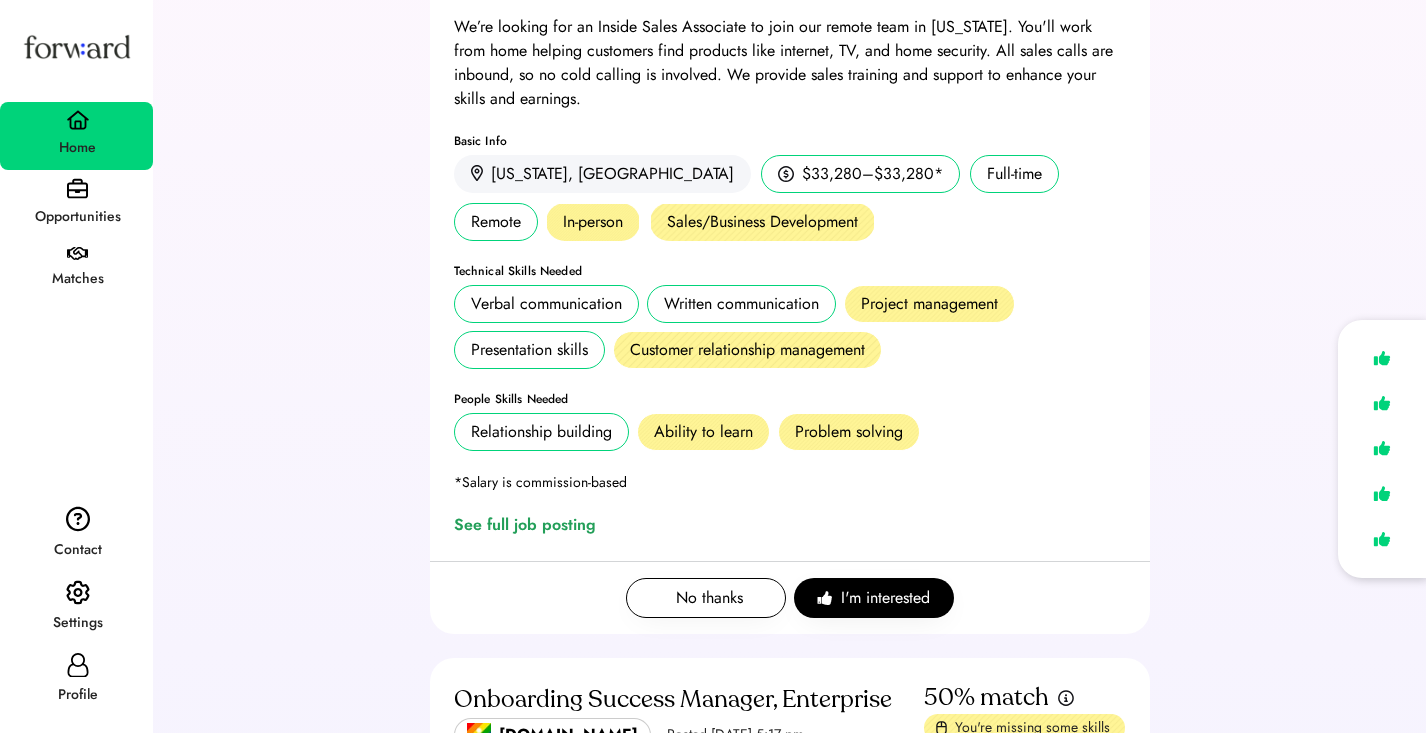 scroll, scrollTop: 0, scrollLeft: 0, axis: both 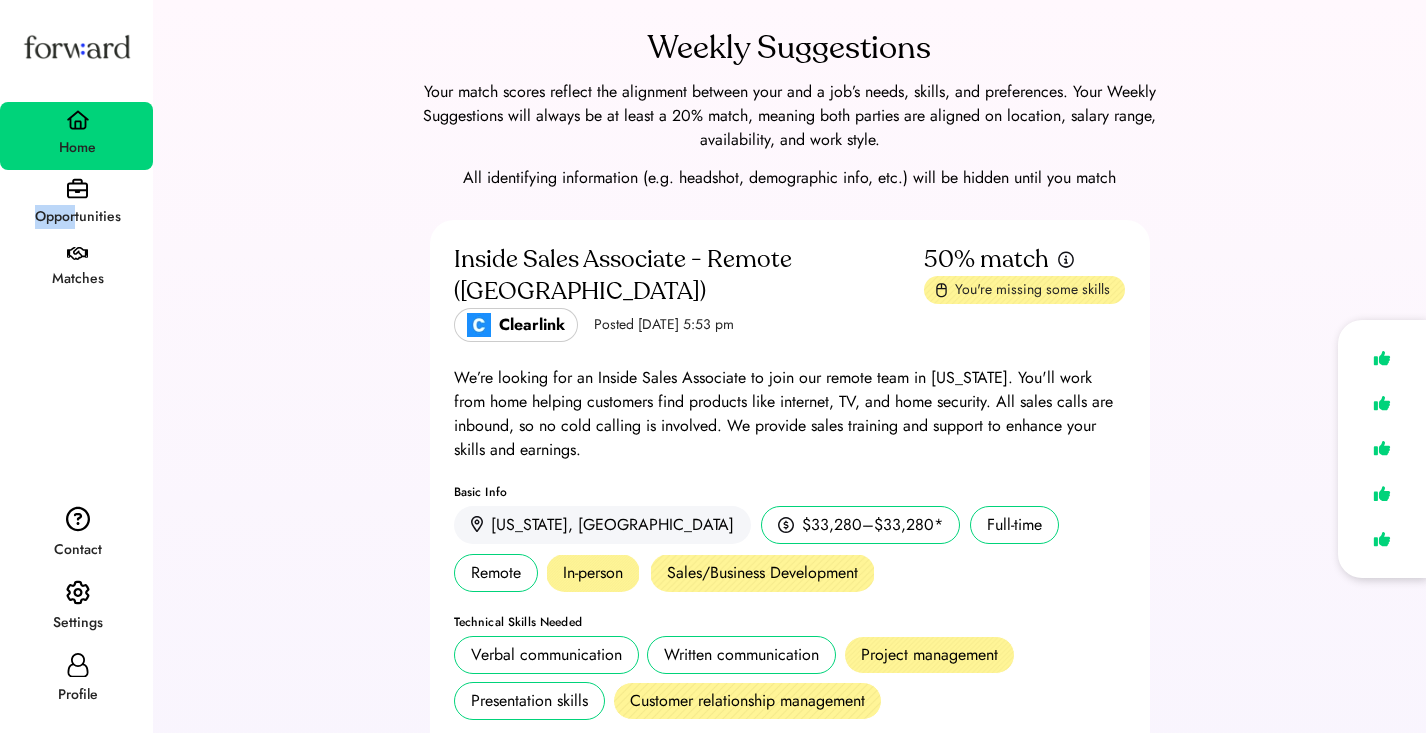 click on "Opportunities" at bounding box center [77, 217] 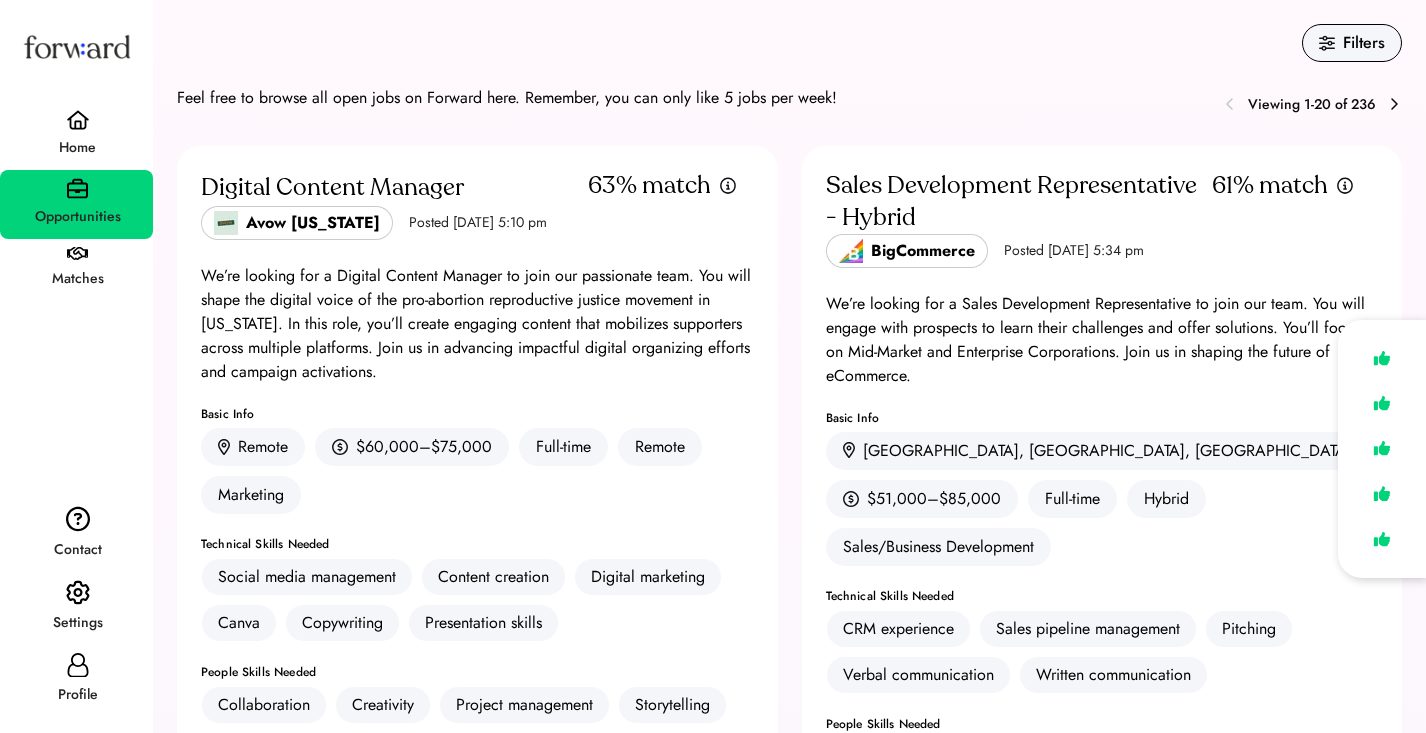 click on "Feel free to browse all open jobs on Forward here. Remember, you can only like 5 jobs per week!  Viewing 1-20 of 236 Digital Content Manager Avow Texas Posted Jun 20, 2025 5:10 pm 63% match We’re looking for a Digital Content Manager to join our passionate team. You will shape the digital voice of the pro-abortion reproductive justice movement in Texas. In this role, you’ll create engaging content that mobilizes supporters across multiple platforms. Join us in advancing impactful digital organizing efforts and campaign activations. Basic Info Remote $60,000–$75,000 Full-time Remote Marketing Technical Skills Needed Social media management Content creation Digital marketing Canva Copywriting Presentation skills People Skills Needed Collaboration Creativity Project management Storytelling See full job posting You said you're not interested Sales Development Representative - Hybrid BigCommerce Posted May 29, 2025 5:34 pm 61% match Basic Info Austin, TX, USA $51,000–$85,000 Full-time Hybrid CRM experience" at bounding box center [789, 3927] 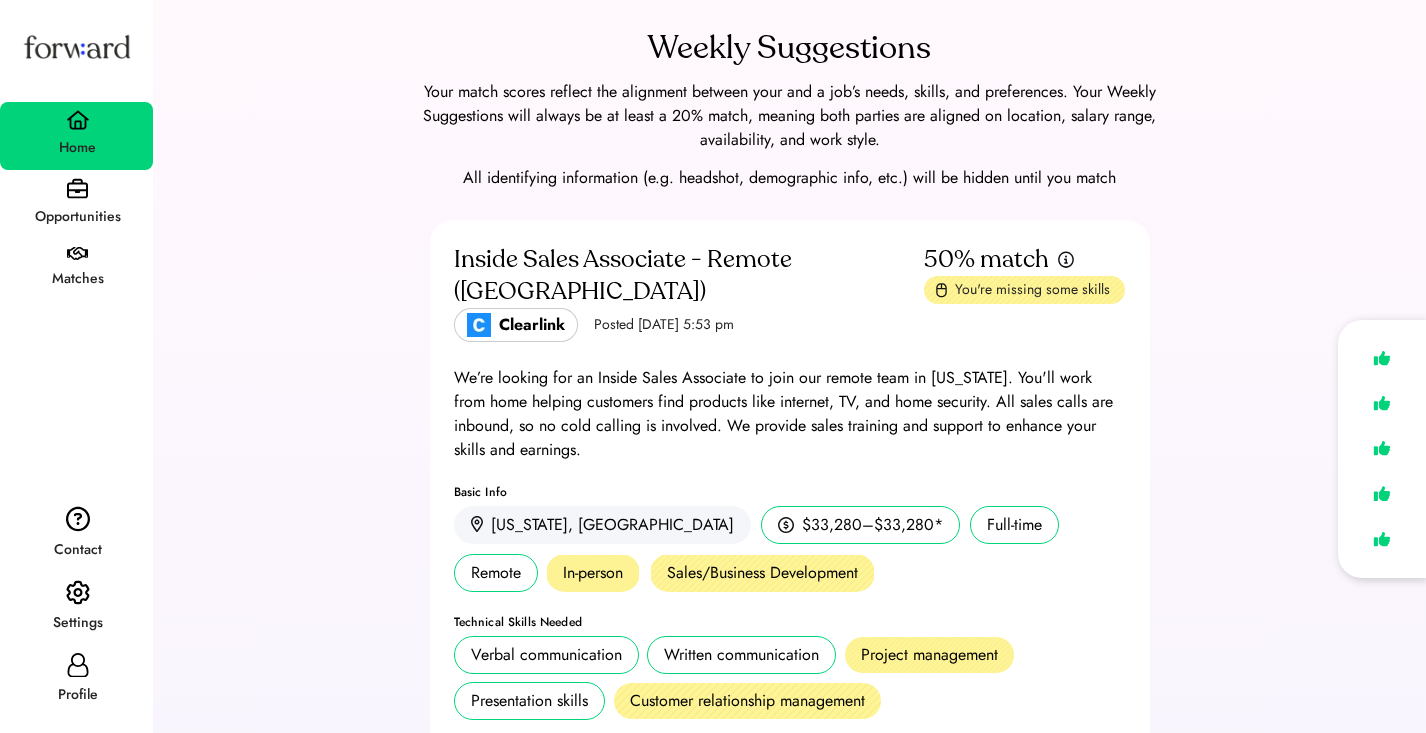 click on "Opportunities" at bounding box center (77, 217) 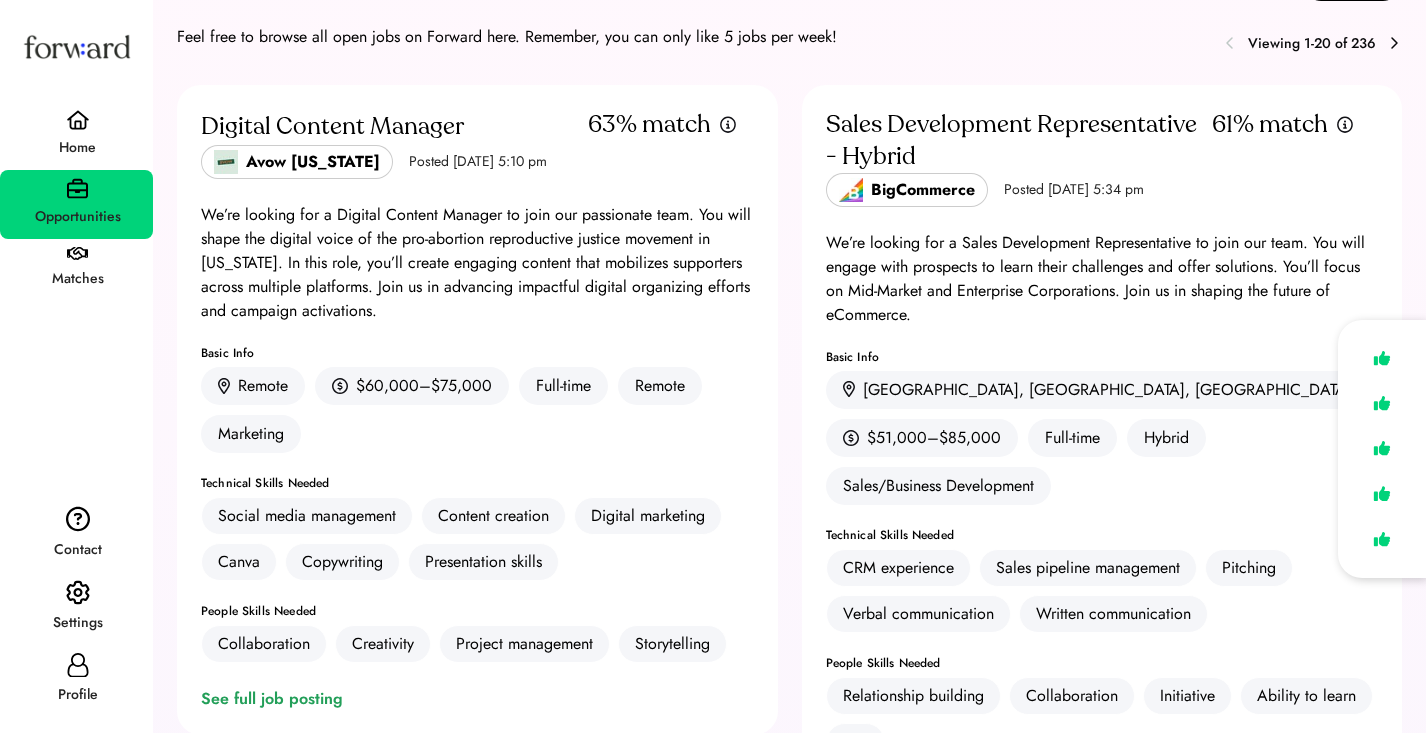 scroll, scrollTop: 0, scrollLeft: 0, axis: both 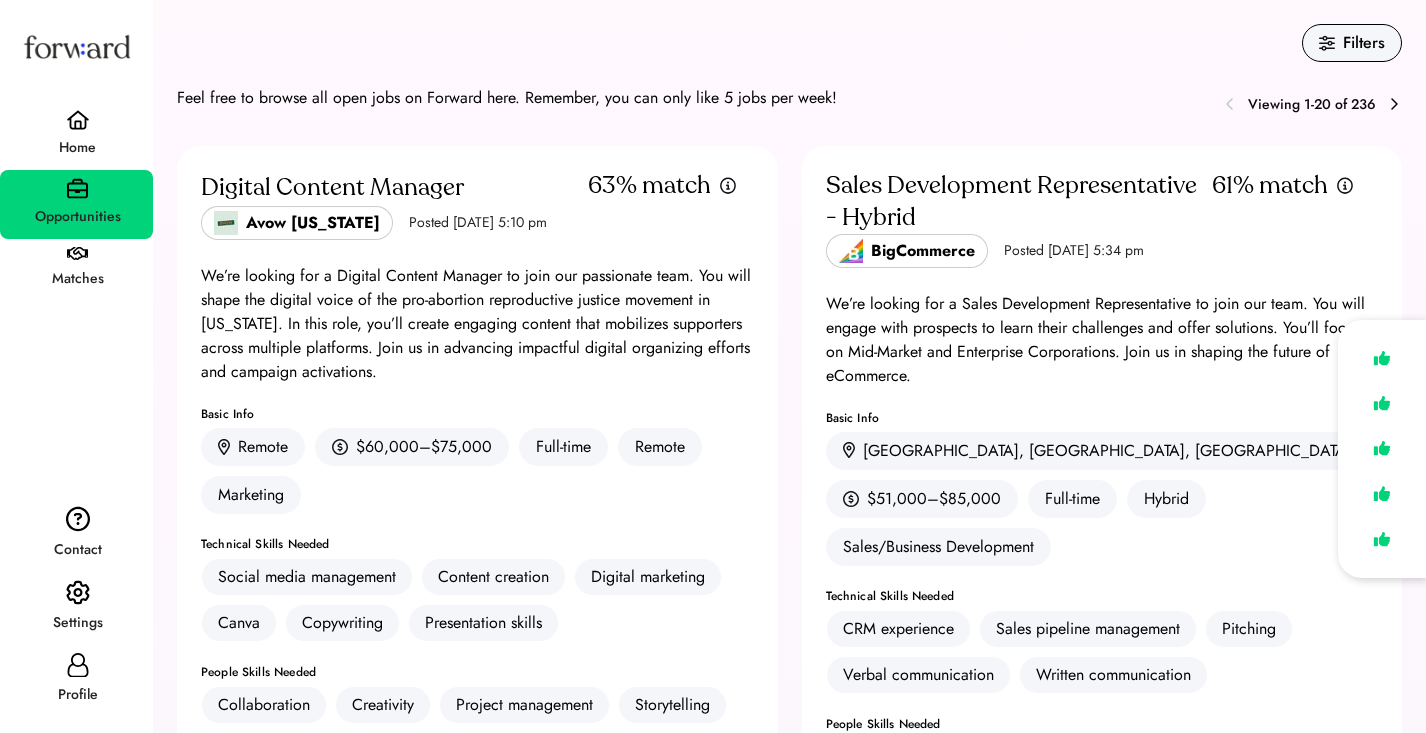 click at bounding box center (1327, 43) 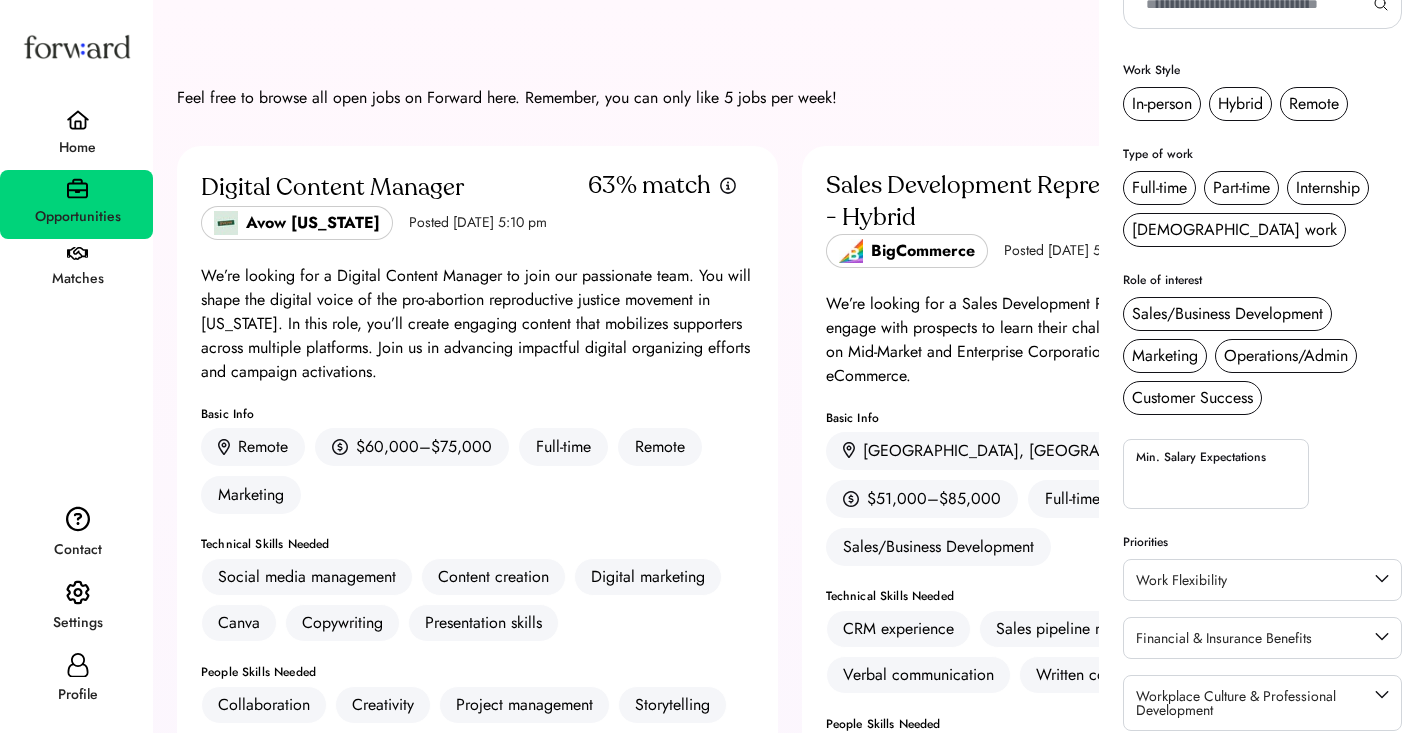 scroll, scrollTop: 0, scrollLeft: 0, axis: both 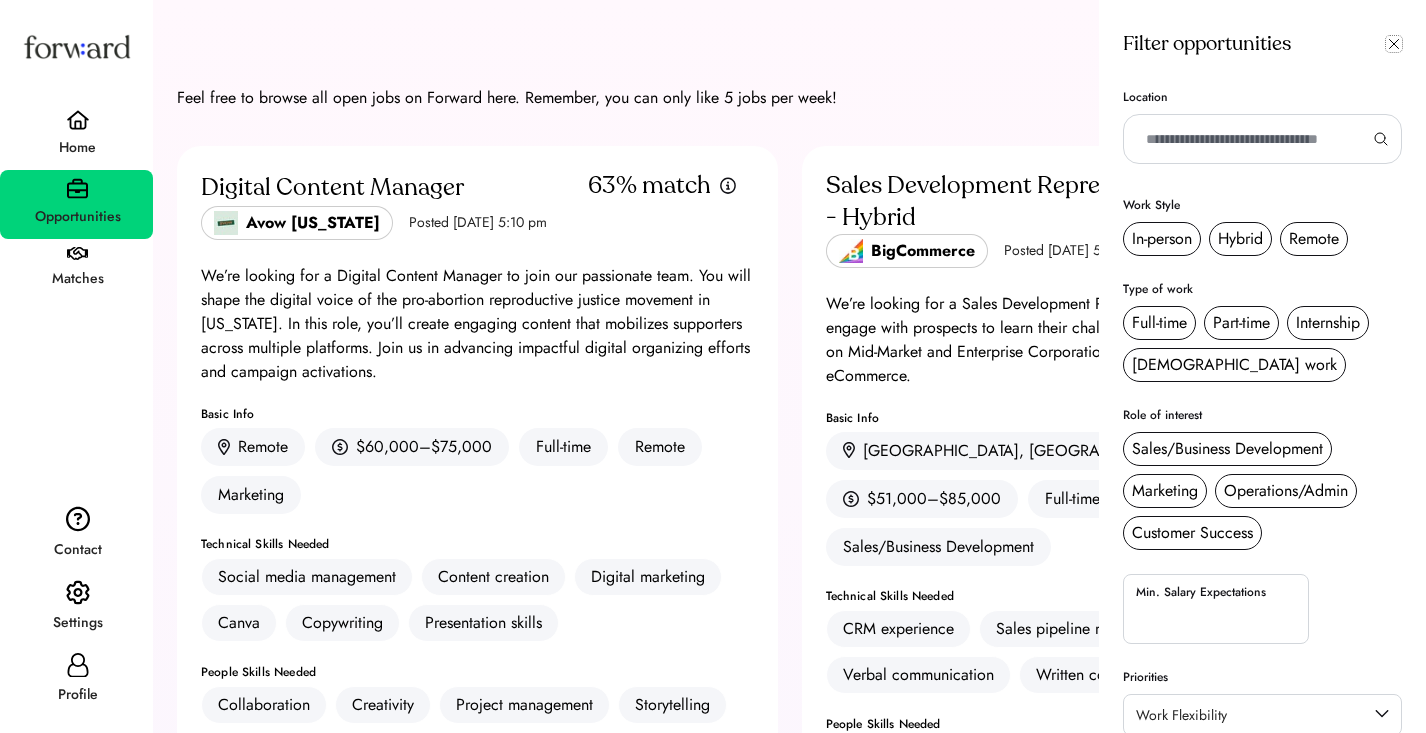 click 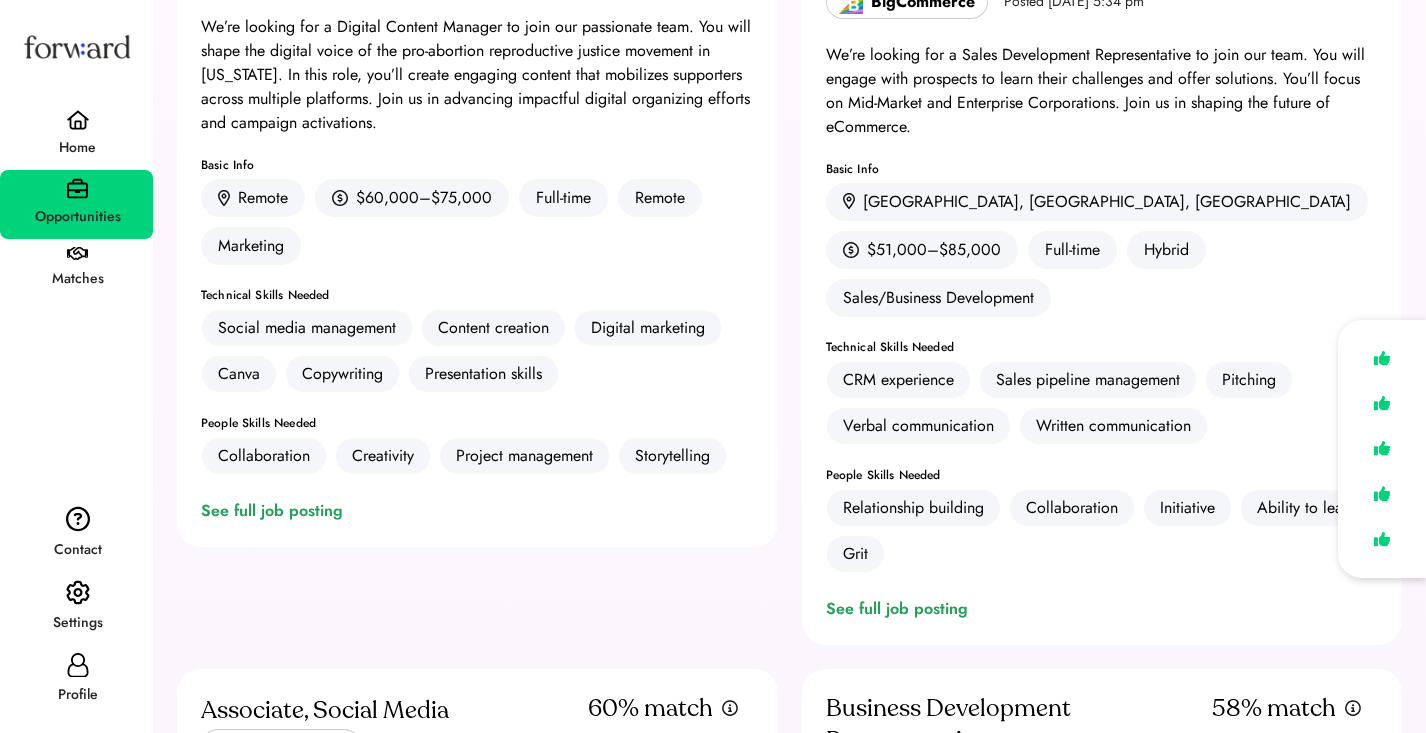 scroll, scrollTop: 276, scrollLeft: 0, axis: vertical 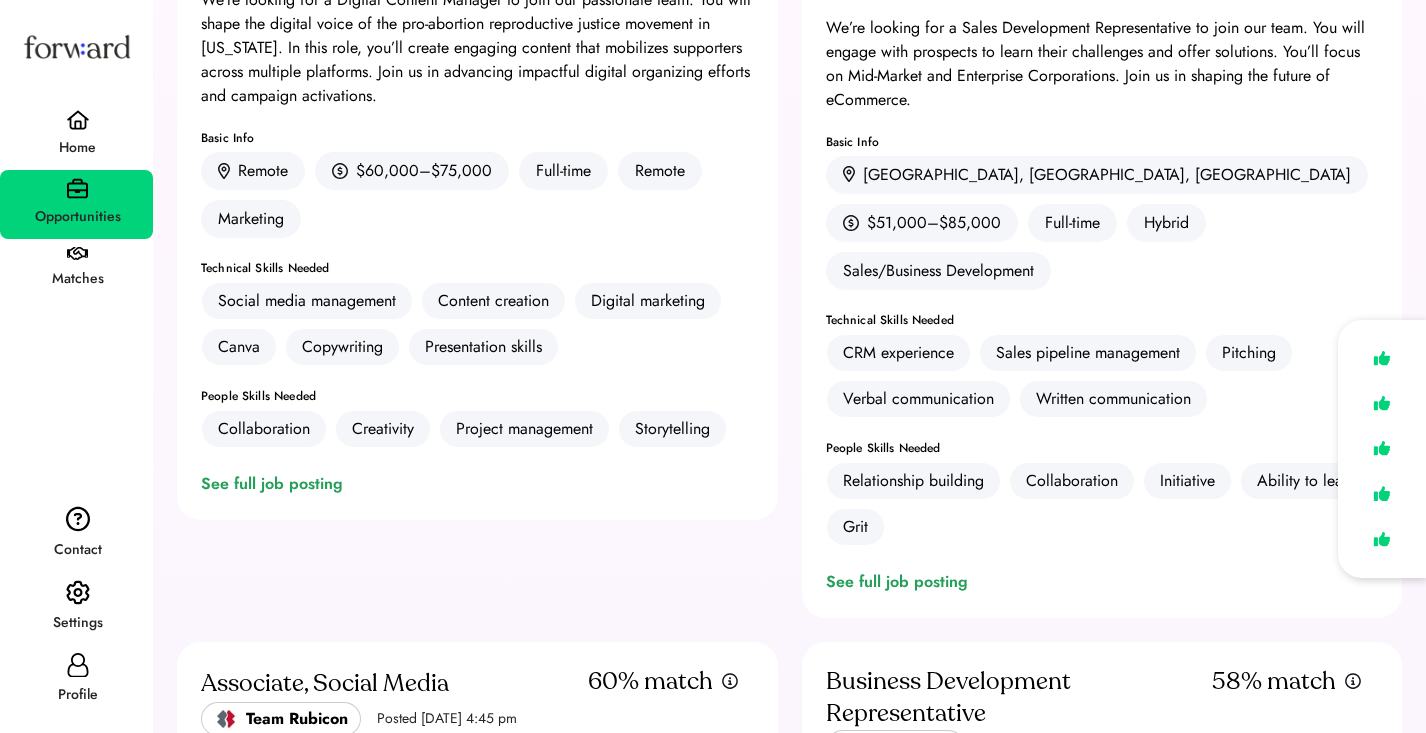 click on "See full job posting" at bounding box center (276, 484) 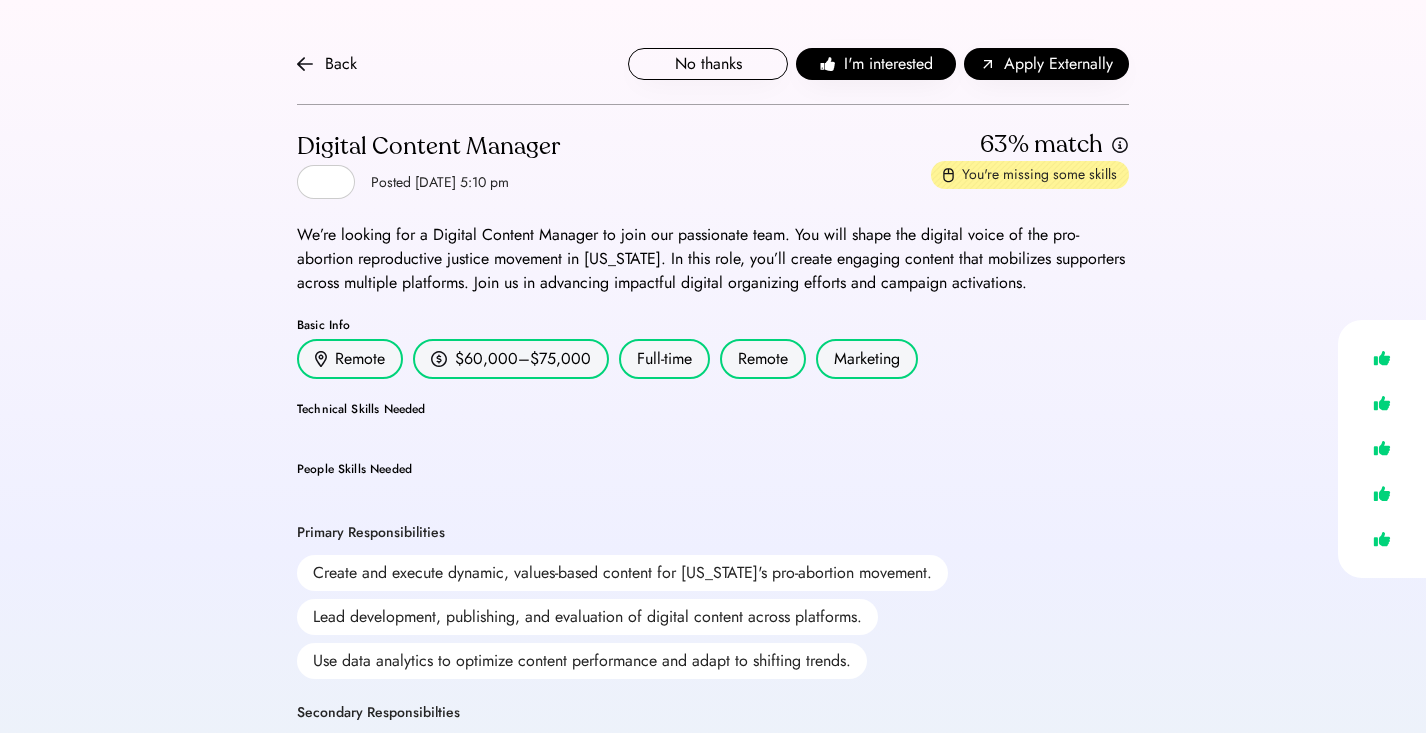 scroll, scrollTop: 0, scrollLeft: 0, axis: both 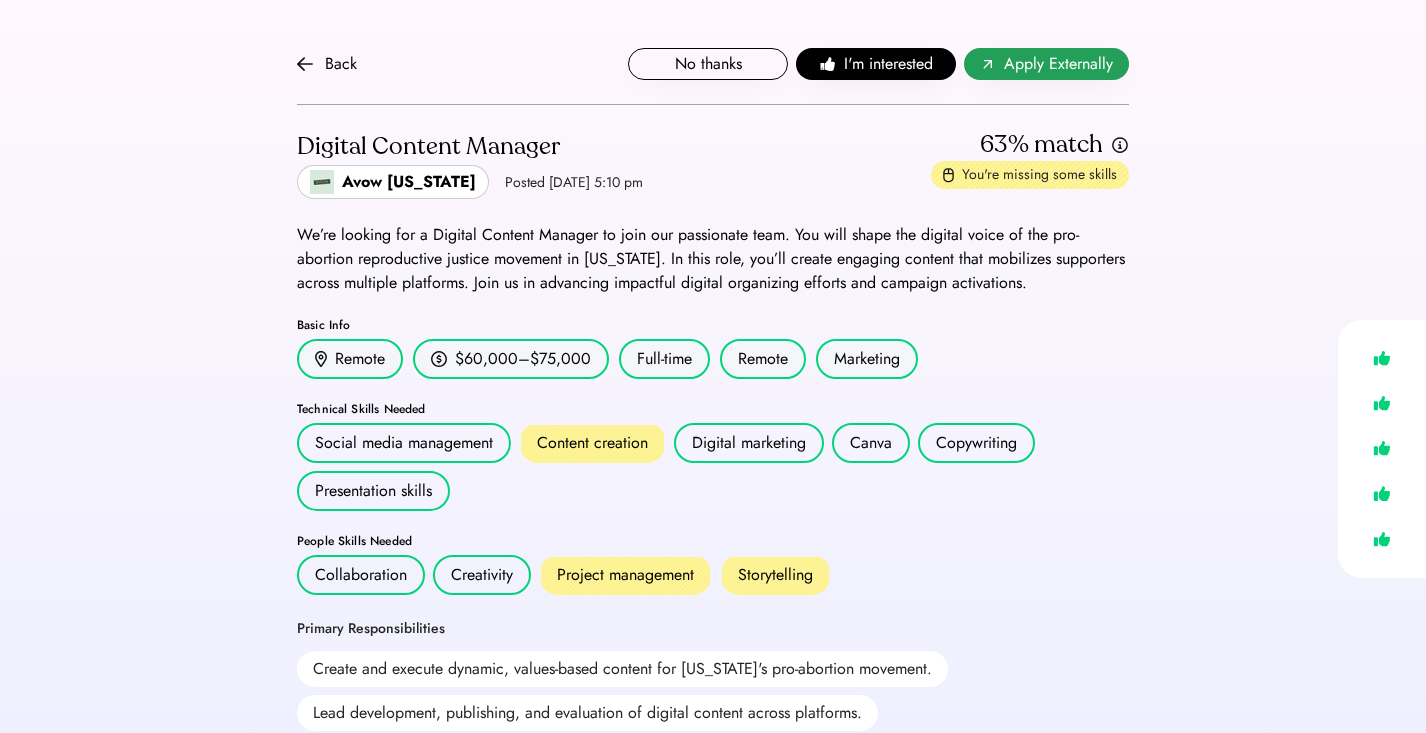 click on "Apply Externally" at bounding box center (1058, 64) 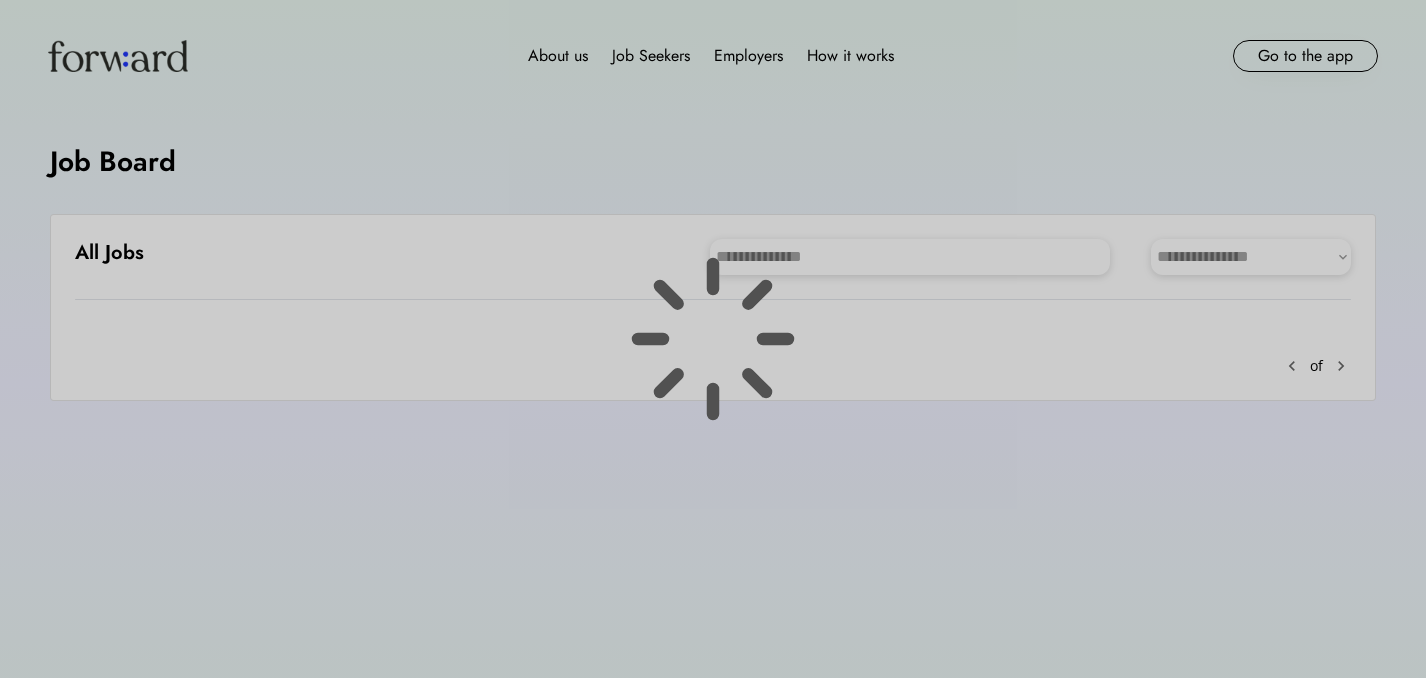 scroll, scrollTop: 0, scrollLeft: 0, axis: both 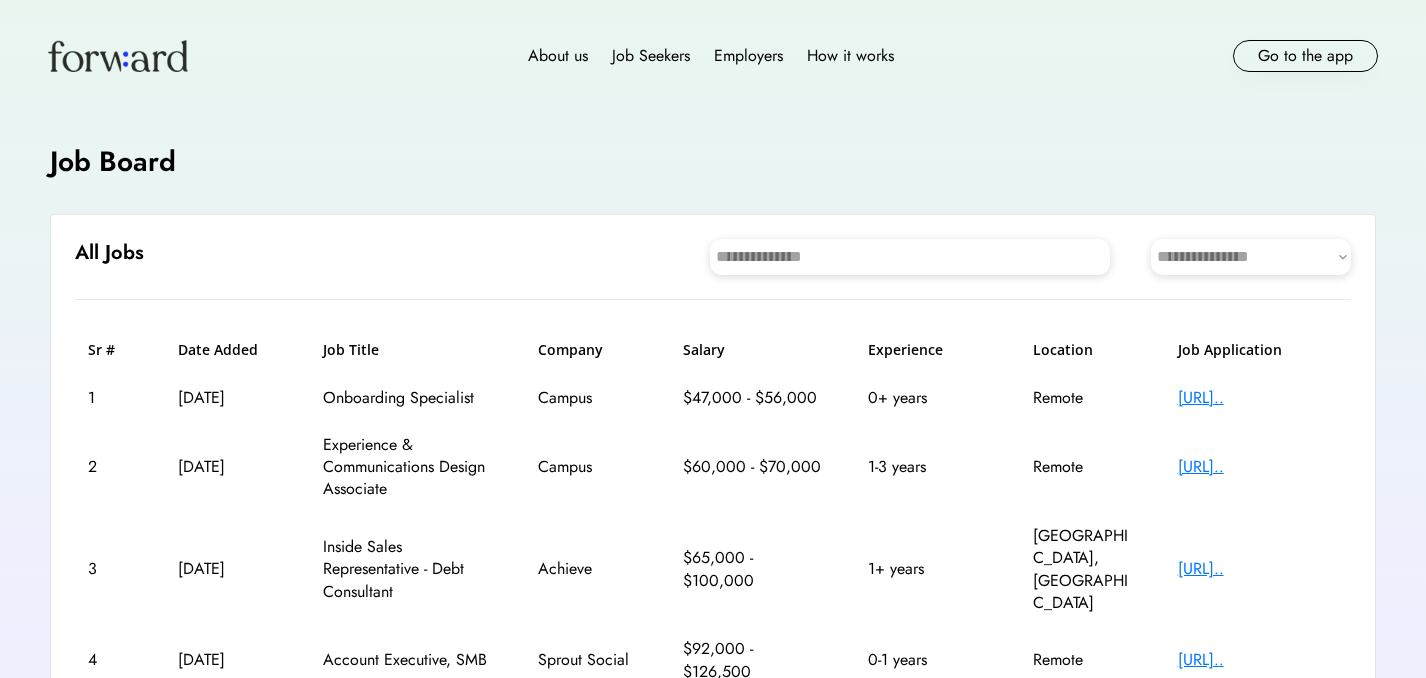 click on "[URL].." at bounding box center [1258, 398] 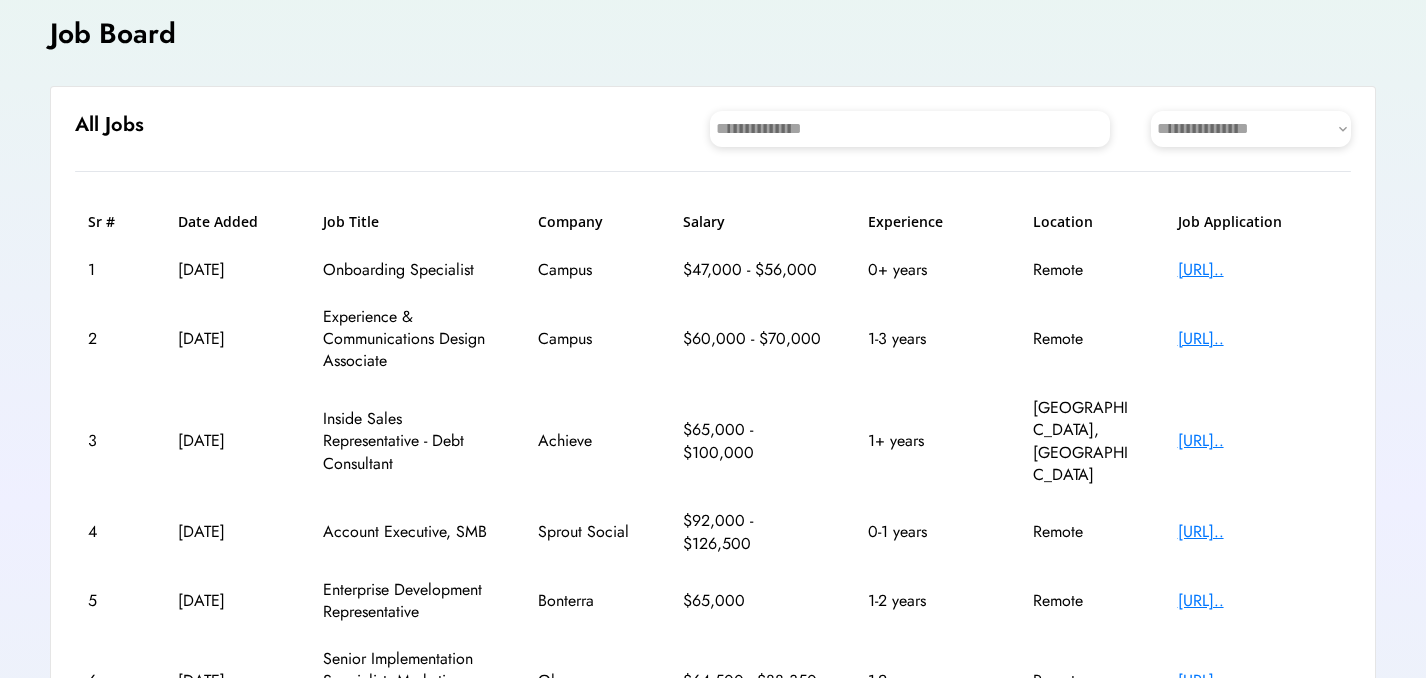 scroll, scrollTop: 144, scrollLeft: 0, axis: vertical 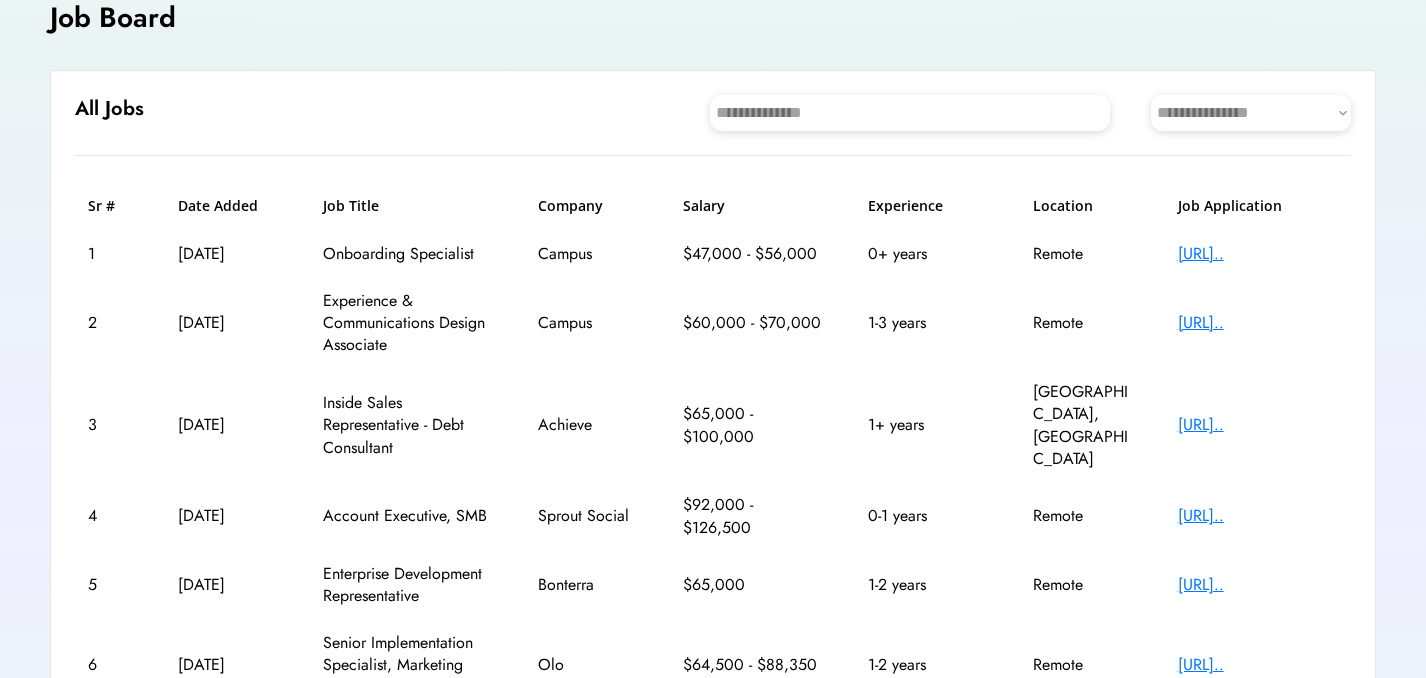 click on "[URL].." at bounding box center (1258, 425) 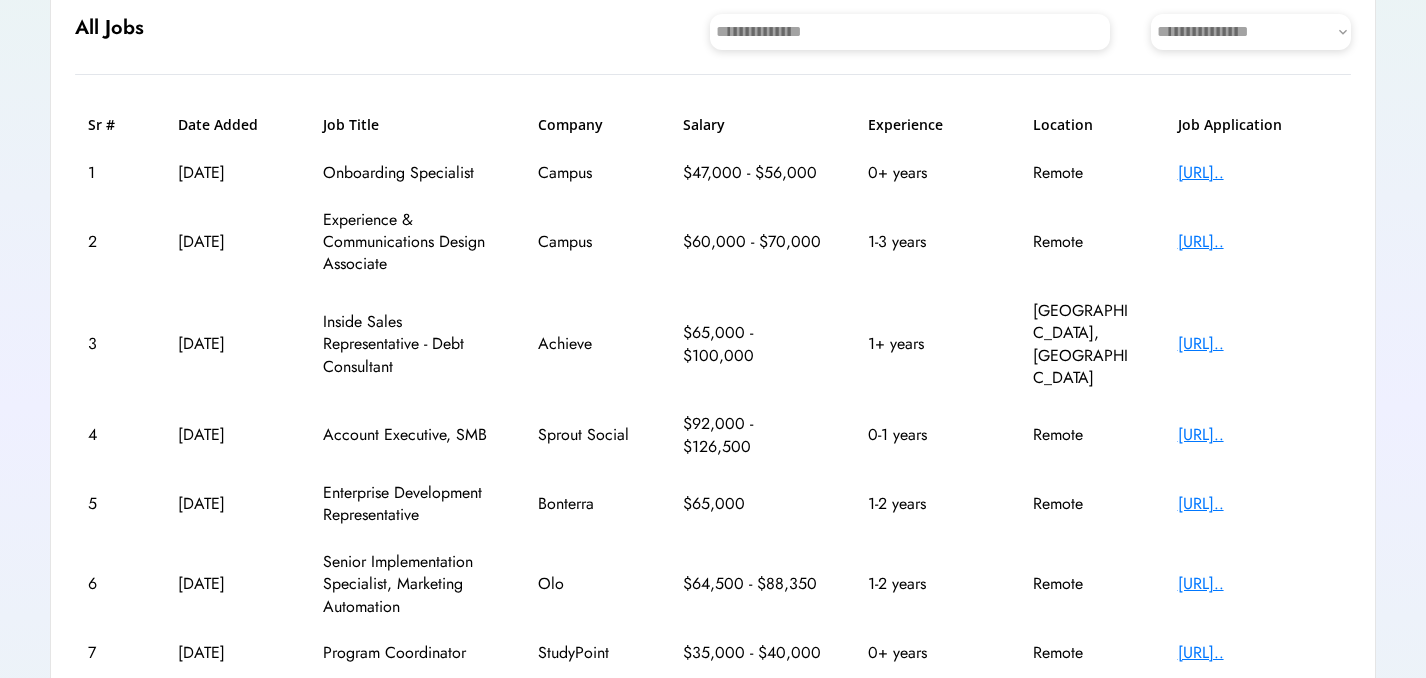 scroll, scrollTop: 224, scrollLeft: 0, axis: vertical 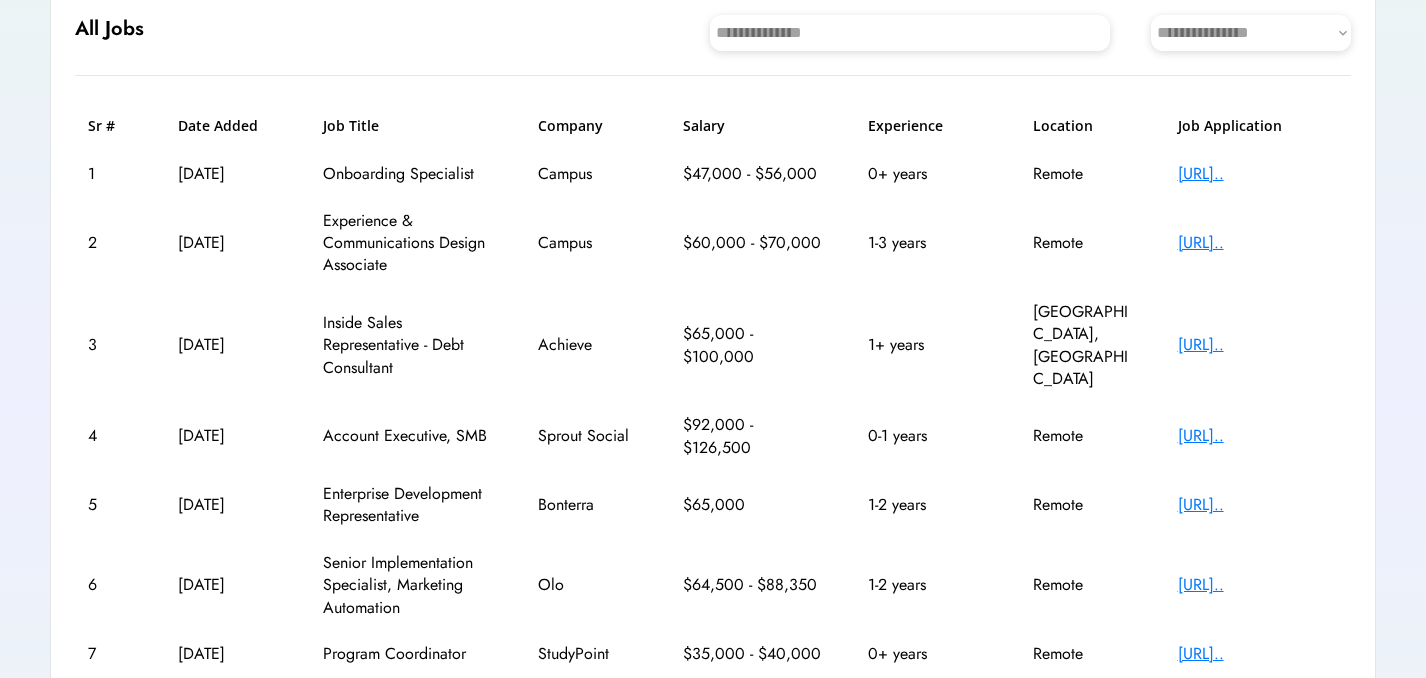 click on "[URL].." at bounding box center [1258, 585] 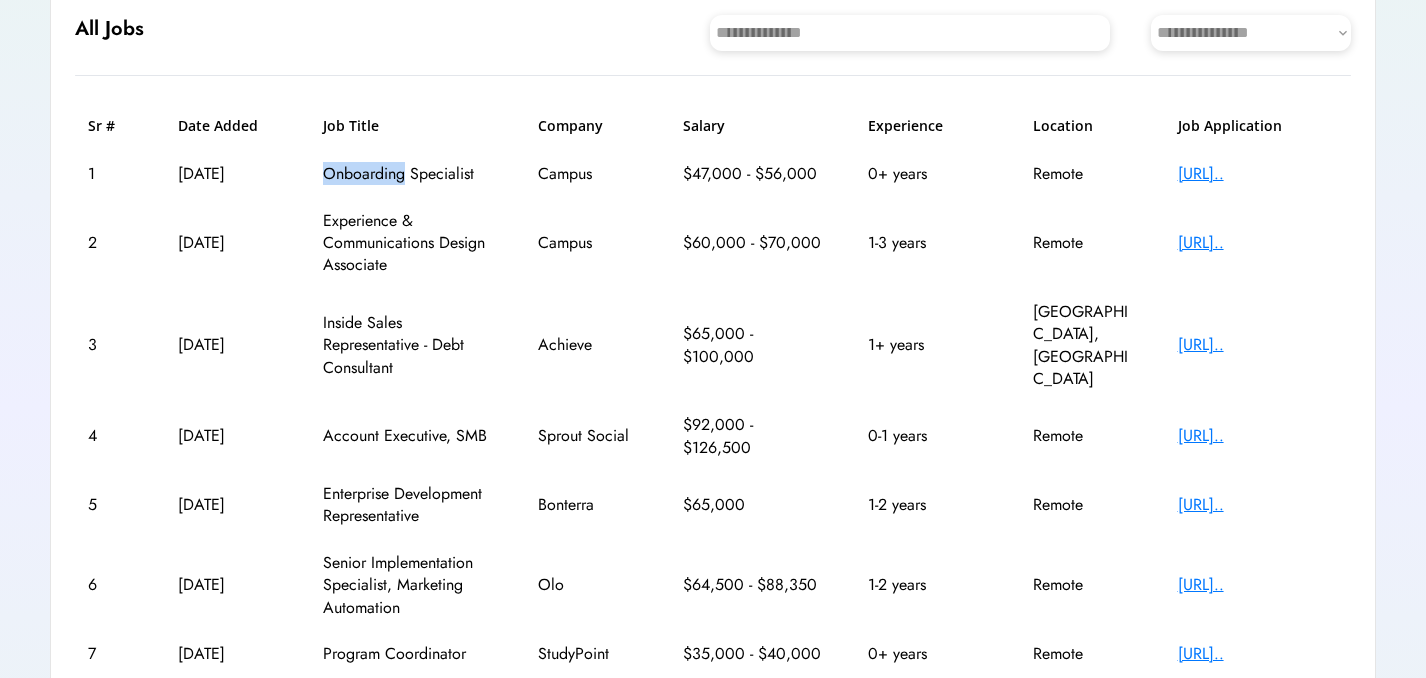 click on "Onboarding Specialist" at bounding box center (408, 174) 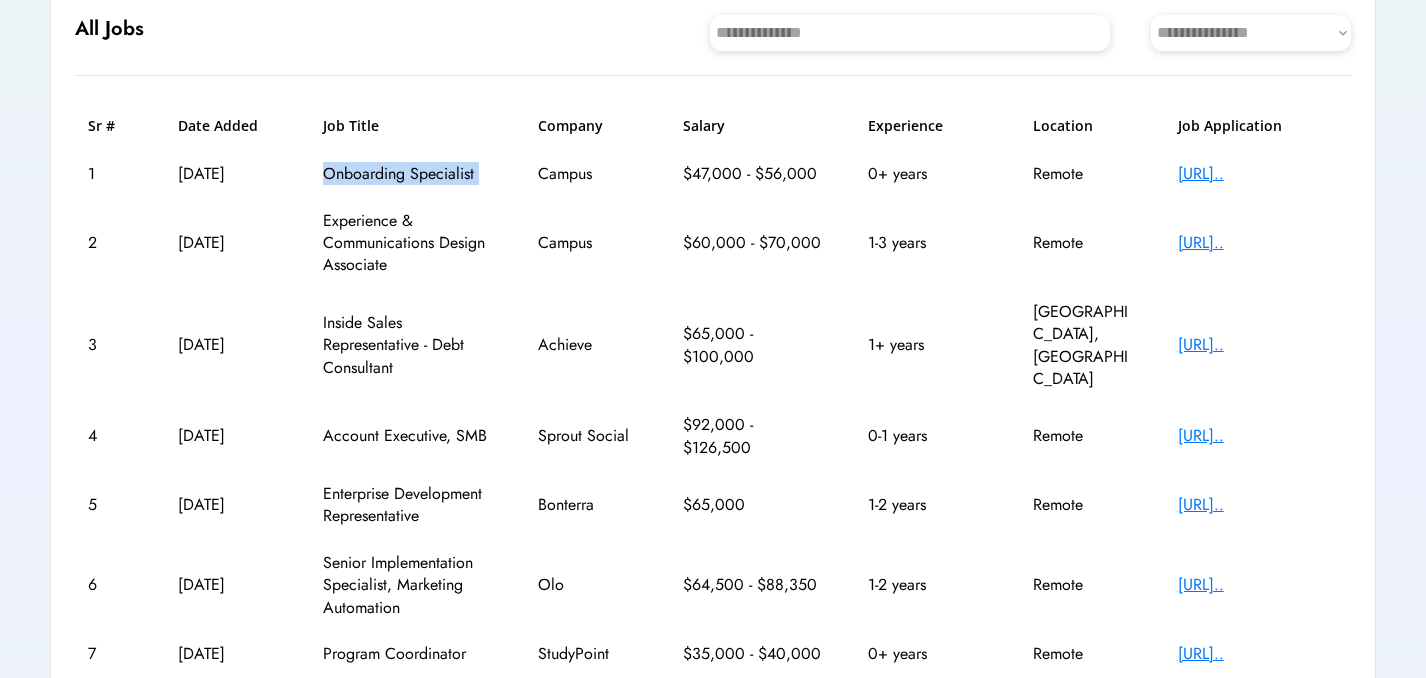 click on "Onboarding Specialist" at bounding box center [408, 174] 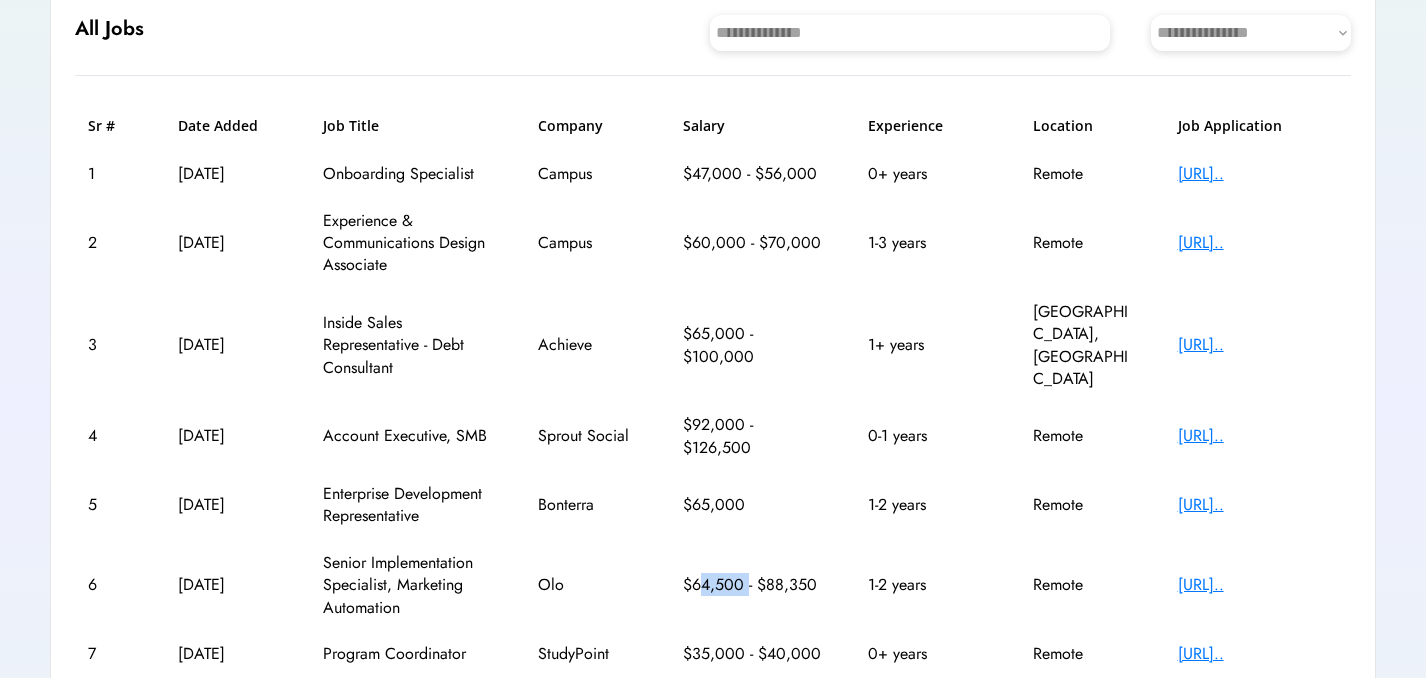 click on "$64,500 - $88,350" at bounding box center (753, 585) 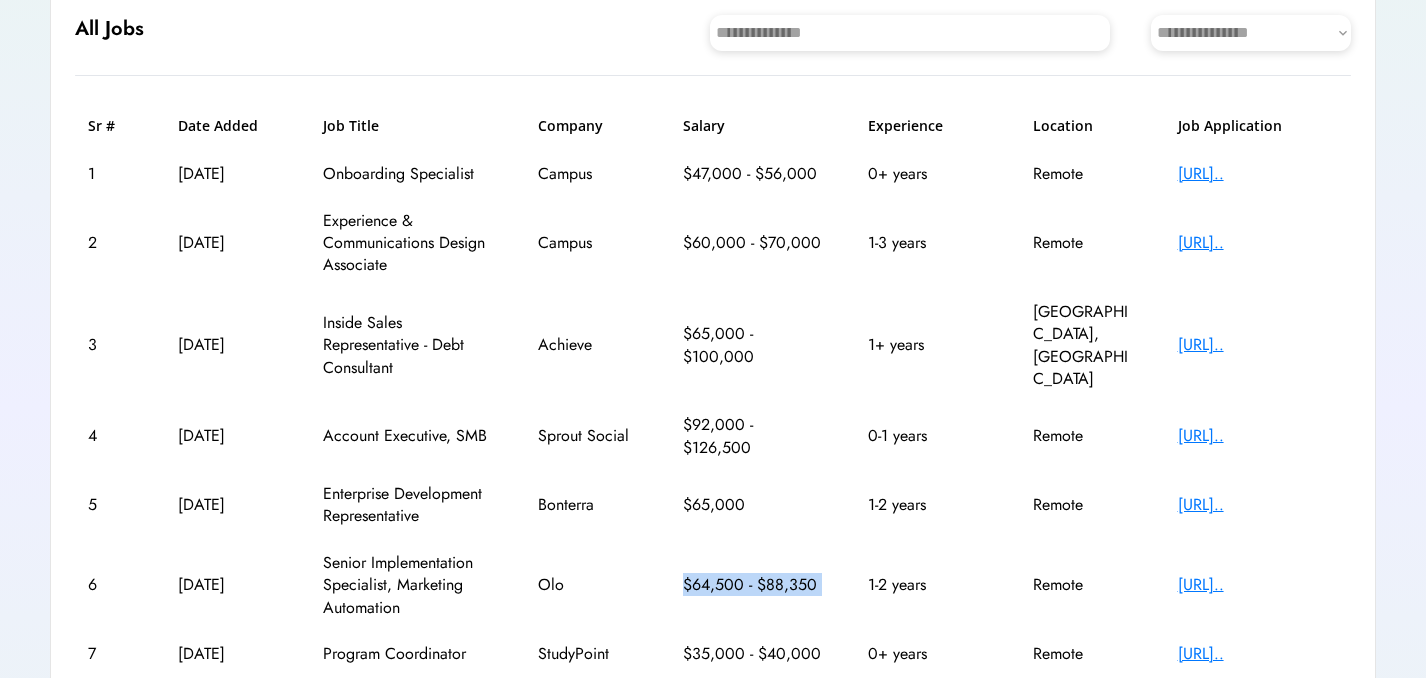 click on "$64,500 - $88,350" at bounding box center [753, 585] 